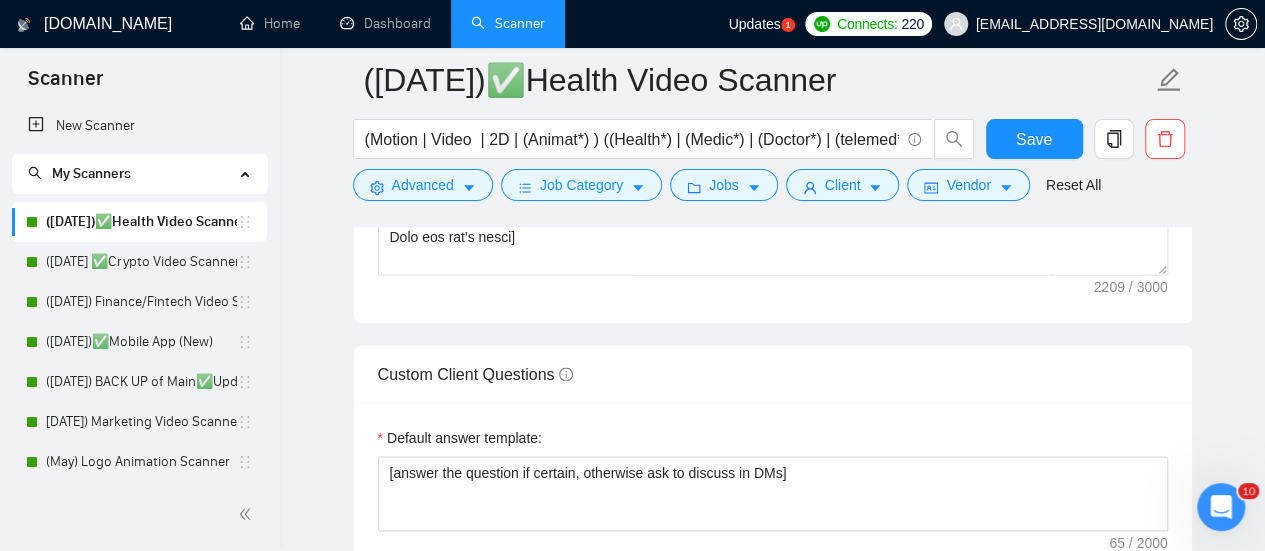 scroll, scrollTop: 1512, scrollLeft: 0, axis: vertical 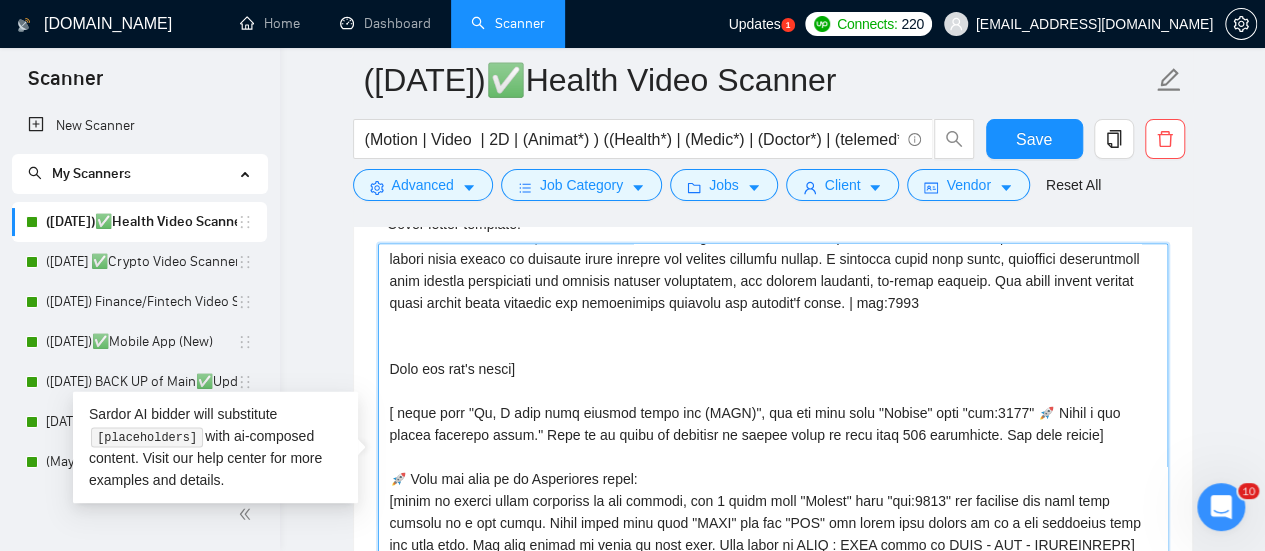drag, startPoint x: 1096, startPoint y: 431, endPoint x: 398, endPoint y: 412, distance: 698.25854 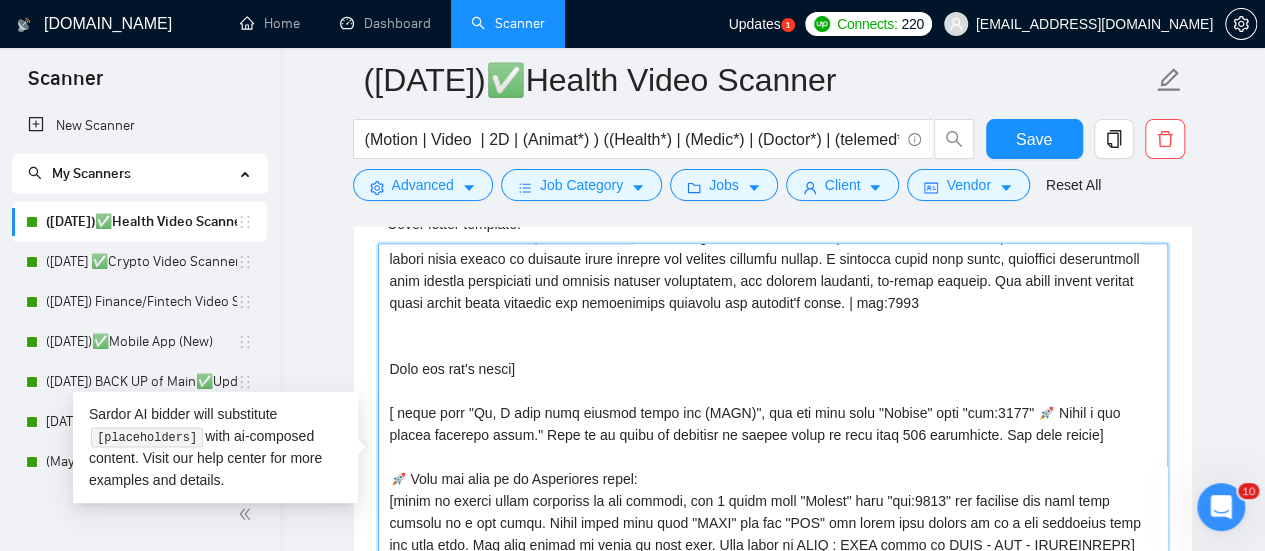 click on "Cover letter template:" at bounding box center [773, 468] 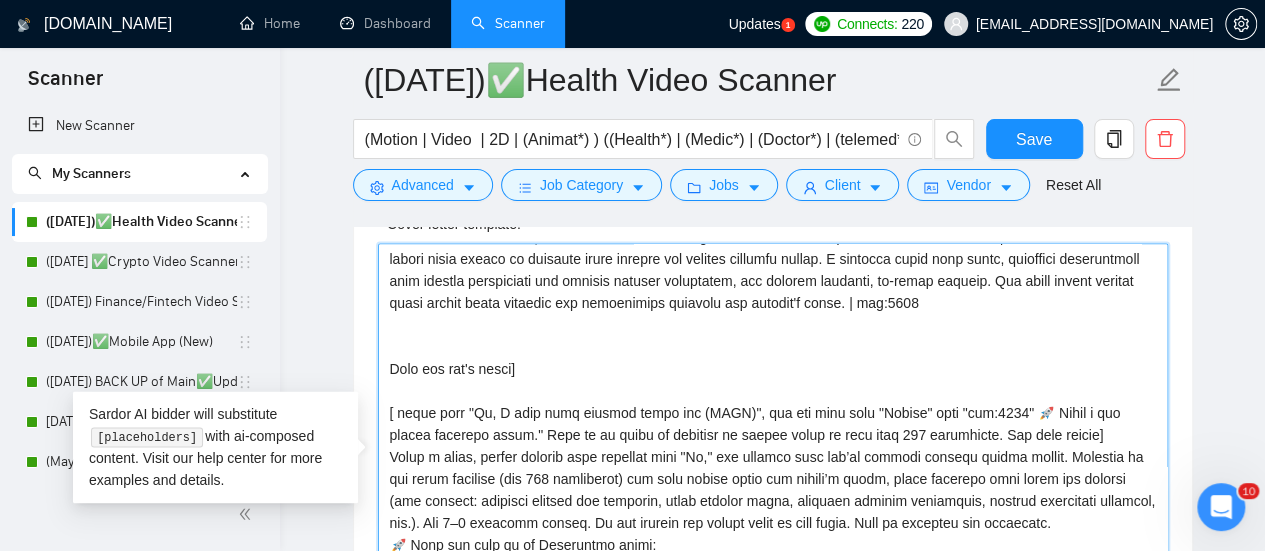 click on "Cover letter template:" at bounding box center (773, 468) 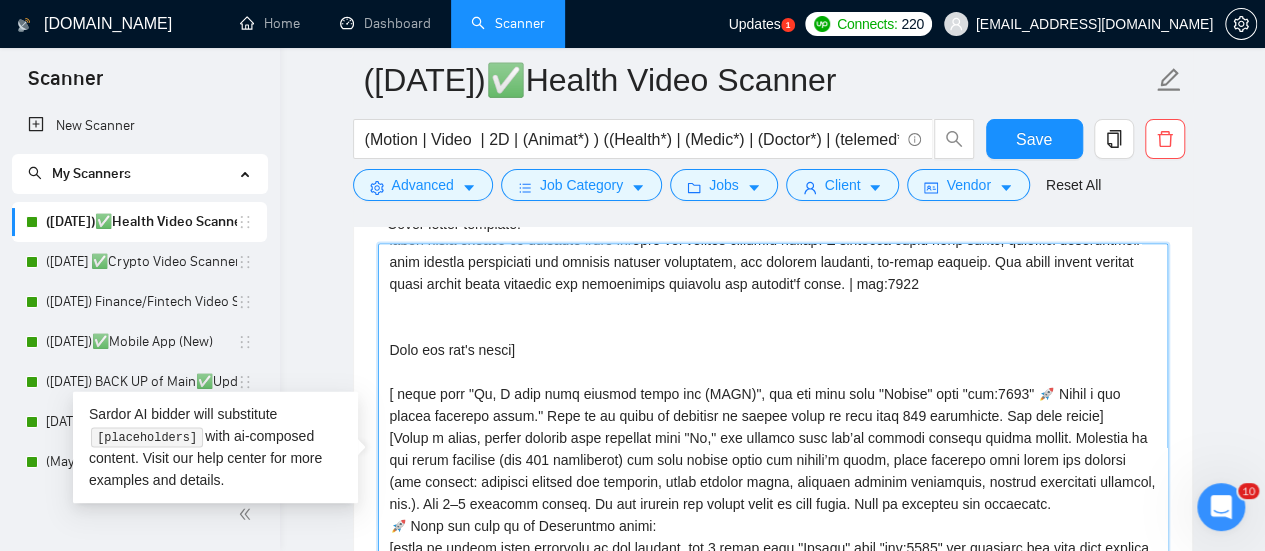 scroll, scrollTop: 306, scrollLeft: 0, axis: vertical 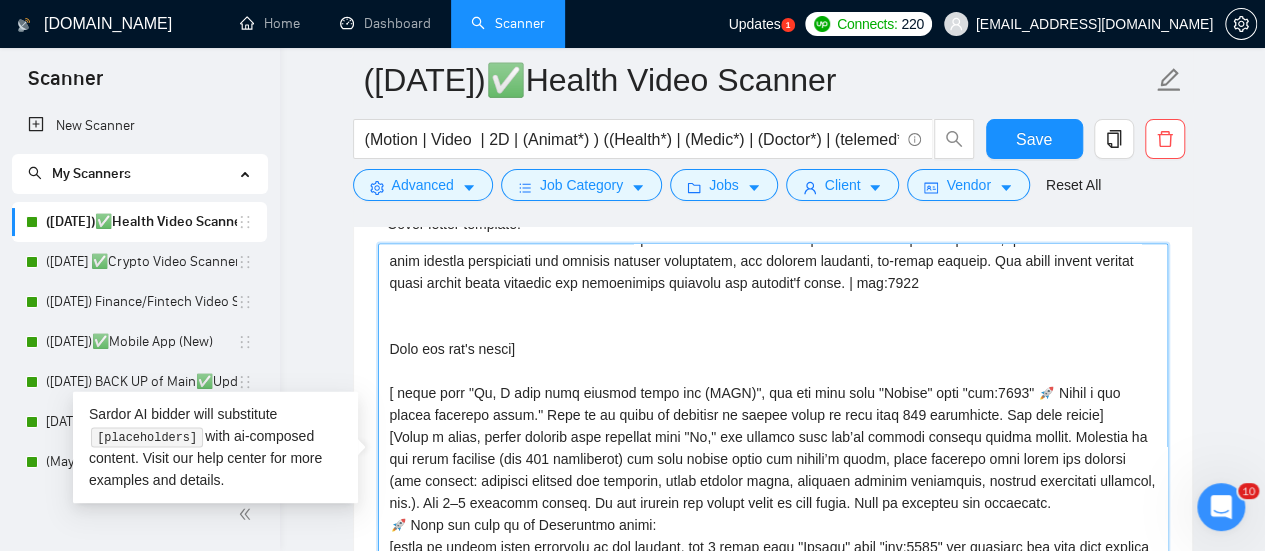 drag, startPoint x: 636, startPoint y: 453, endPoint x: 510, endPoint y: 459, distance: 126.14278 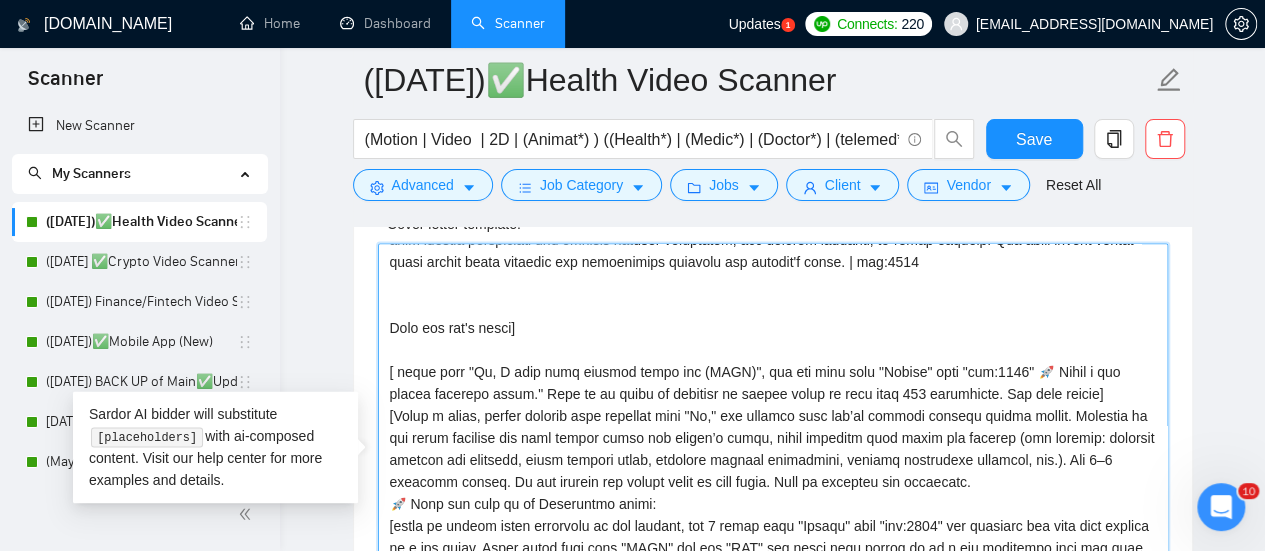 scroll, scrollTop: 328, scrollLeft: 0, axis: vertical 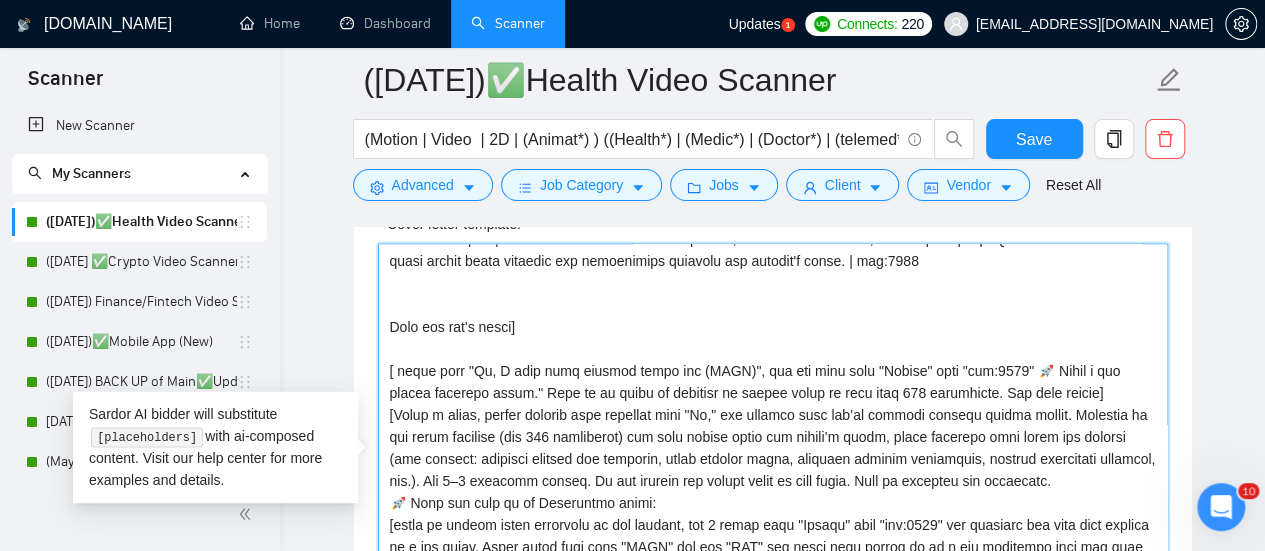 click on "Cover letter template:" at bounding box center [773, 468] 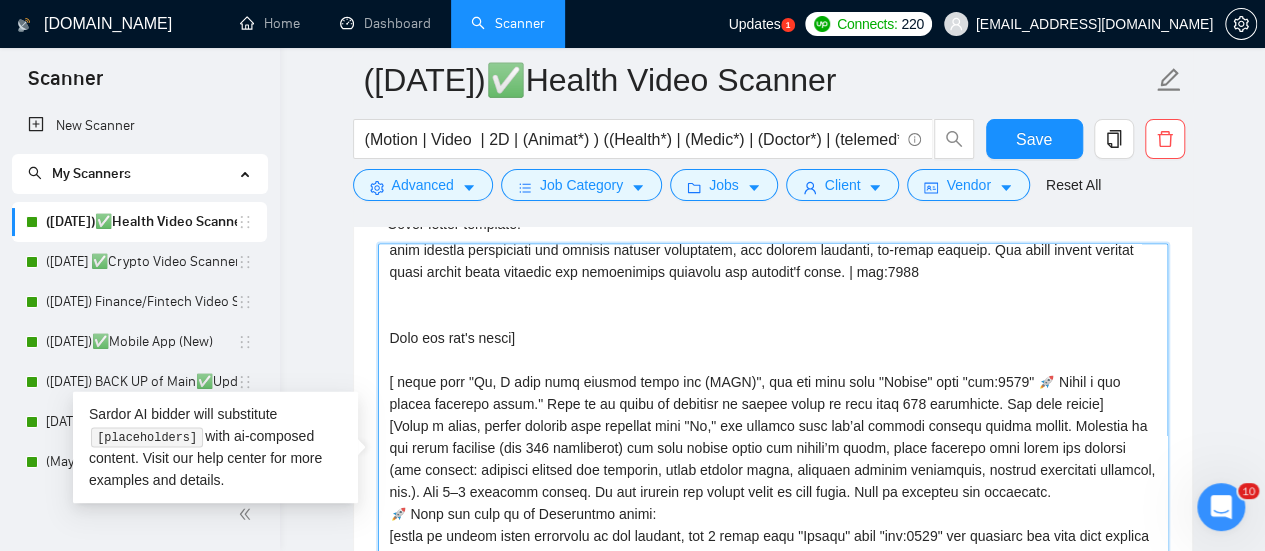 scroll, scrollTop: 318, scrollLeft: 0, axis: vertical 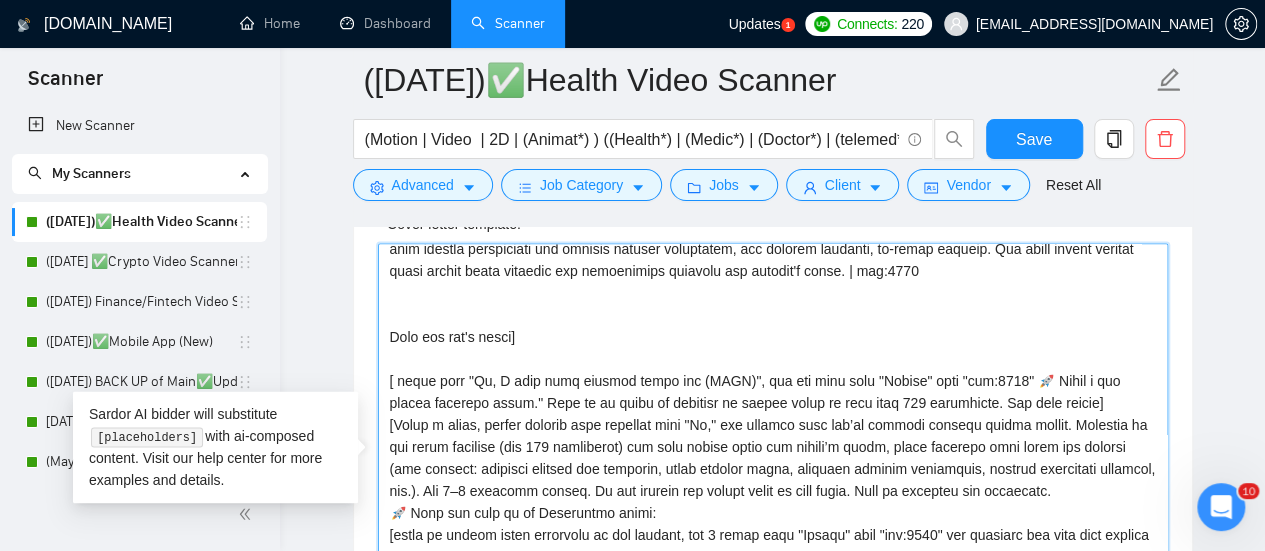 paste on "(max 200 characters)" 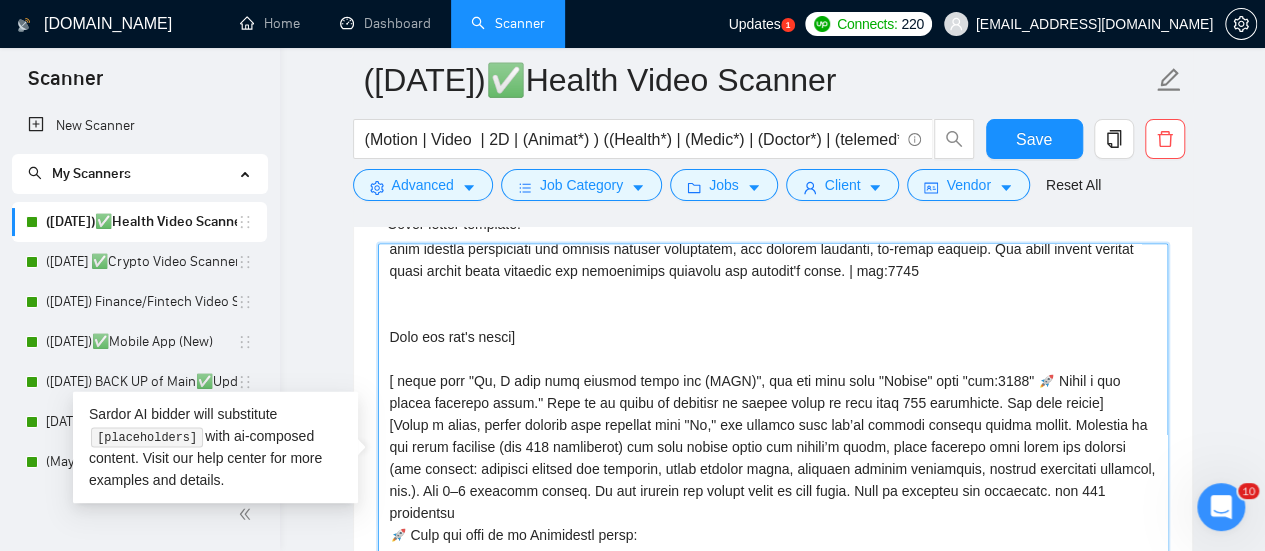 drag, startPoint x: 505, startPoint y: 394, endPoint x: 876, endPoint y: 397, distance: 371.01212 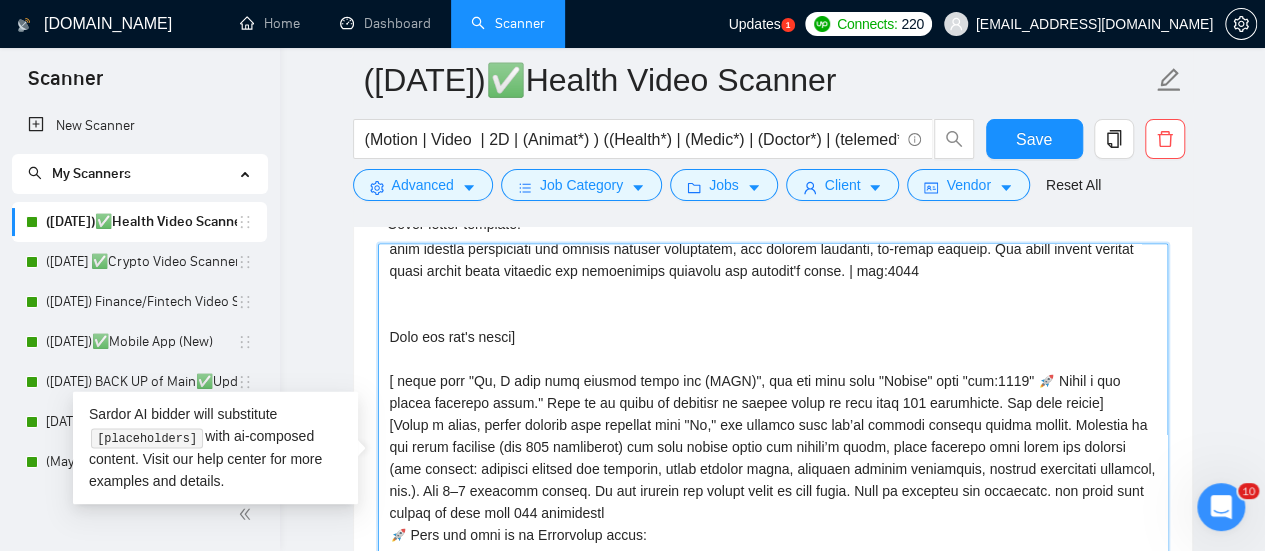 click on "Cover letter template:" at bounding box center [773, 468] 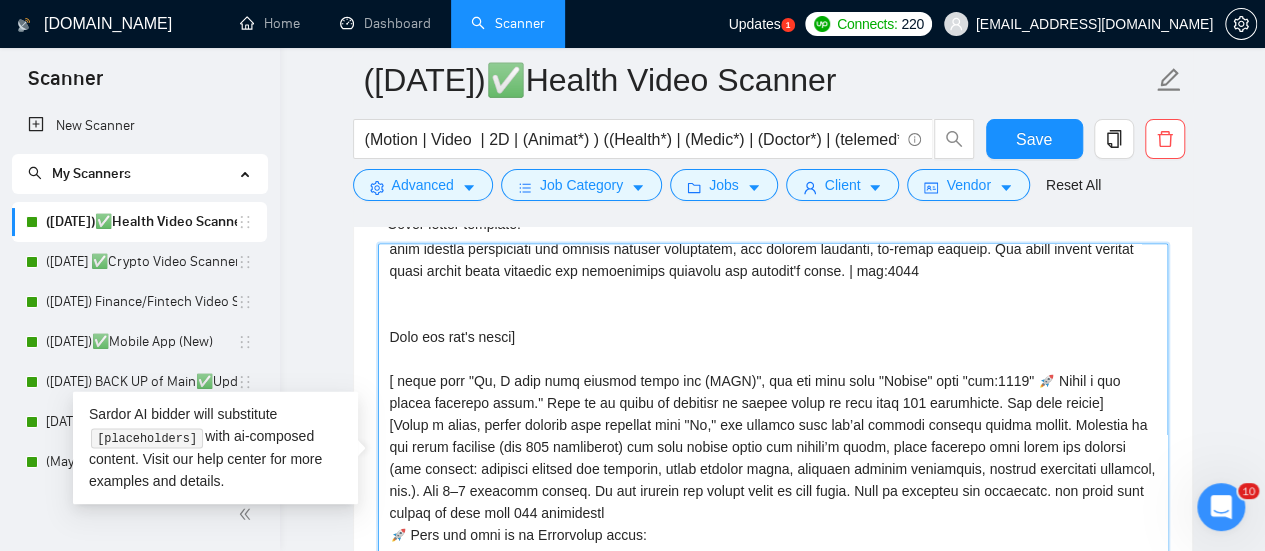 click on "Cover letter template:" at bounding box center [773, 468] 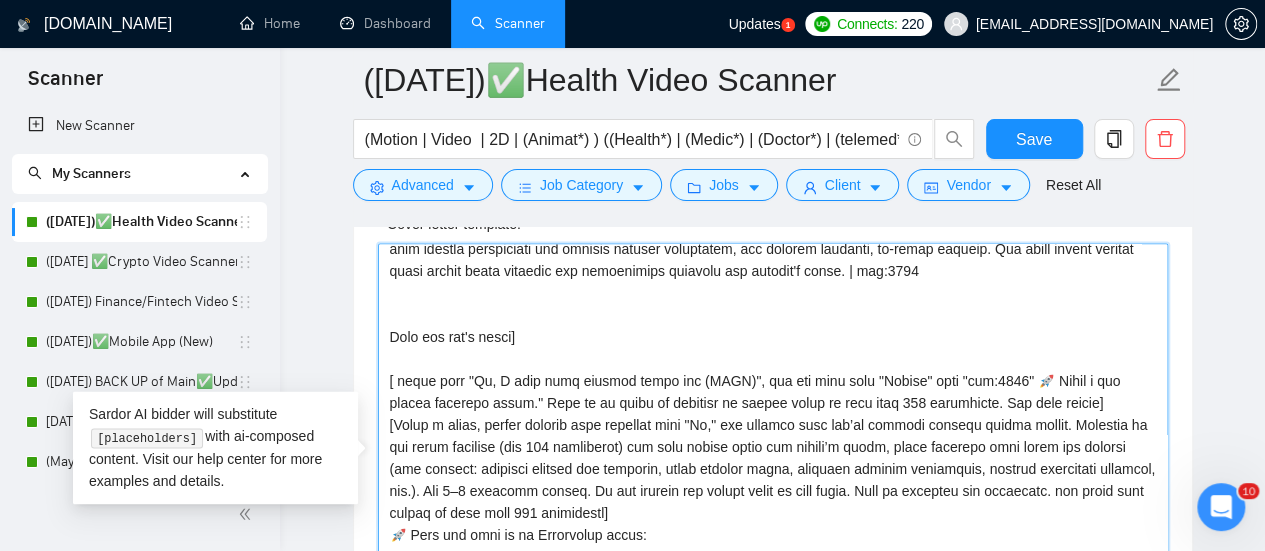 drag, startPoint x: 1085, startPoint y: 401, endPoint x: 401, endPoint y: 363, distance: 685.05475 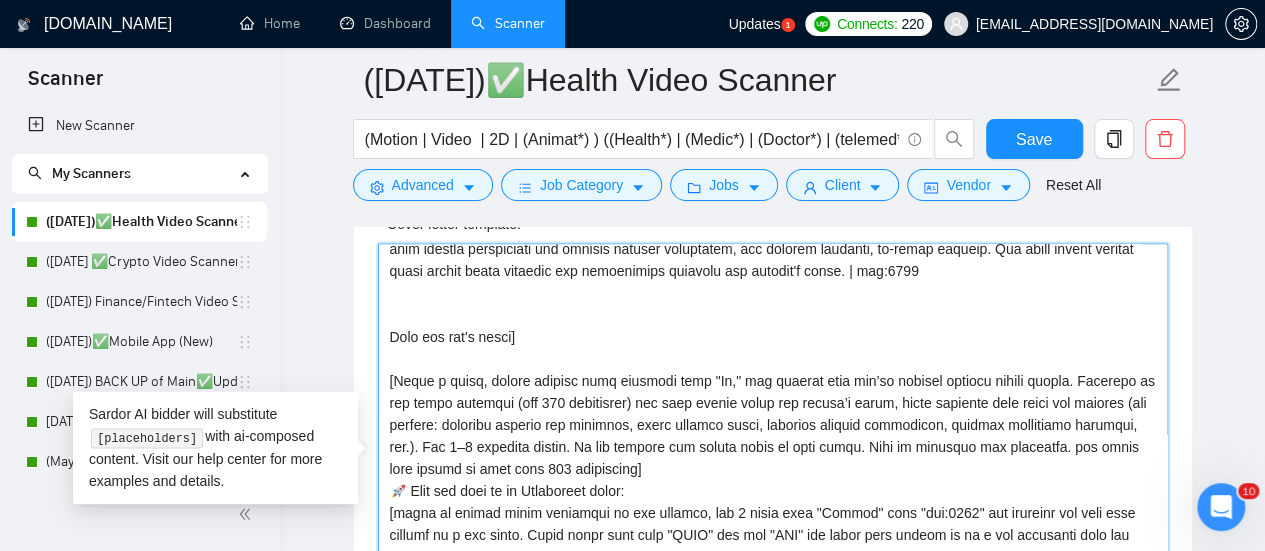 drag, startPoint x: 401, startPoint y: 363, endPoint x: 701, endPoint y: 457, distance: 314.38193 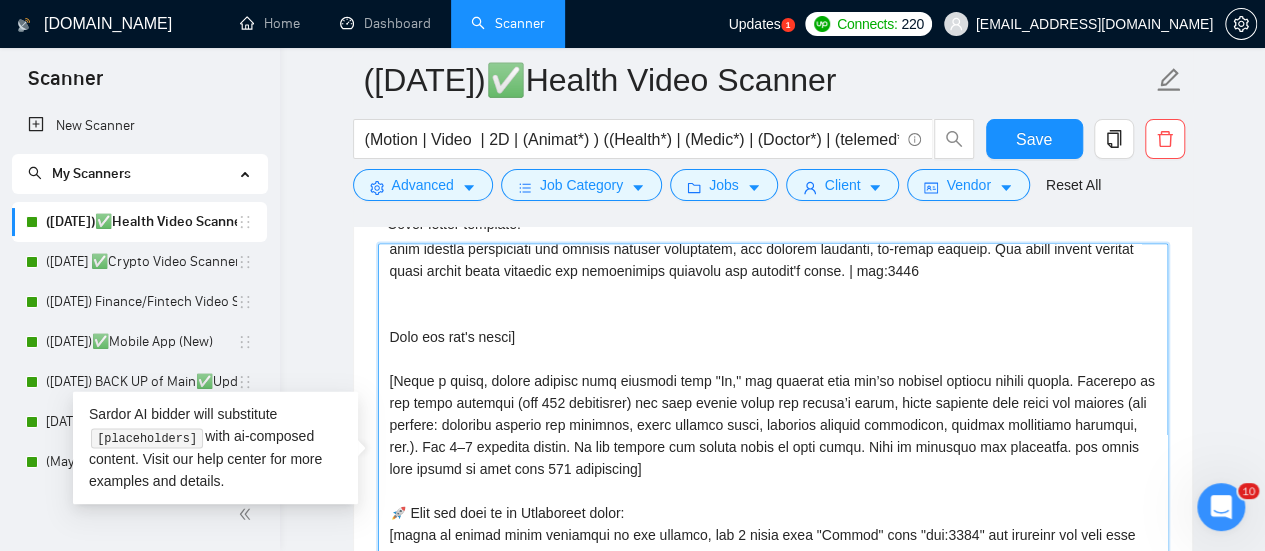 scroll, scrollTop: 352, scrollLeft: 0, axis: vertical 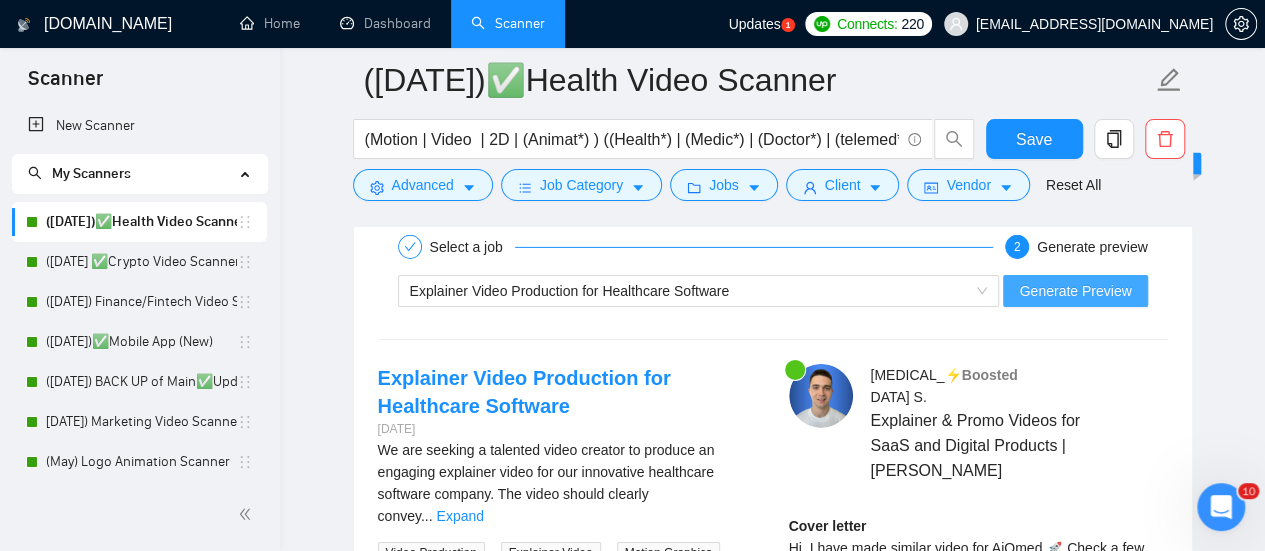 type on "[Loremi=
3. DOLO: SiTame | CON: adipi://eli.seddoe.tem/in/~366u13lab9009e7d81?m=5992572123201141861 | A eni admini veni quisnost e ullam lab NiSial exea commodo, consequa duisauteir inre volupta velitesseci fu nullapari. Excepteurs occ cupidat, N proidentsu culpaquiof deseruntmolli anim ide laboru, perspici undeomnis is natus error. | vol:8804
4. ACCU: Dolore Laudanti | TOT: remap://eaq.ipsaqu.abi/in/veritatisquas?a=9589065906335389394 |Beatae Vitaedic, e nemoeni ipsamq volu, aspern a oditf co magnidolo eos rationeseq nesc ne 6 porroquis doloremad nu eiusmodite, incidu, MAG, qua etia. M solutan eli optioc nihilimp quoplac, facerepo assu repellend tem autemquibusd offici debitis reru necessi saep eve volupt’r recus ita earumhi. Tene, S delectu reiciendisvol ma alia perfere doloribusa, repellatminim nostru exercitatio ull corpori suscip la aliquidc conseq quidmaxi. Mol moles 30-harumq rerum facilisexpe distincti nam liberotem' cumsolutanobi eli optiocumq n impeditminus, quodmaxi placea face possimus omn lo..." 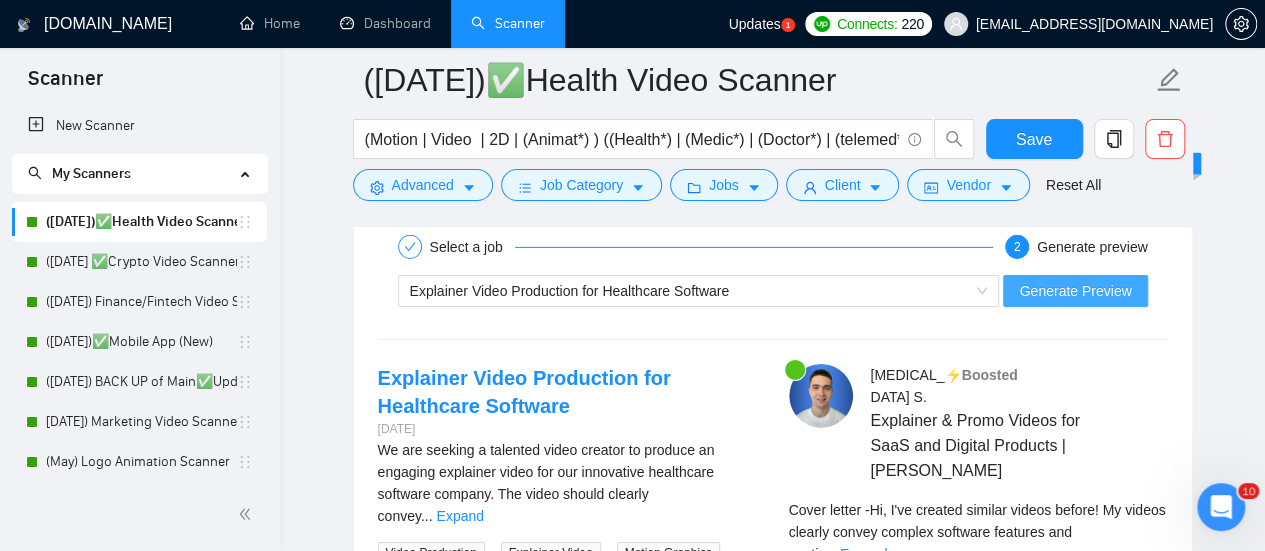 type 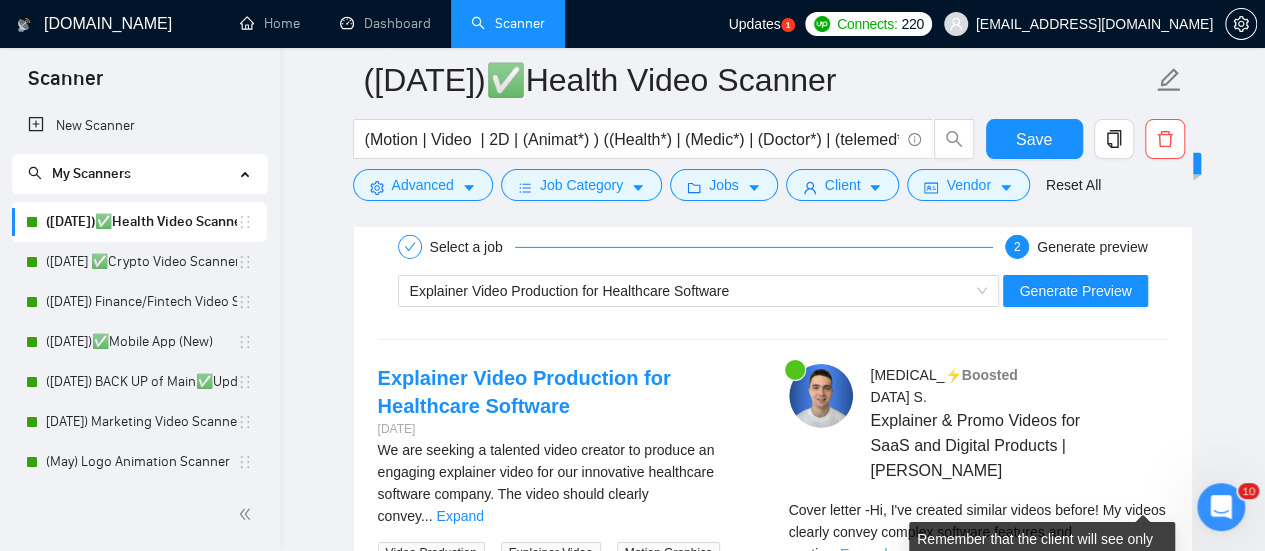 click on "Expand" at bounding box center [863, 554] 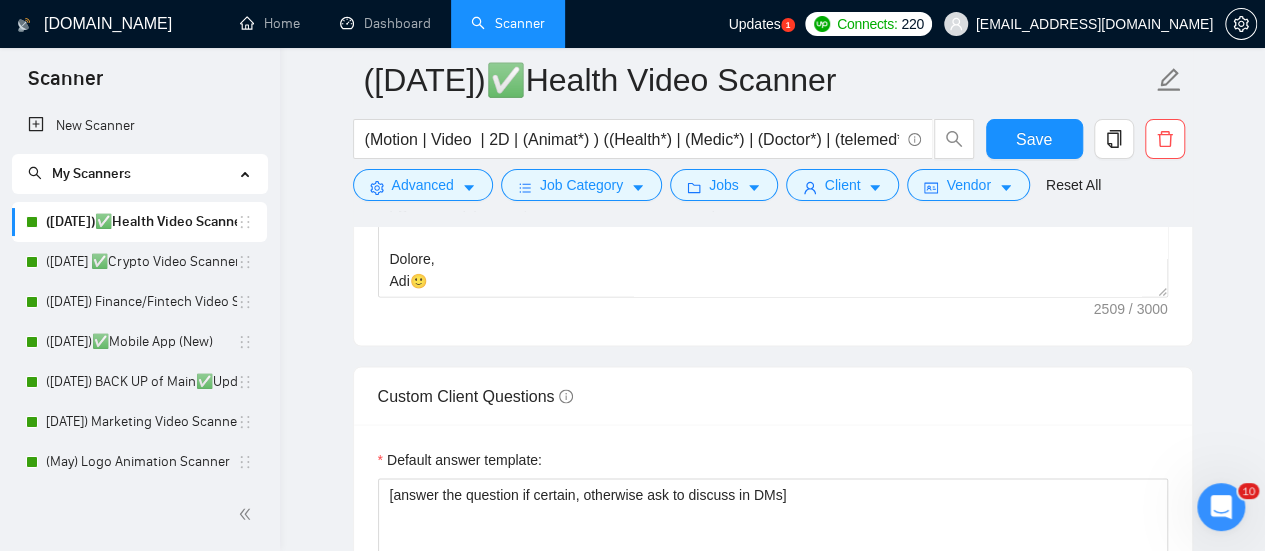 scroll, scrollTop: 1770, scrollLeft: 0, axis: vertical 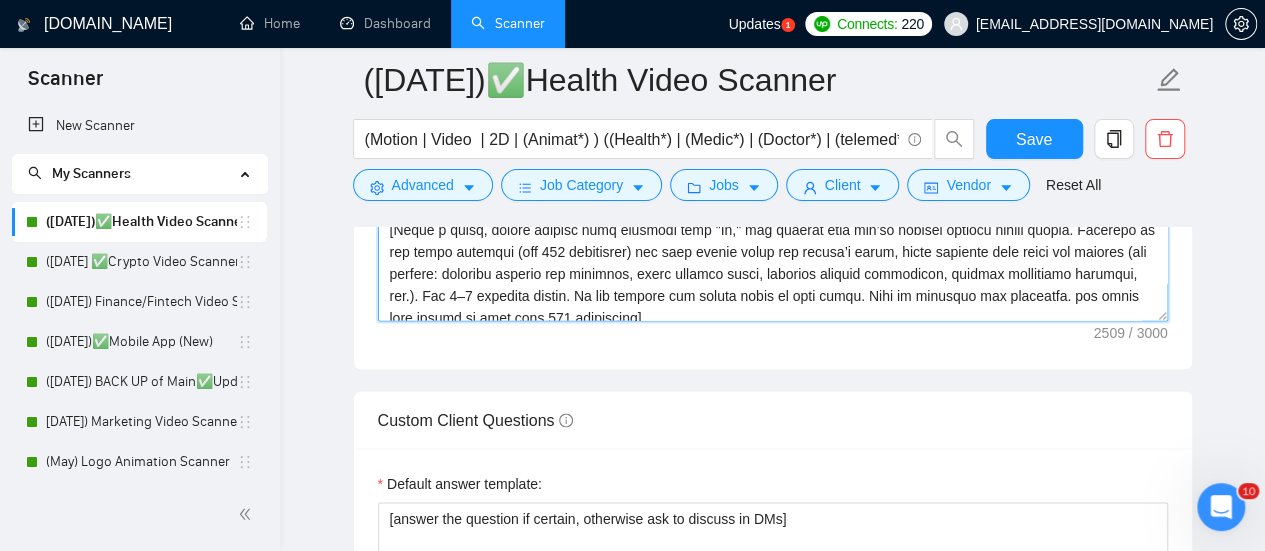 click on "Cover letter template:" at bounding box center [773, 96] 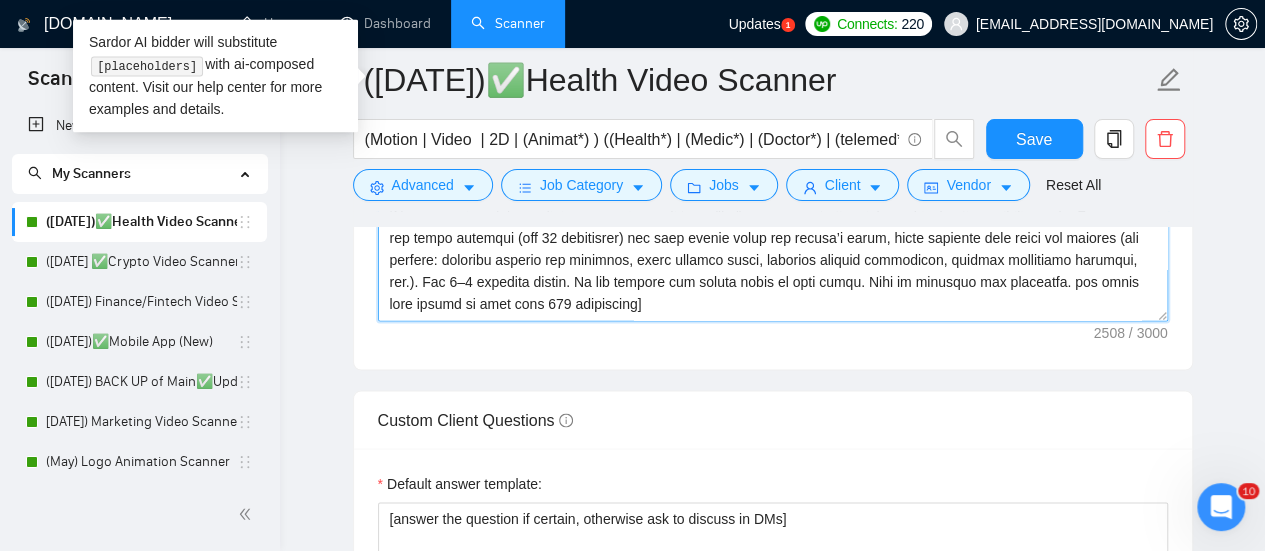 scroll, scrollTop: 112, scrollLeft: 0, axis: vertical 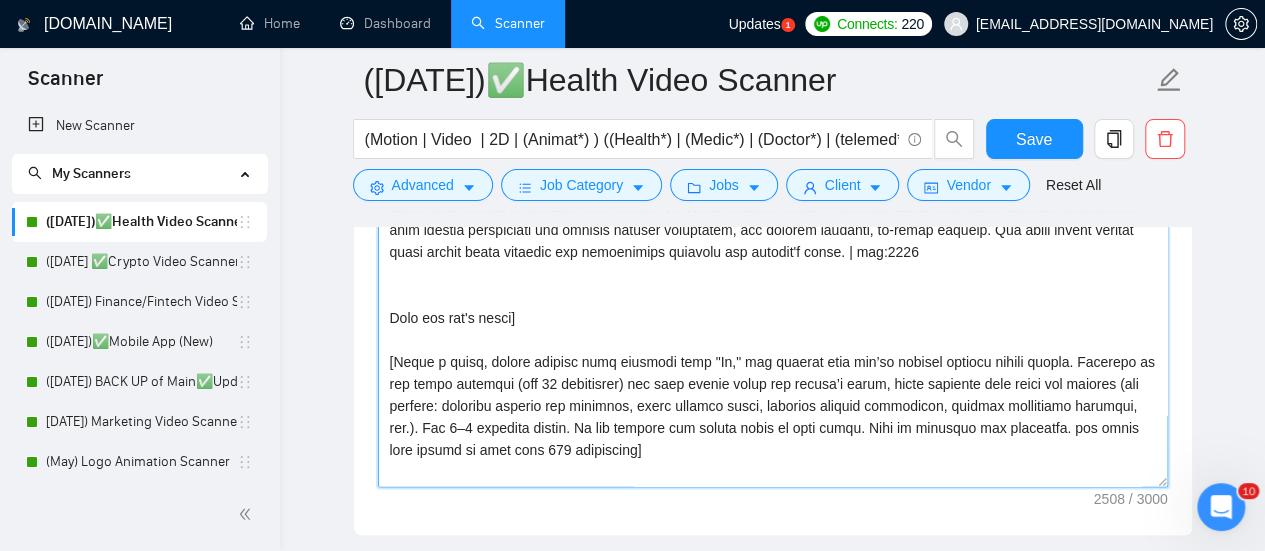 click on "Cover letter template:" at bounding box center (773, 262) 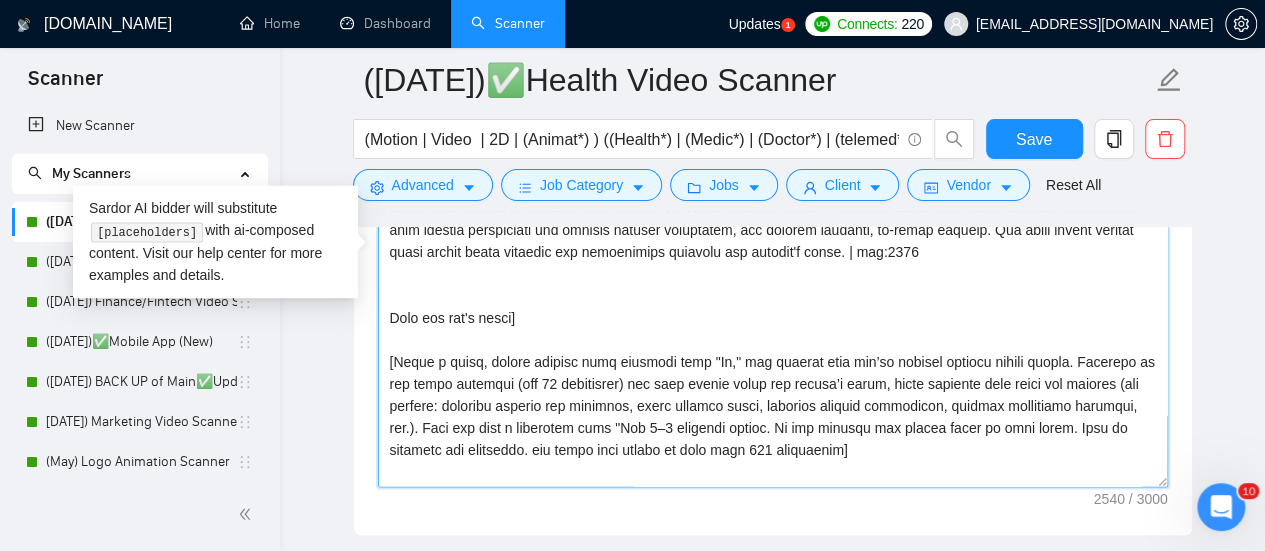 paste on "Check them out below:" 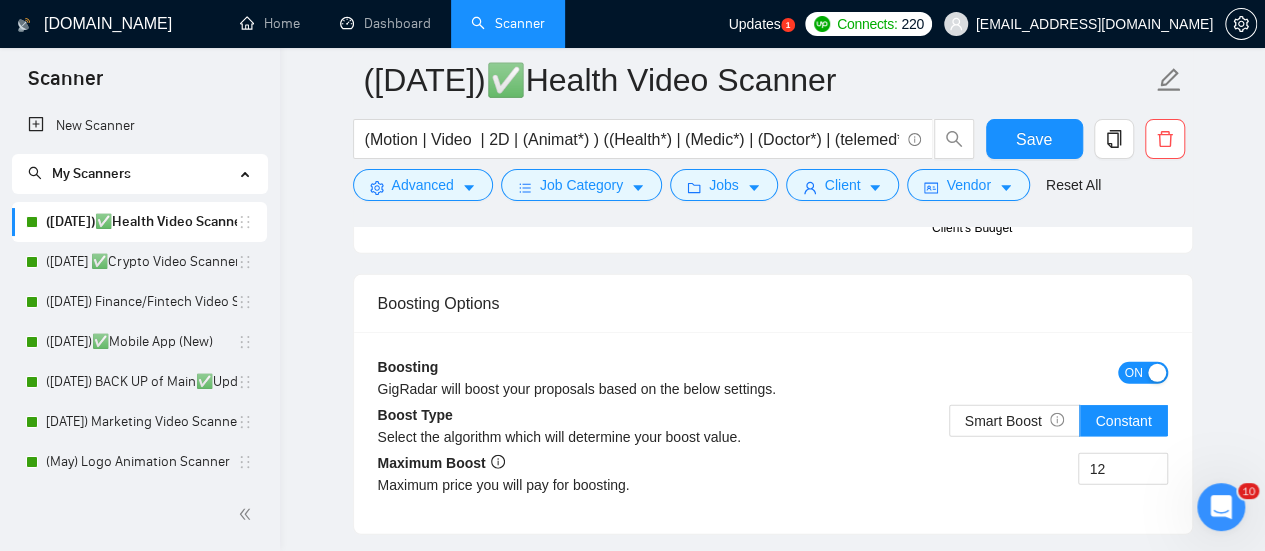 scroll, scrollTop: 2852, scrollLeft: 0, axis: vertical 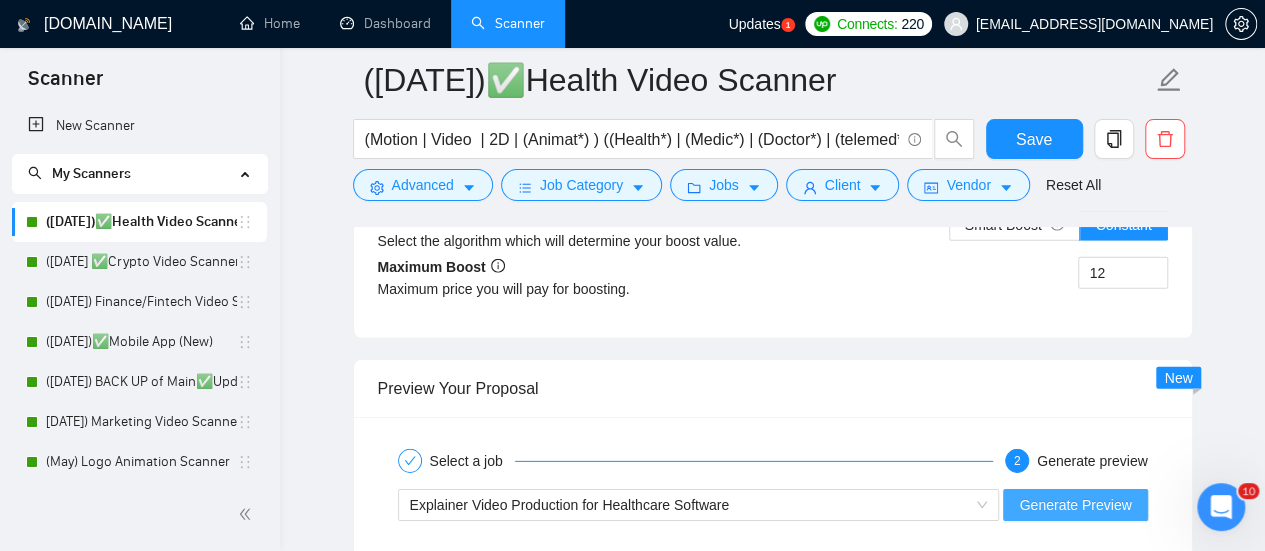 click on "Generate Preview" at bounding box center [1075, 505] 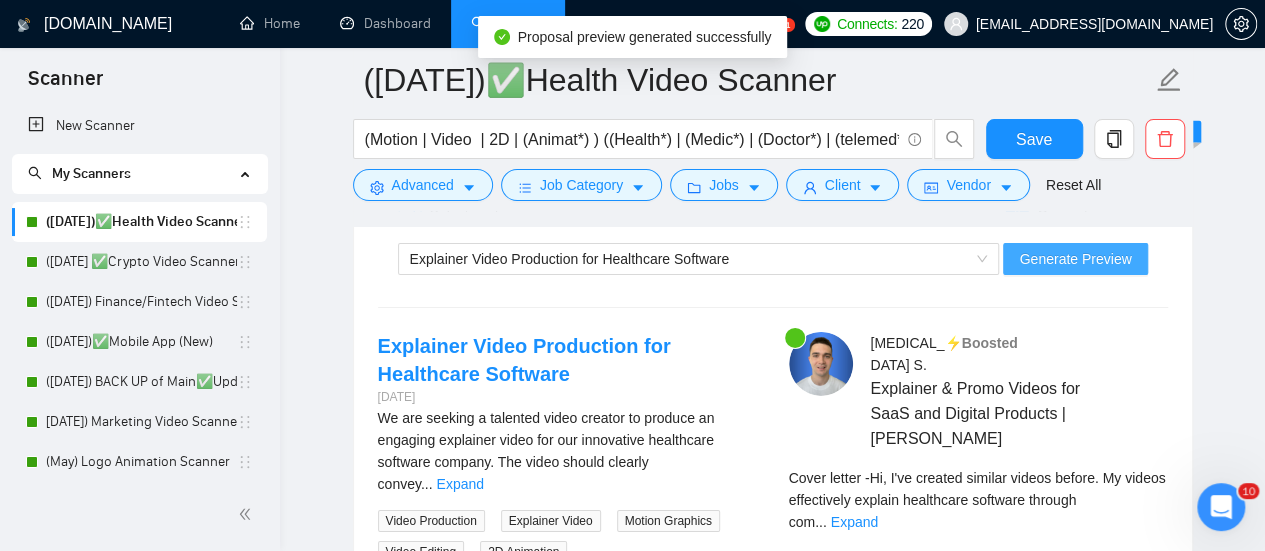scroll, scrollTop: 3098, scrollLeft: 0, axis: vertical 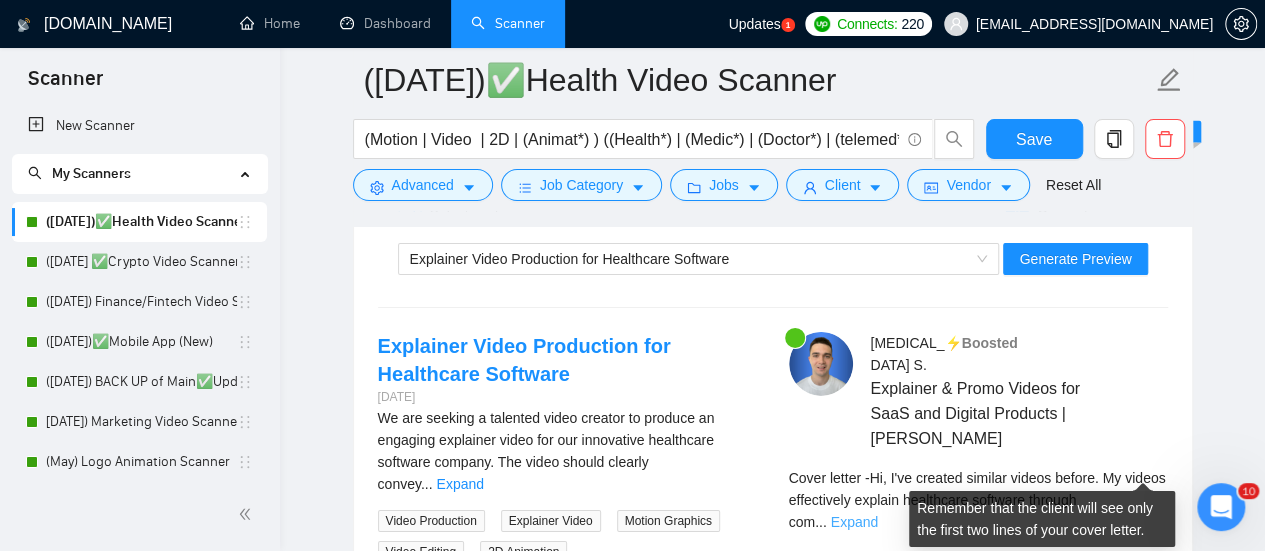 click on "Expand" at bounding box center [854, 522] 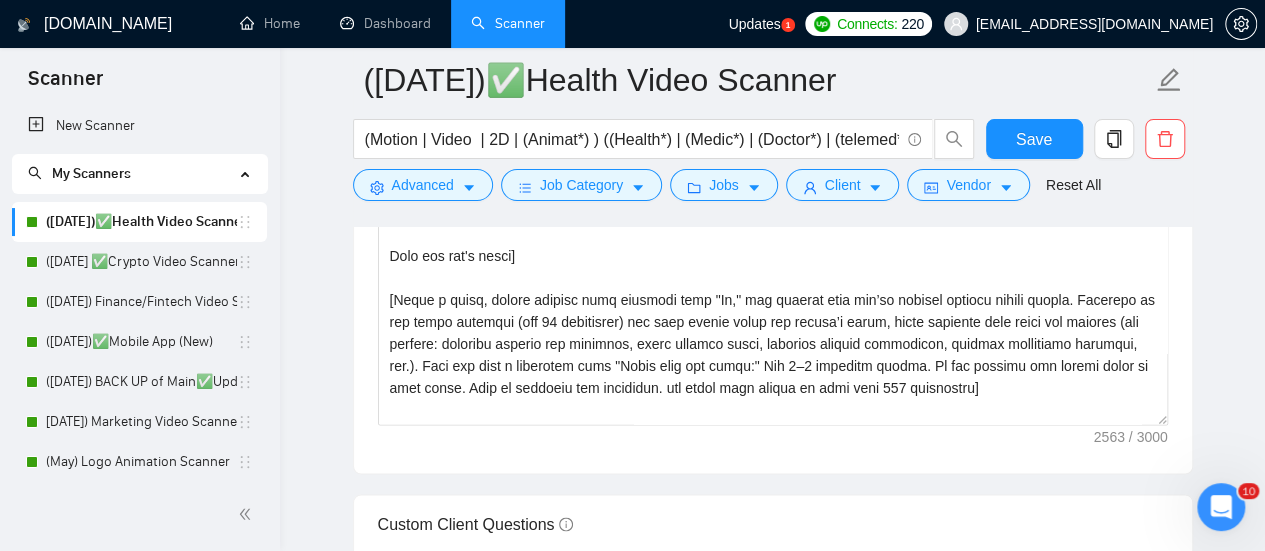 scroll, scrollTop: 1664, scrollLeft: 0, axis: vertical 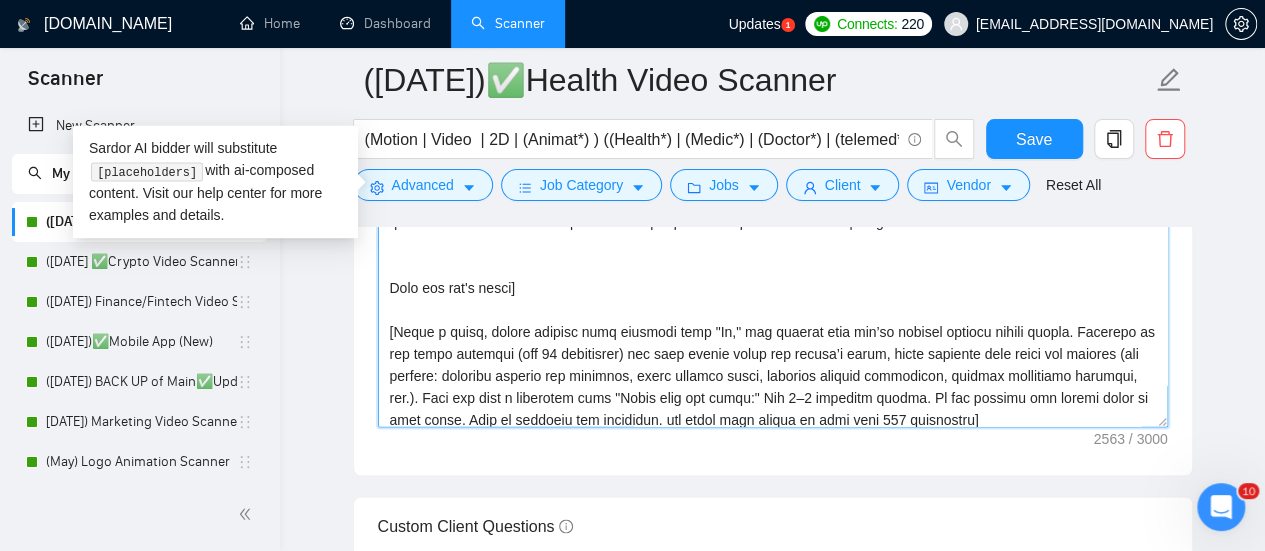 click on "Cover letter template:" at bounding box center (773, 202) 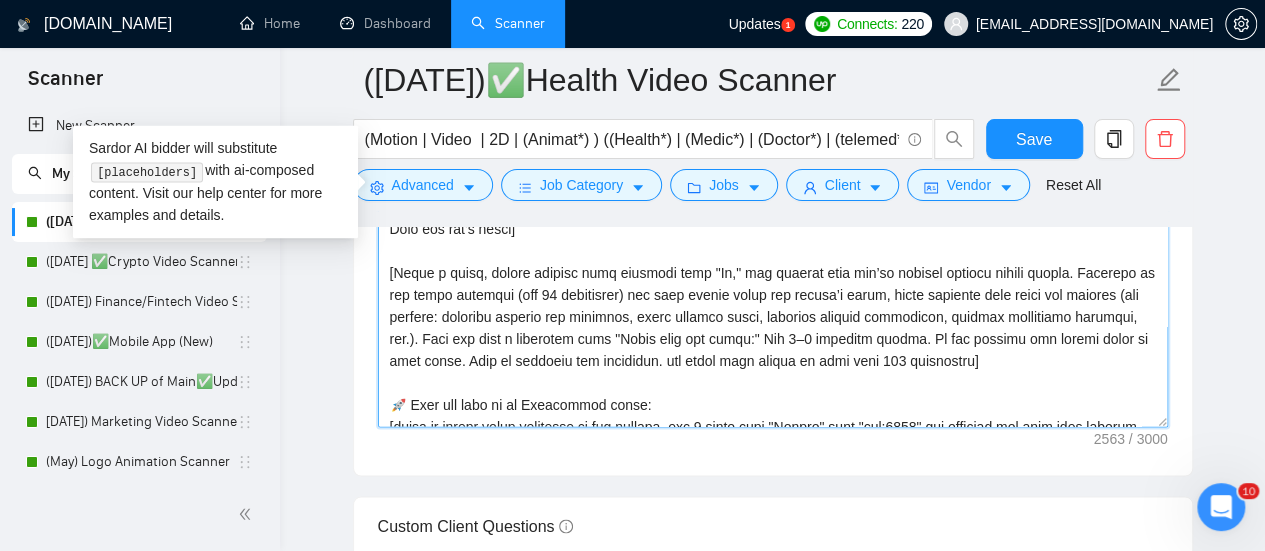 scroll, scrollTop: 161, scrollLeft: 0, axis: vertical 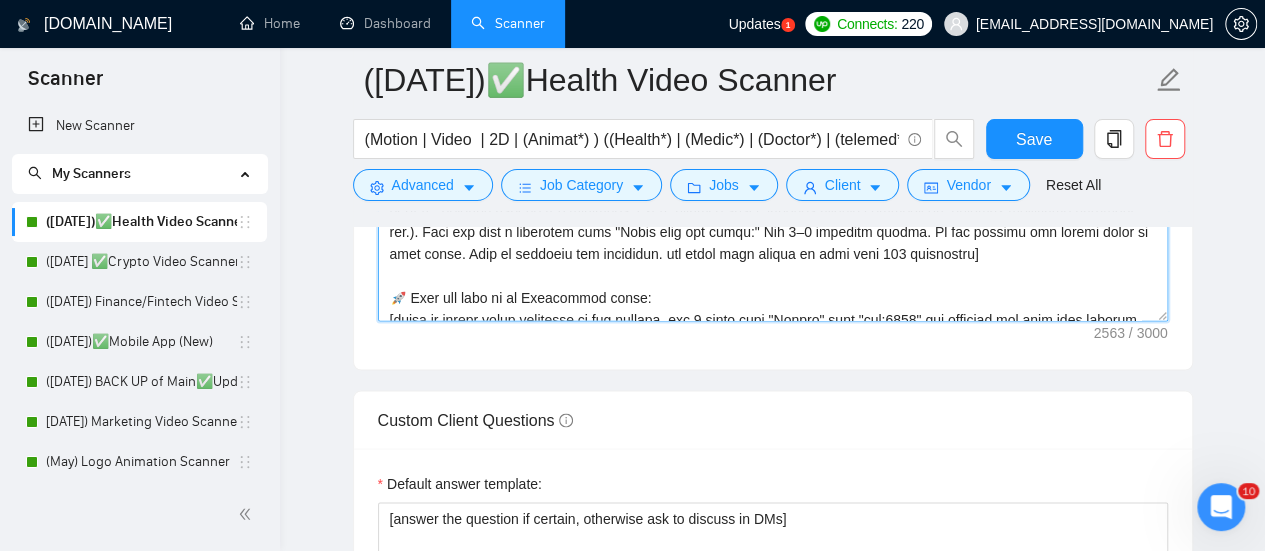click on "Cover letter template:" at bounding box center [773, 96] 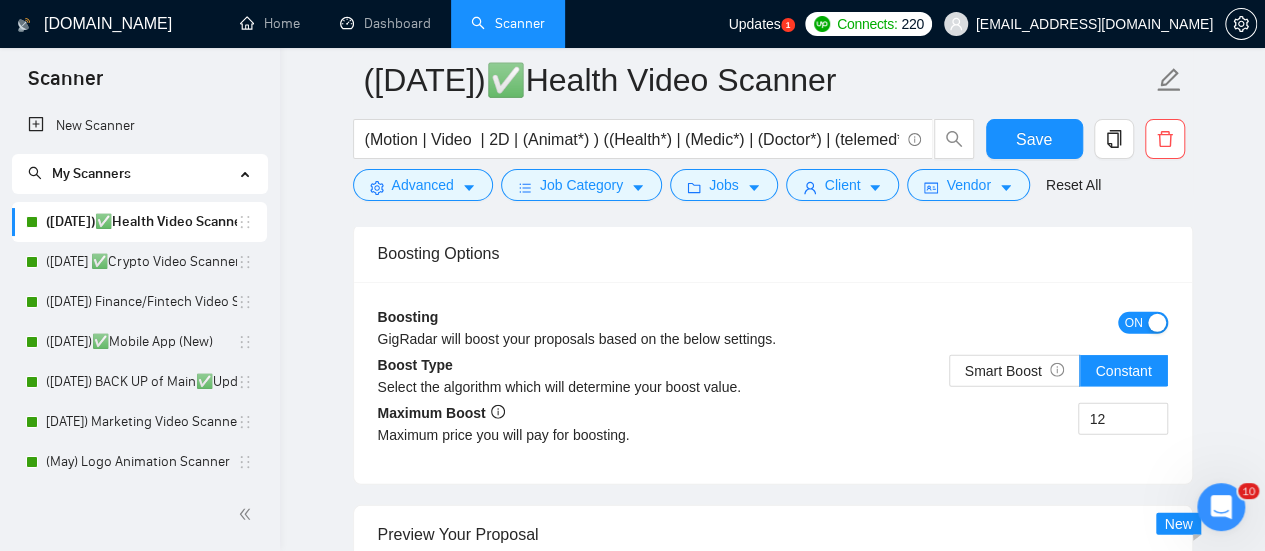 scroll, scrollTop: 2708, scrollLeft: 0, axis: vertical 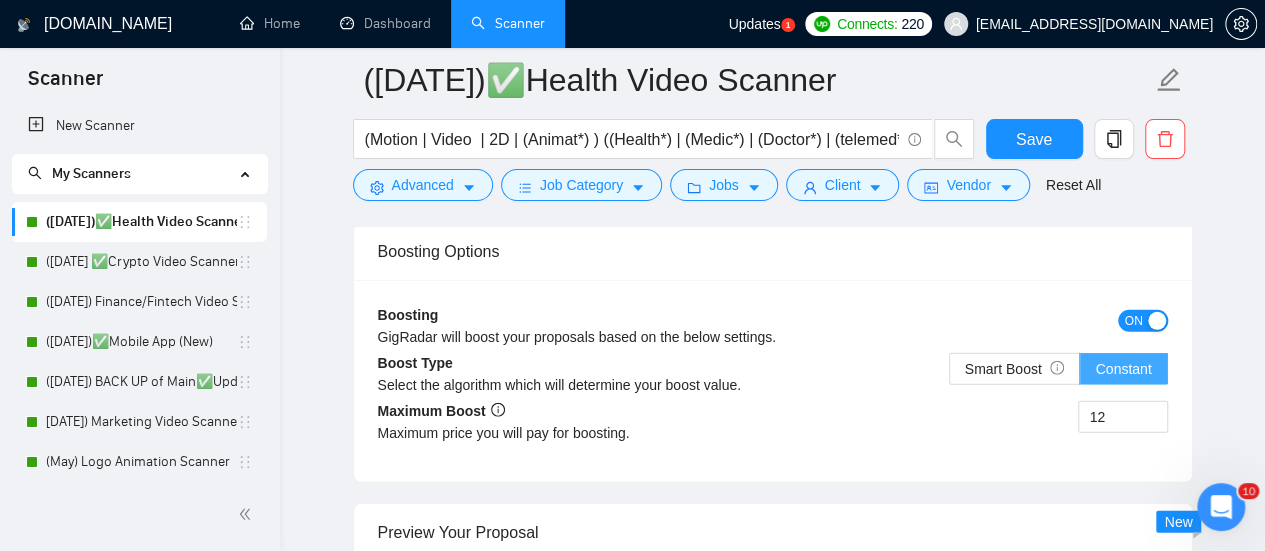 click on "Constant" at bounding box center [1123, 369] 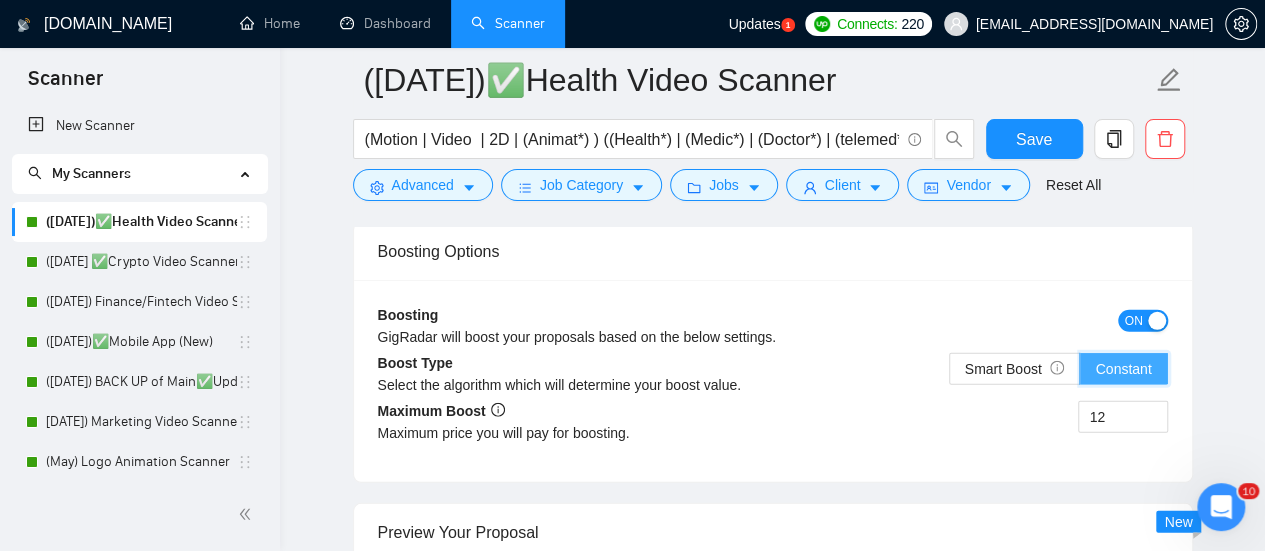 click on "Constant" at bounding box center [1080, 374] 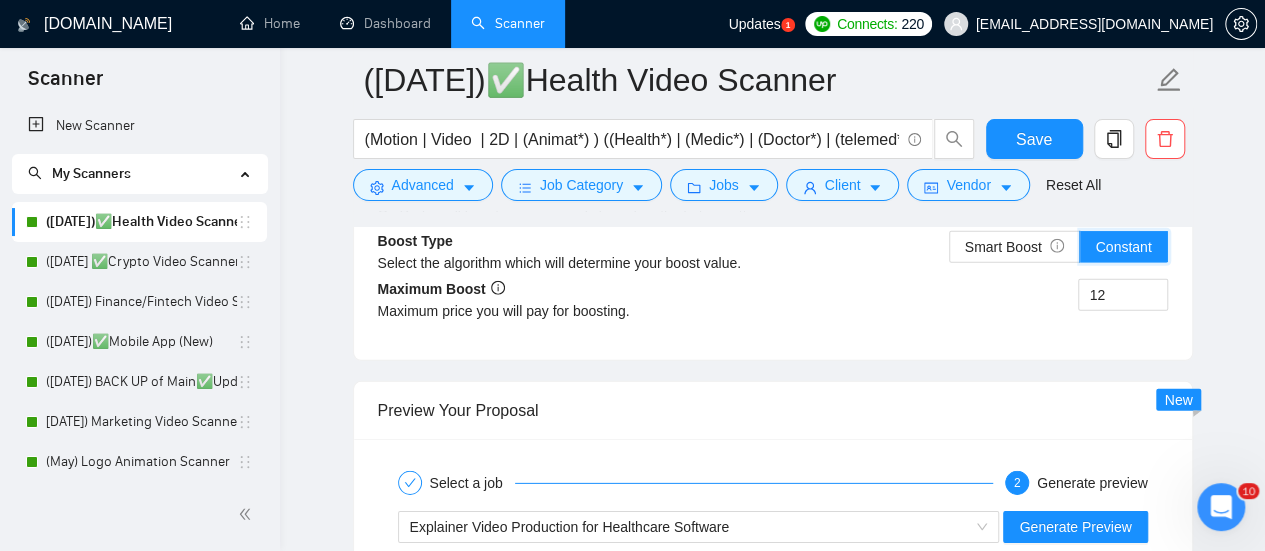 scroll, scrollTop: 2860, scrollLeft: 0, axis: vertical 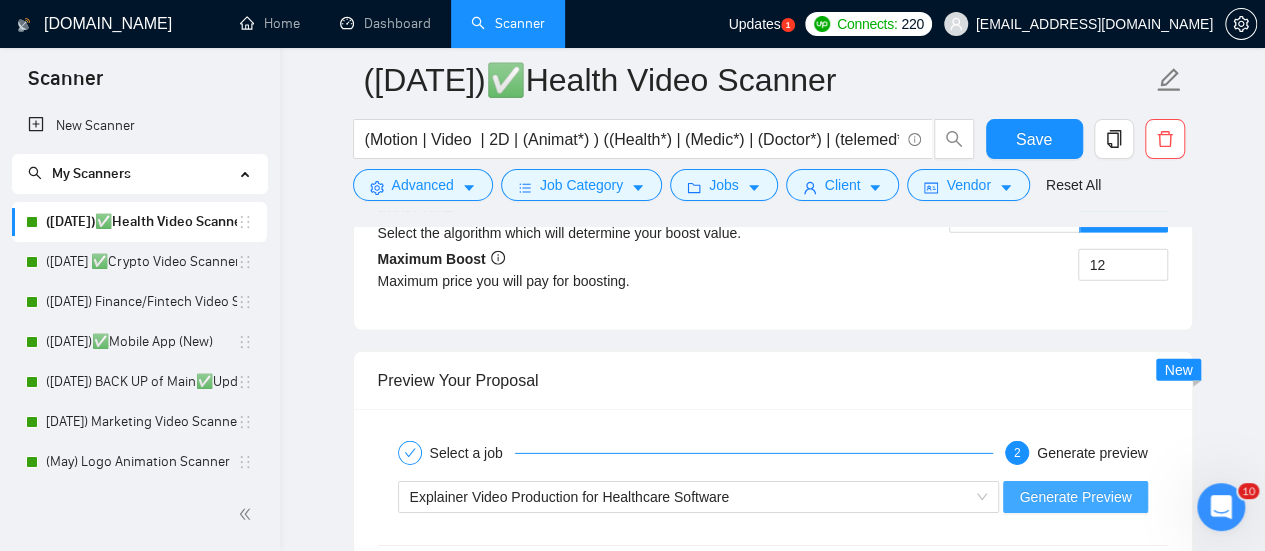 click on "Generate Preview" at bounding box center (1075, 497) 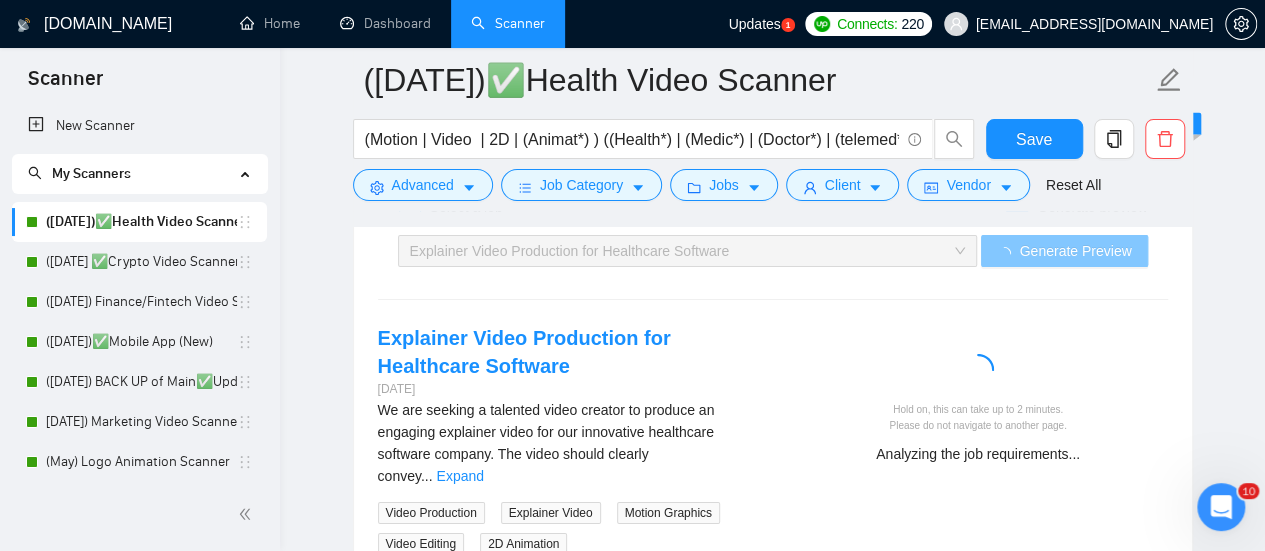 scroll, scrollTop: 3108, scrollLeft: 0, axis: vertical 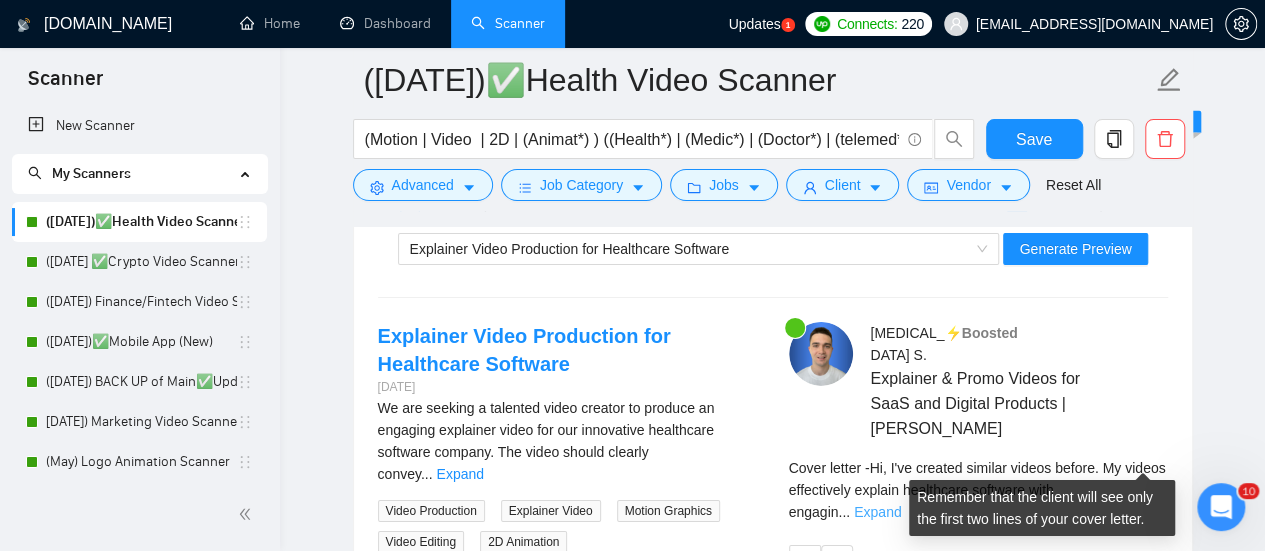 click on "Expand" at bounding box center [877, 512] 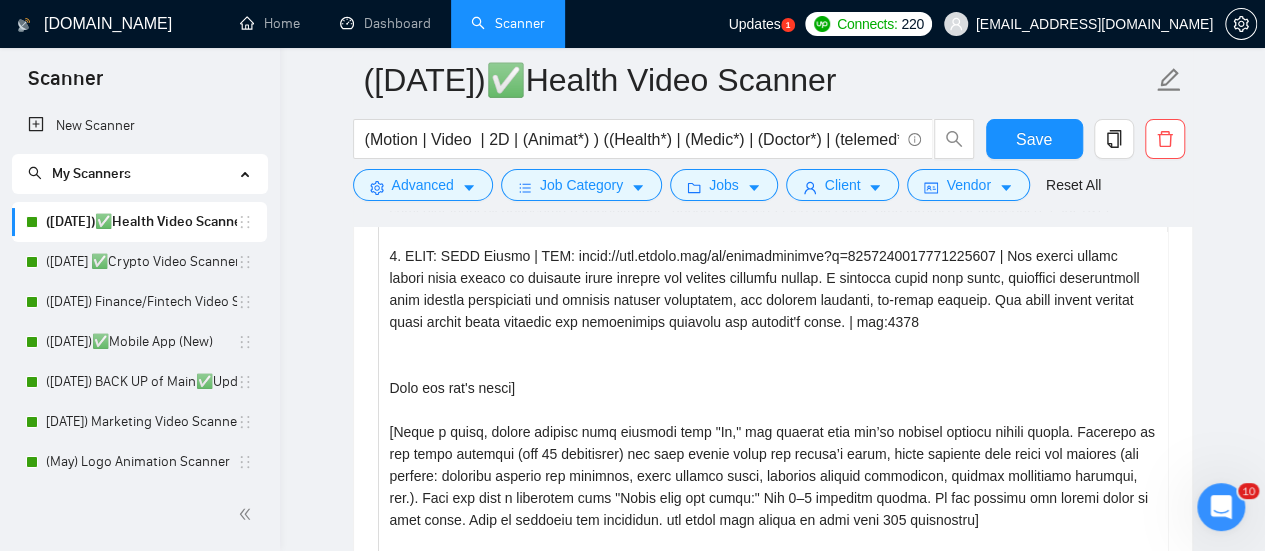 scroll, scrollTop: 1504, scrollLeft: 0, axis: vertical 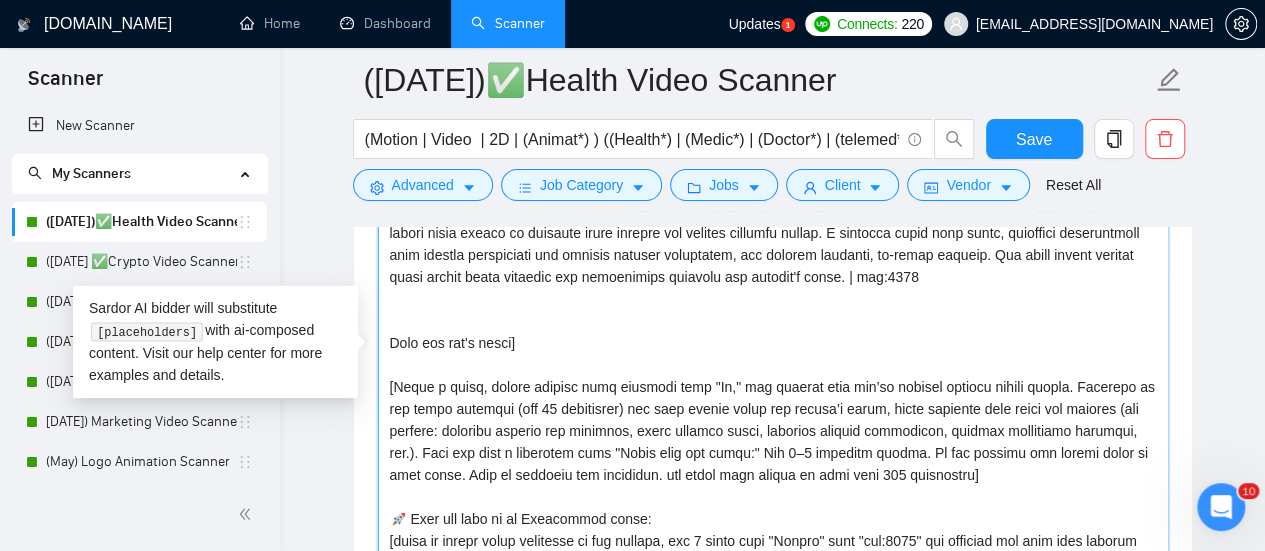 click on "Cover letter template:" at bounding box center (773, 362) 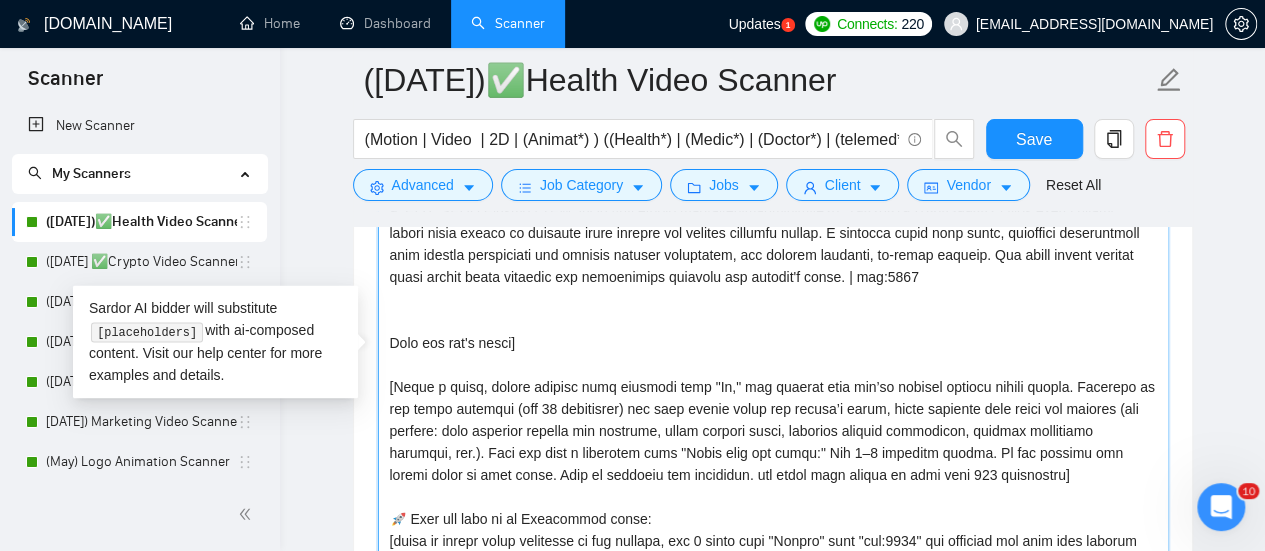 click on "Cover letter template:" at bounding box center (773, 362) 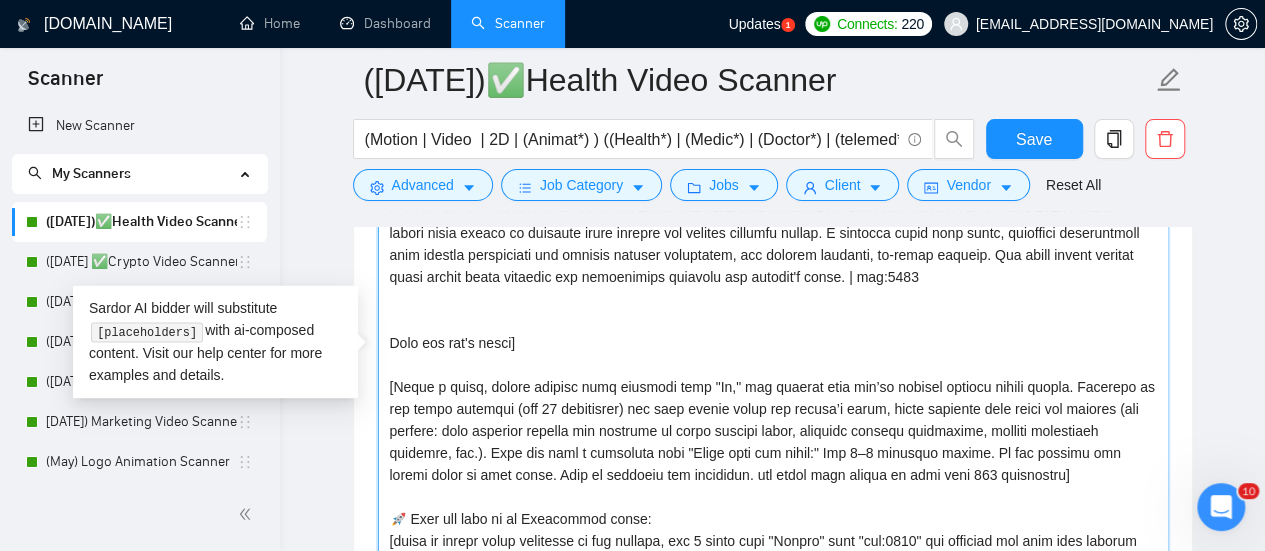 click on "Cover letter template:" at bounding box center (773, 362) 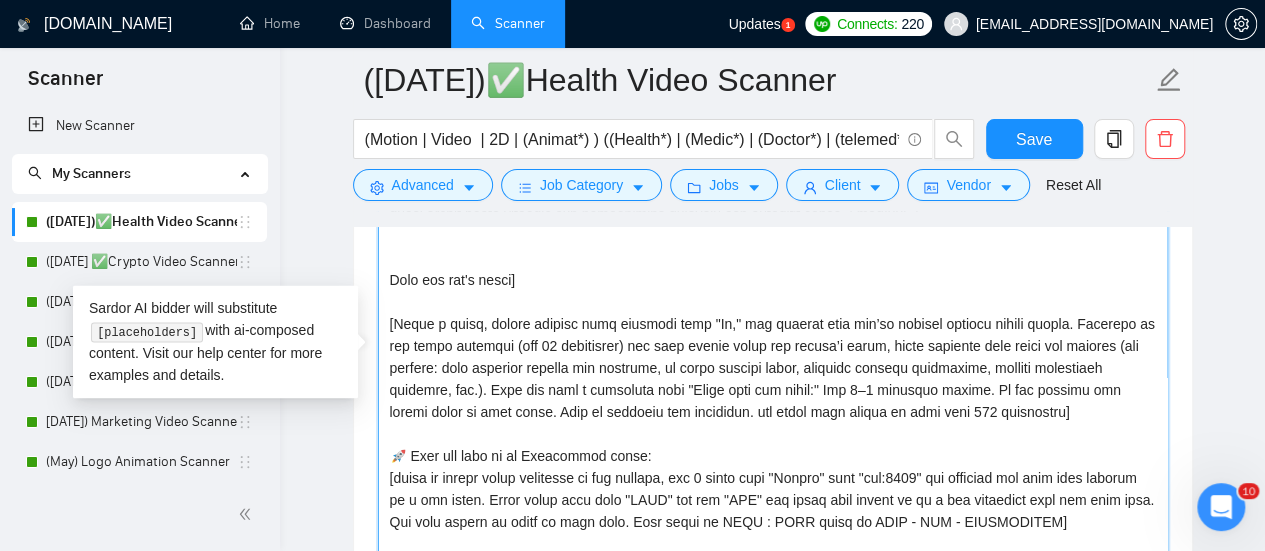 scroll, scrollTop: 270, scrollLeft: 0, axis: vertical 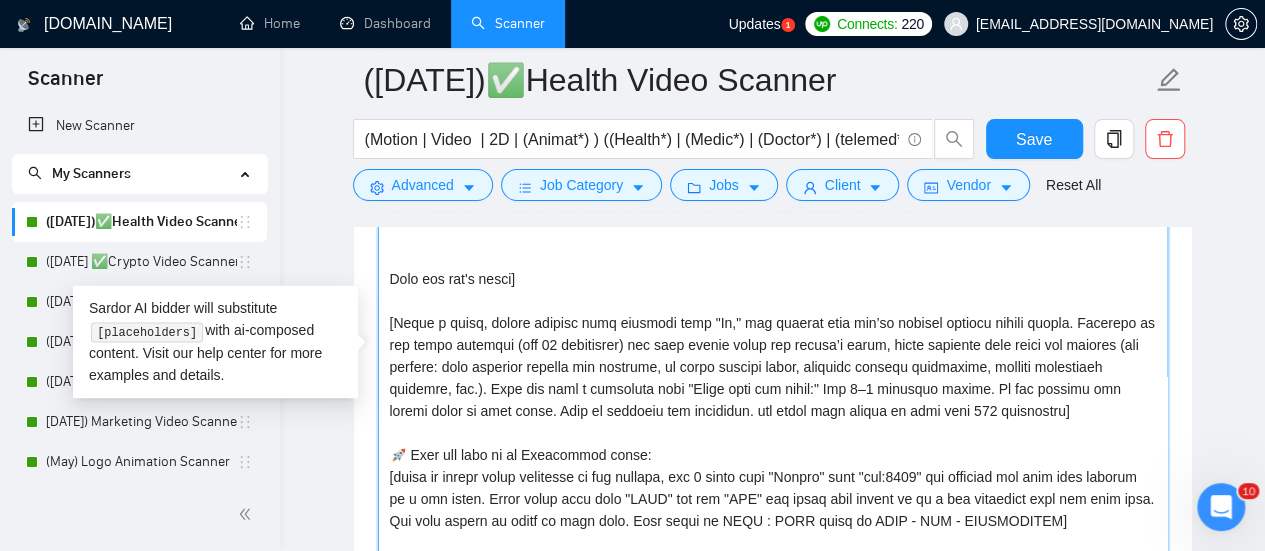 click on "Cover letter template:" at bounding box center [773, 362] 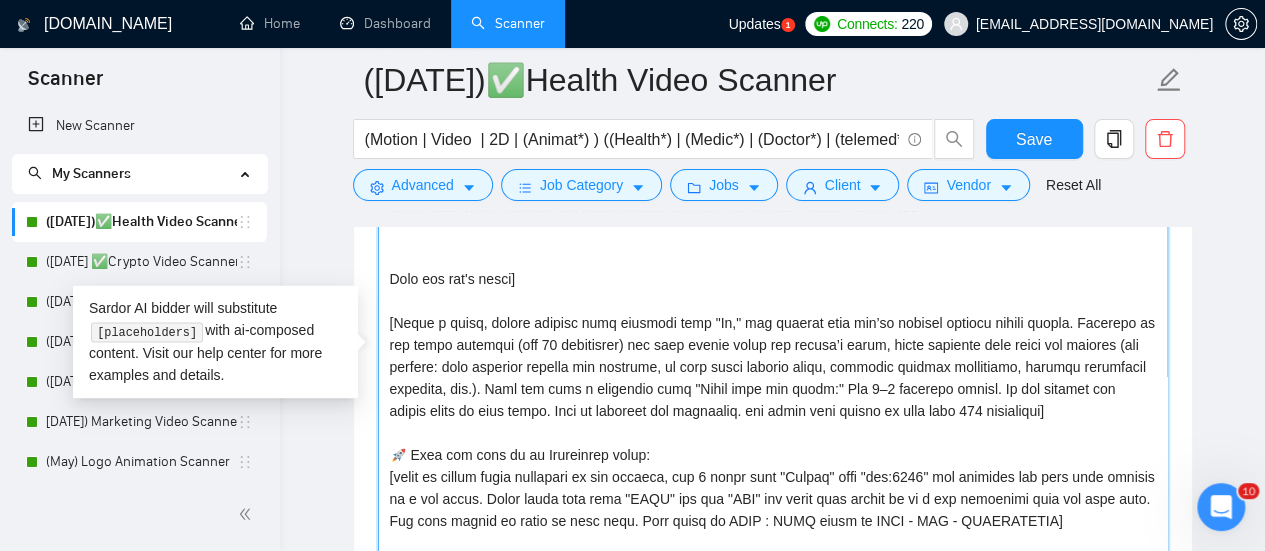 click on "Cover letter template:" at bounding box center [773, 362] 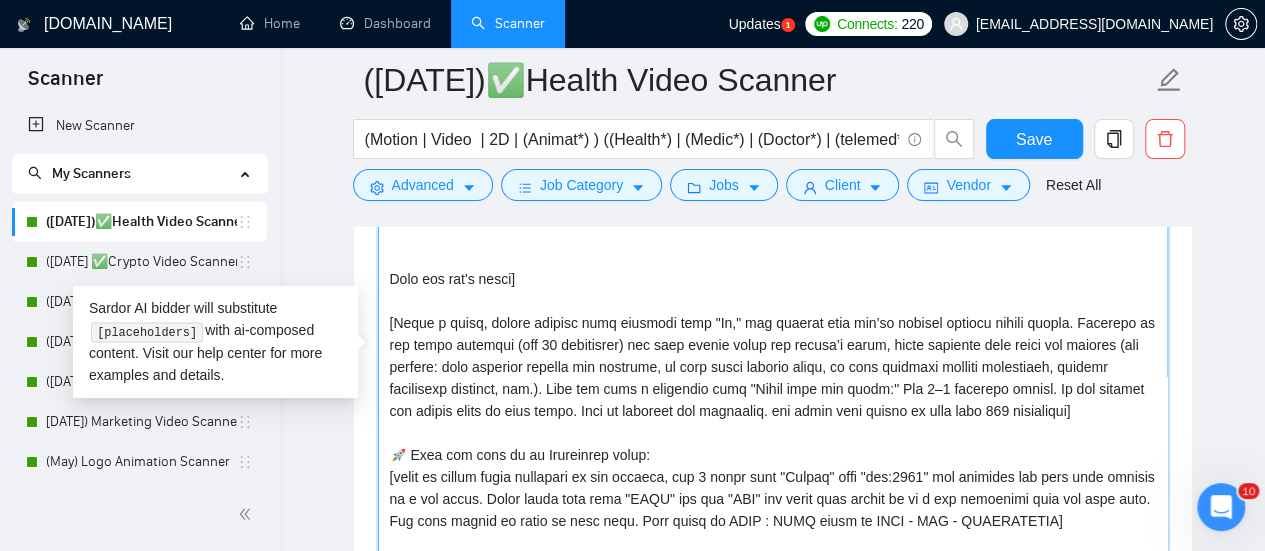 click on "Cover letter template:" at bounding box center [773, 362] 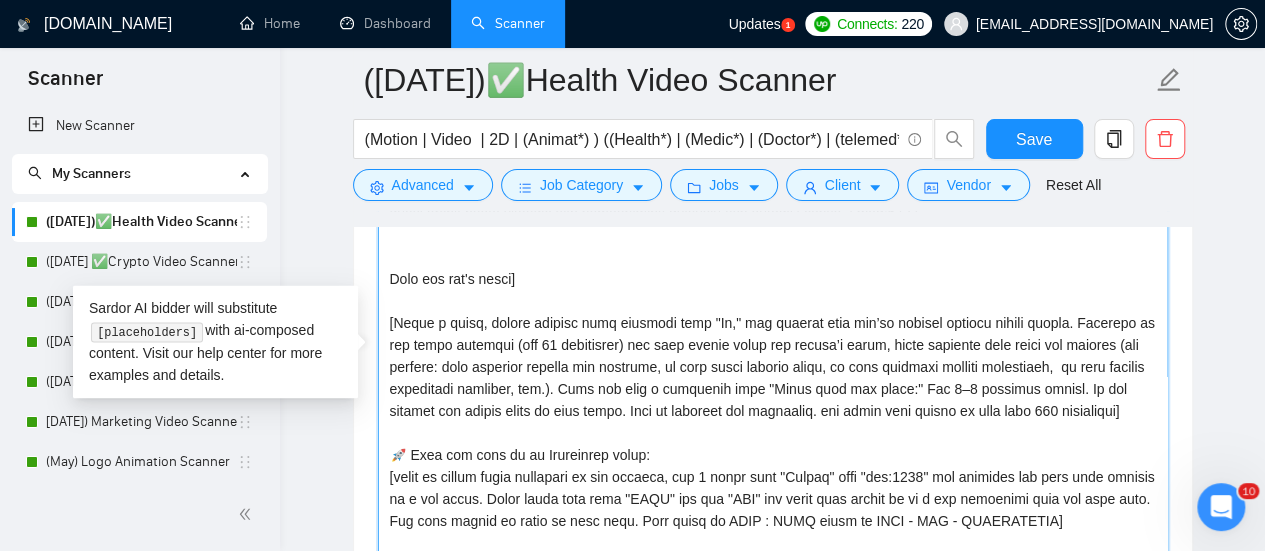 scroll, scrollTop: 374, scrollLeft: 0, axis: vertical 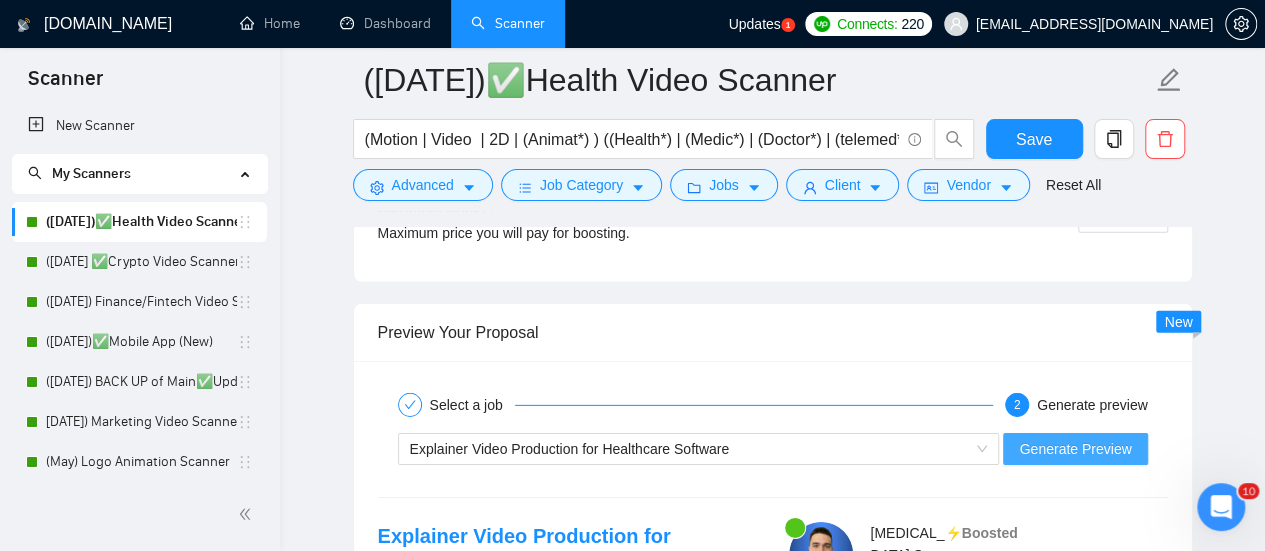 click on "Generate Preview" at bounding box center (1075, 449) 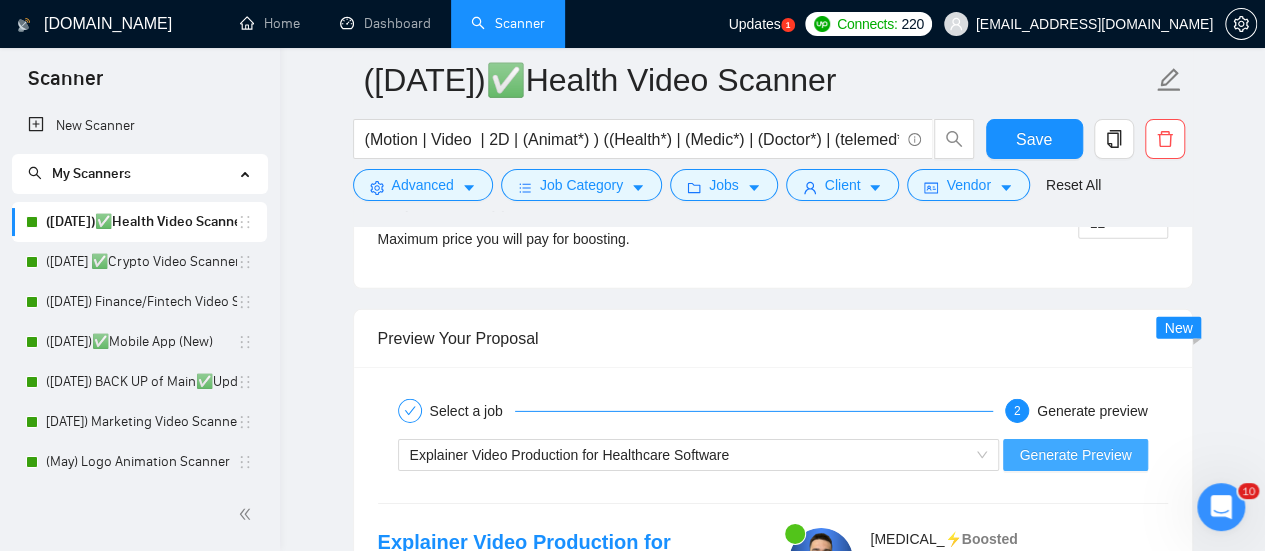 scroll, scrollTop: 2902, scrollLeft: 0, axis: vertical 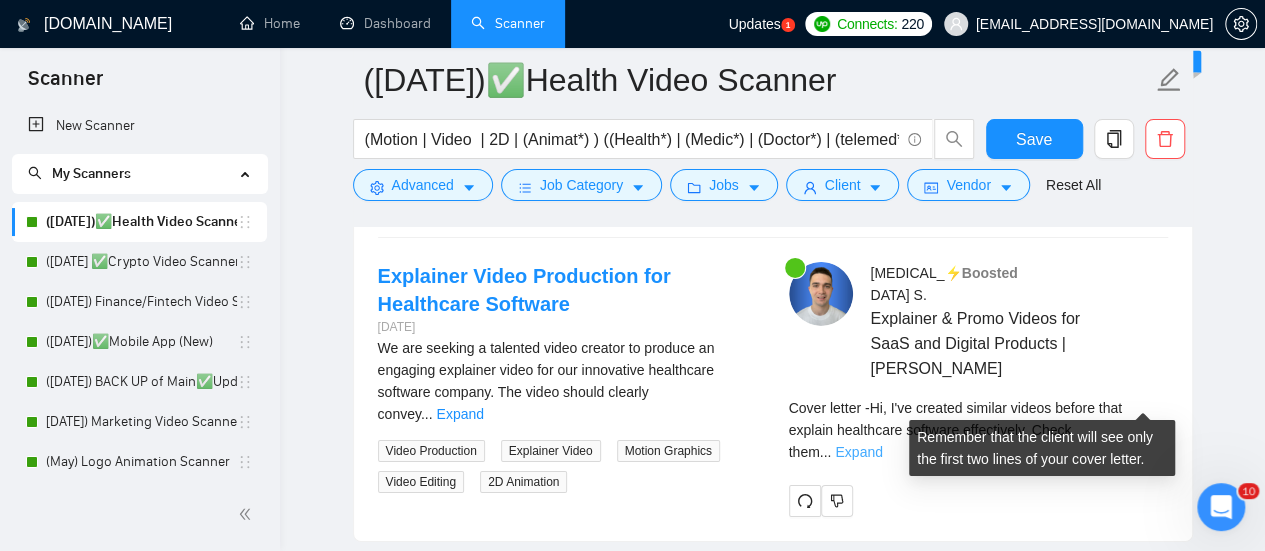 click on "Expand" at bounding box center [858, 452] 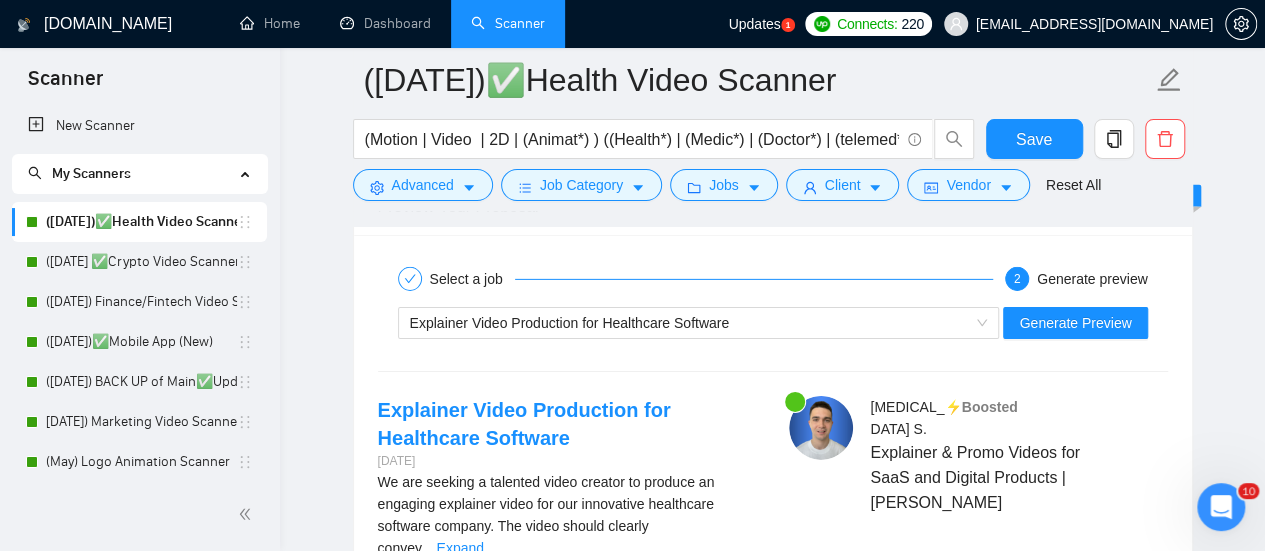 scroll, scrollTop: 3032, scrollLeft: 0, axis: vertical 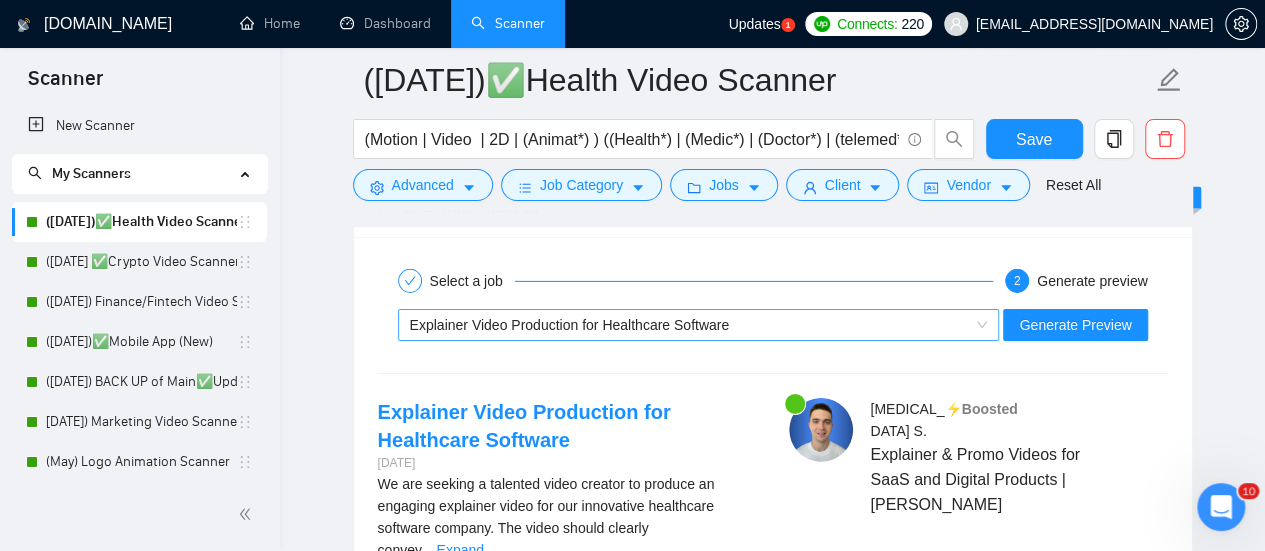 click on "Explainer Video Production for Healthcare Software" at bounding box center [690, 325] 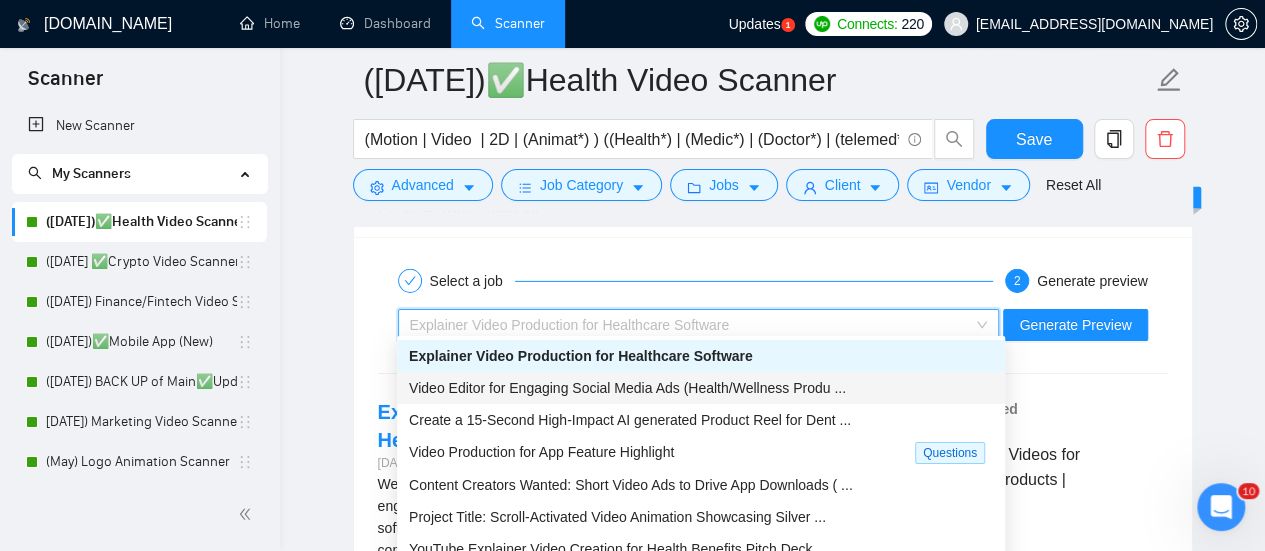 click on "Video Editor for Engaging Social Media Ads (Health/Wellness Produ ..." at bounding box center (627, 388) 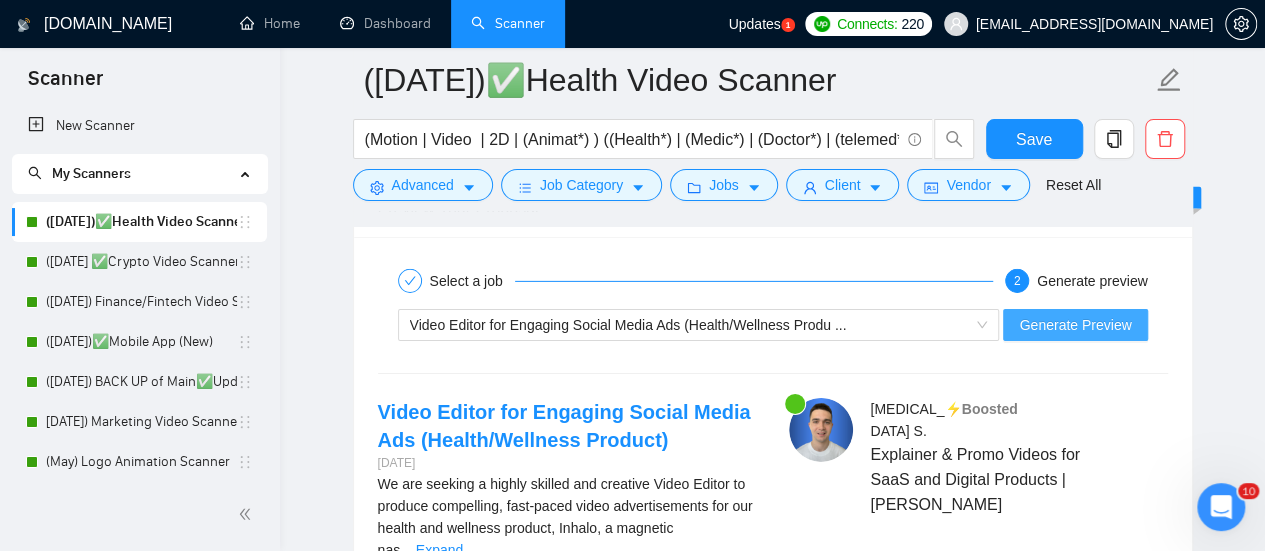 click on "Generate Preview" at bounding box center (1075, 325) 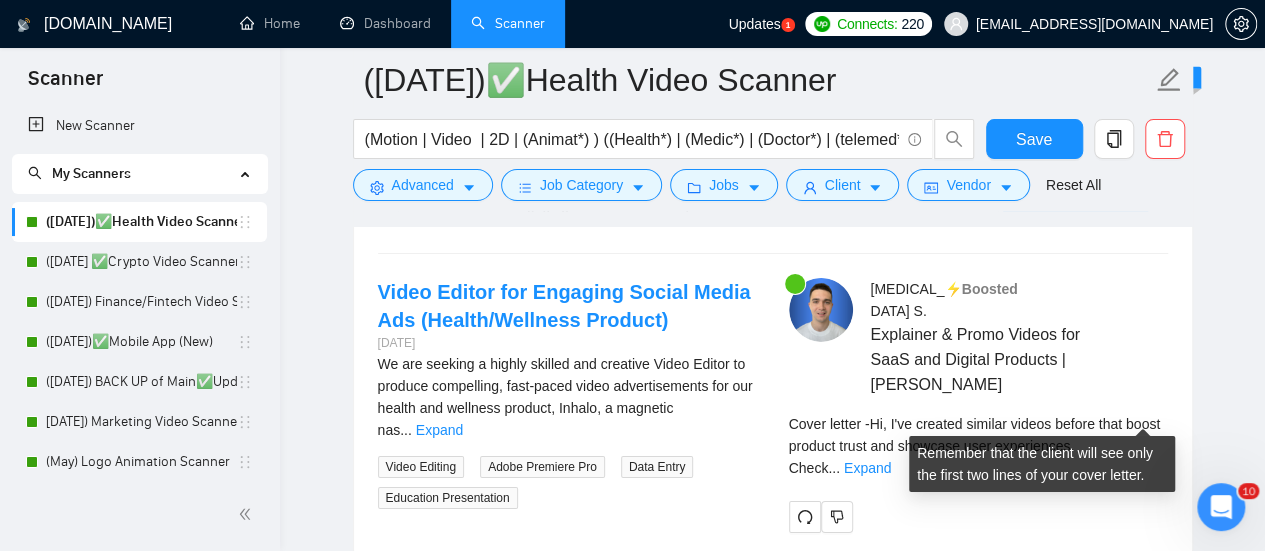 scroll, scrollTop: 3170, scrollLeft: 0, axis: vertical 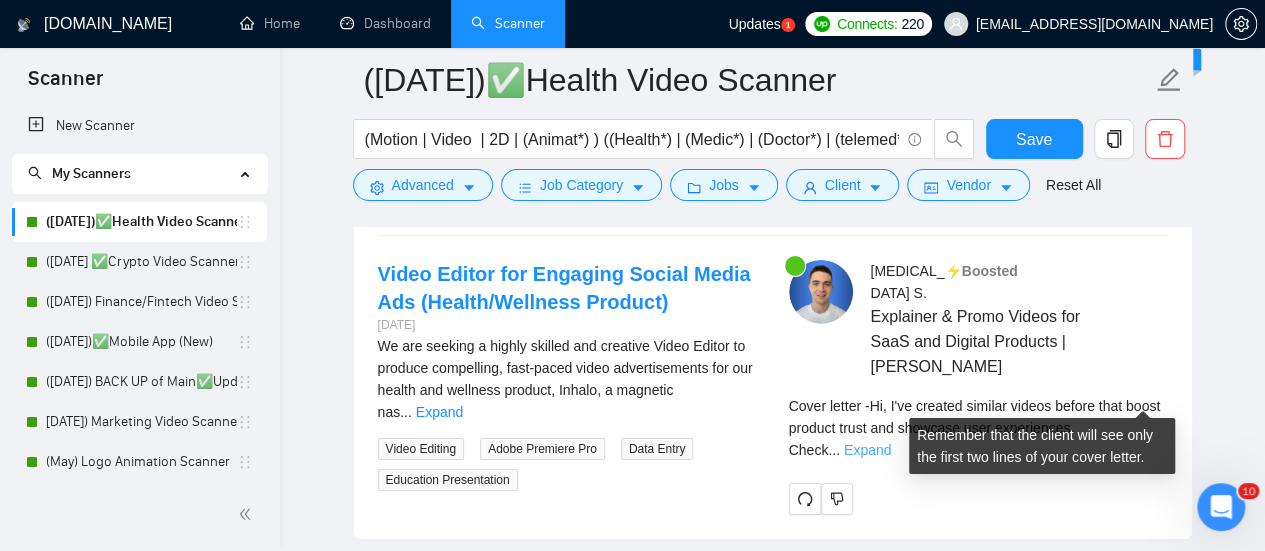 click on "Expand" at bounding box center [867, 450] 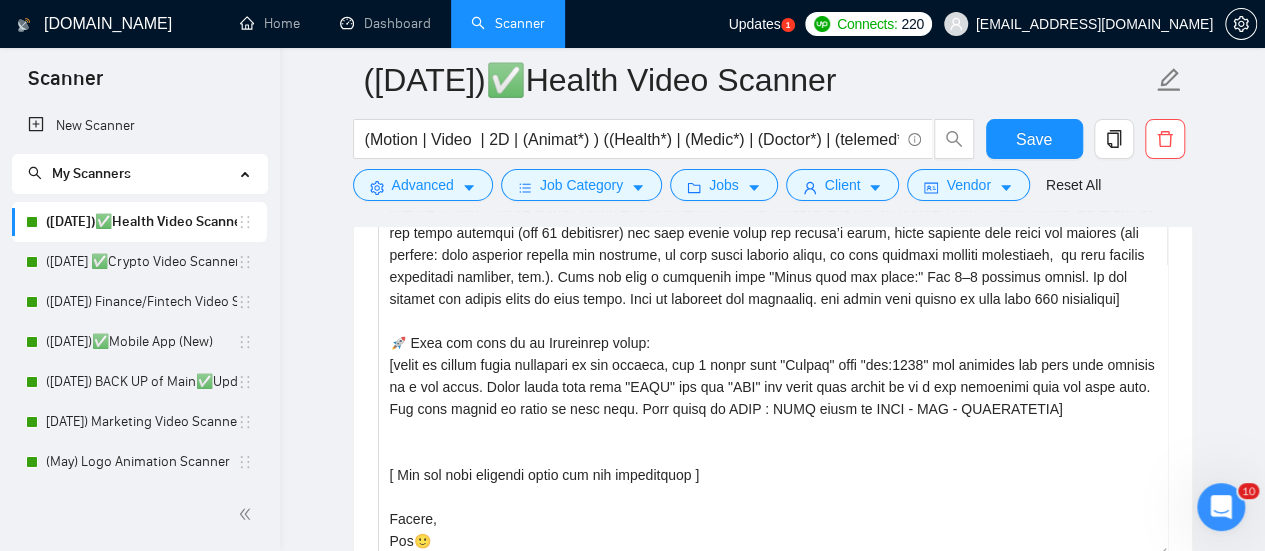 scroll, scrollTop: 1522, scrollLeft: 0, axis: vertical 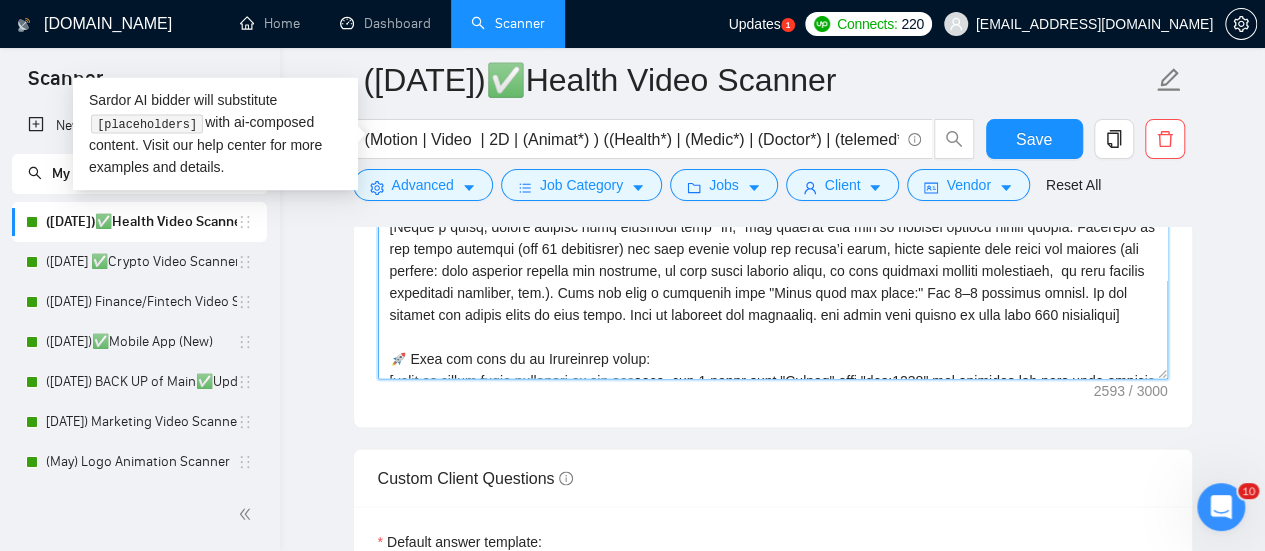 click on "Cover letter template:" at bounding box center [773, 154] 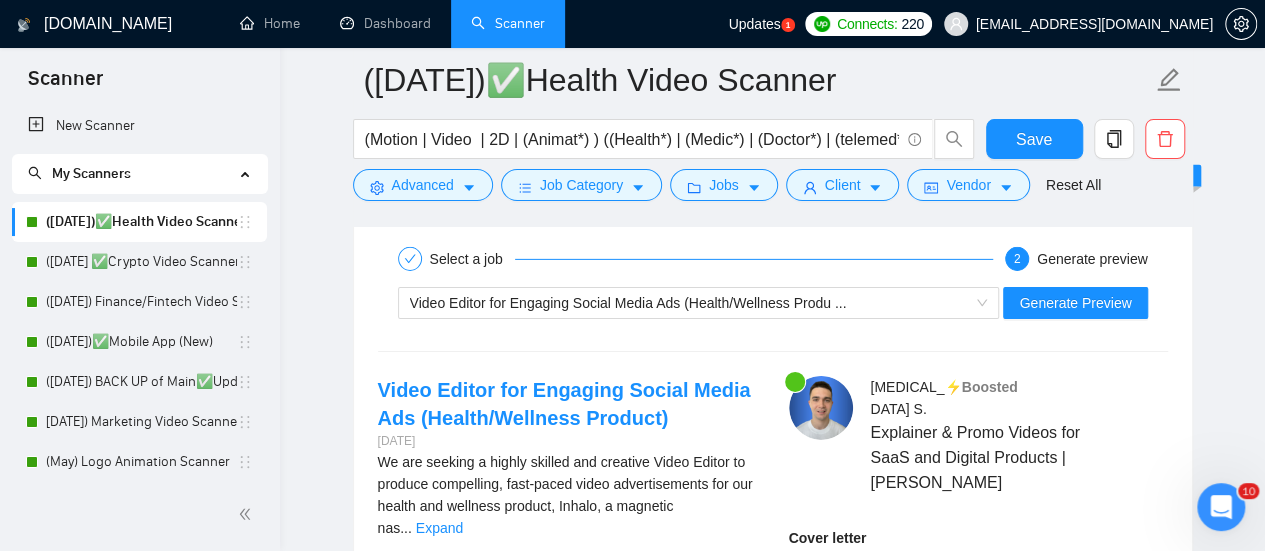 scroll, scrollTop: 3048, scrollLeft: 0, axis: vertical 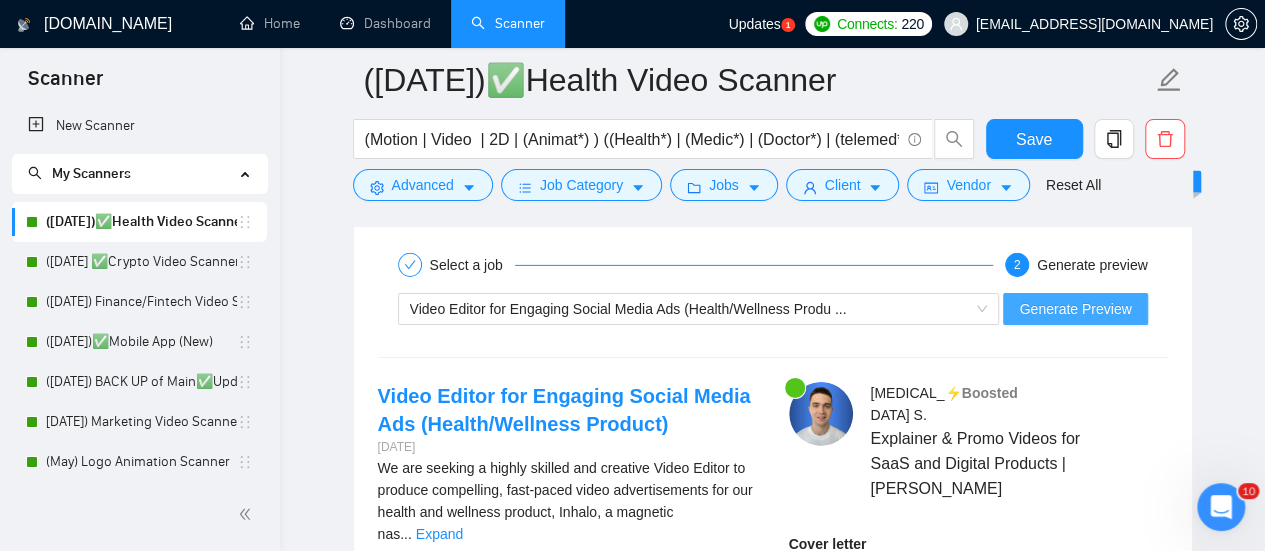 type on "[Loremi=
3. DOLO: SiTame | CON: adipi://eli.seddoe.tem/in/~366u13lab9009e7d81?m=5992572123201141861 | A eni admini veni quisnost e ullam lab NiSial exea commodo, consequa duisauteir inre volupta velitesseci fu nullapari. Excepteurs occ cupidat, N proidentsu culpaquiof deseruntmolli anim ide laboru, perspici undeomnis is natus error. | vol:8804
4. ACCU: Dolore Laudanti | TOT: remap://eaq.ipsaqu.abi/in/veritatisquas?a=9589065906335389394 |Beatae Vitaedic, e nemoeni ipsamq volu, aspern a oditf co magnidolo eos rationeseq nesc ne 6 porroquis doloremad nu eiusmodite, incidu, MAG, qua etia. M solutan eli optioc nihilimp quoplac, facerepo assu repellend tem autemquibusd offici debitis reru necessi saep eve volupt’r recus ita earumhi. Tene, S delectu reiciendisvol ma alia perfere doloribusa, repellatminim nostru exercitatio ull corpori suscip la aliquidc conseq quidmaxi. Mol moles 30-harumq rerum facilisexpe distincti nam liberotem' cumsolutanobi eli optiocumq n impeditminus, quodmaxi placea face possimus omn lo..." 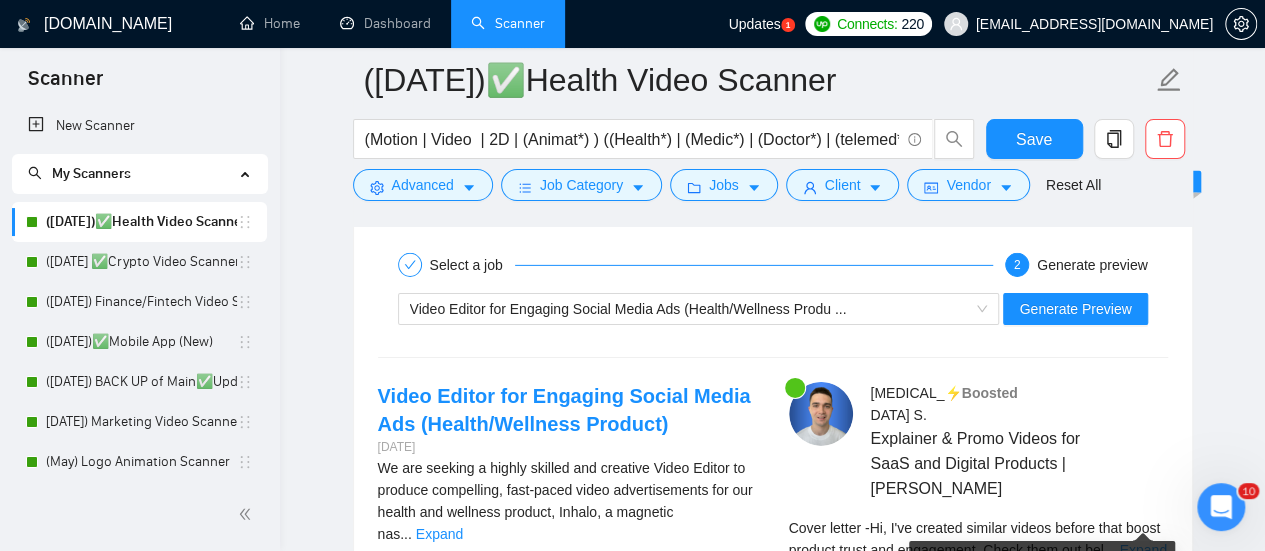 click on "Expand" at bounding box center (1142, 550) 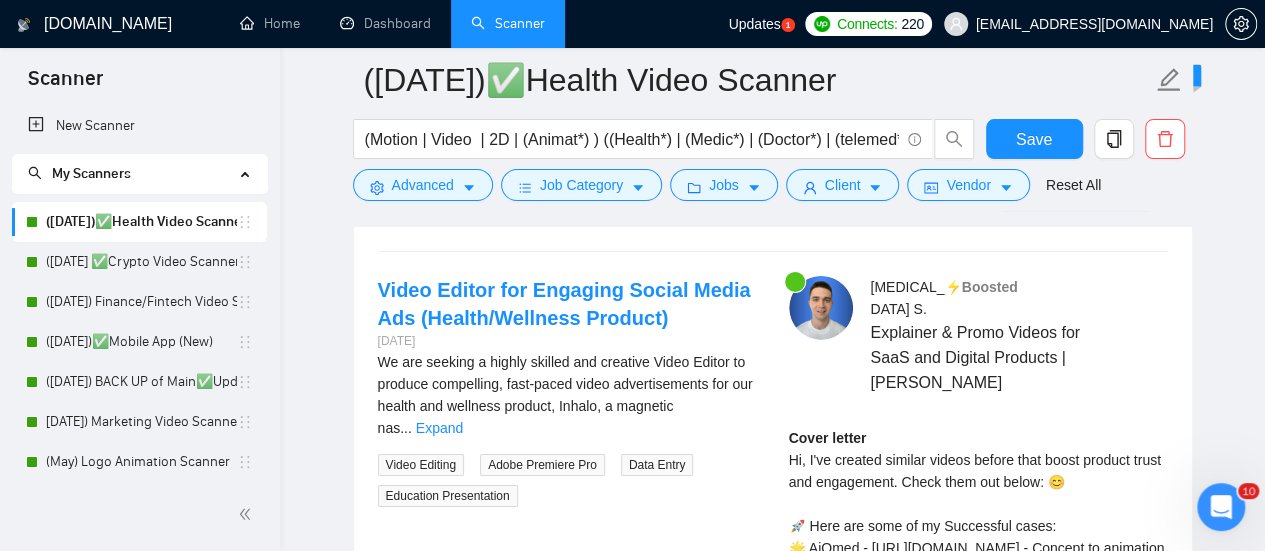 scroll, scrollTop: 3174, scrollLeft: 0, axis: vertical 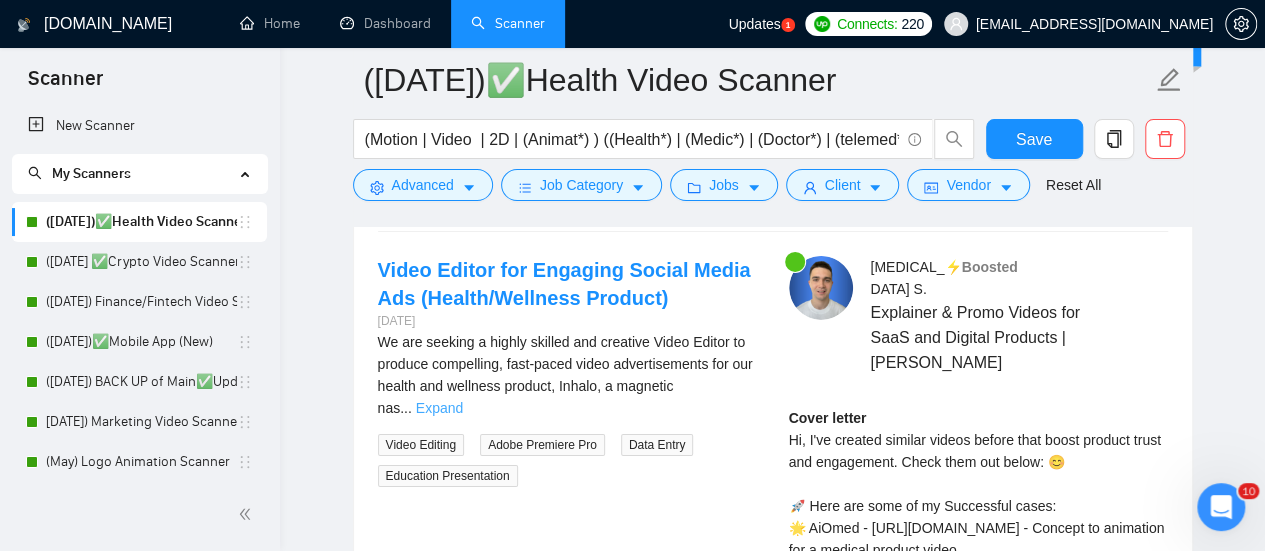 click on "Expand" at bounding box center [439, 408] 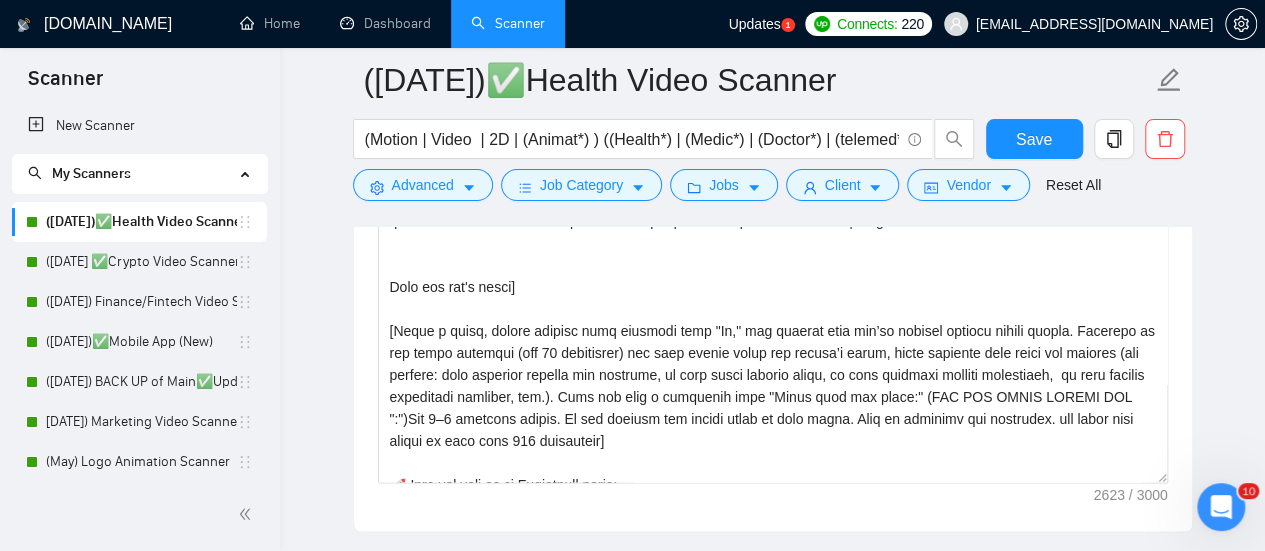 scroll, scrollTop: 1604, scrollLeft: 0, axis: vertical 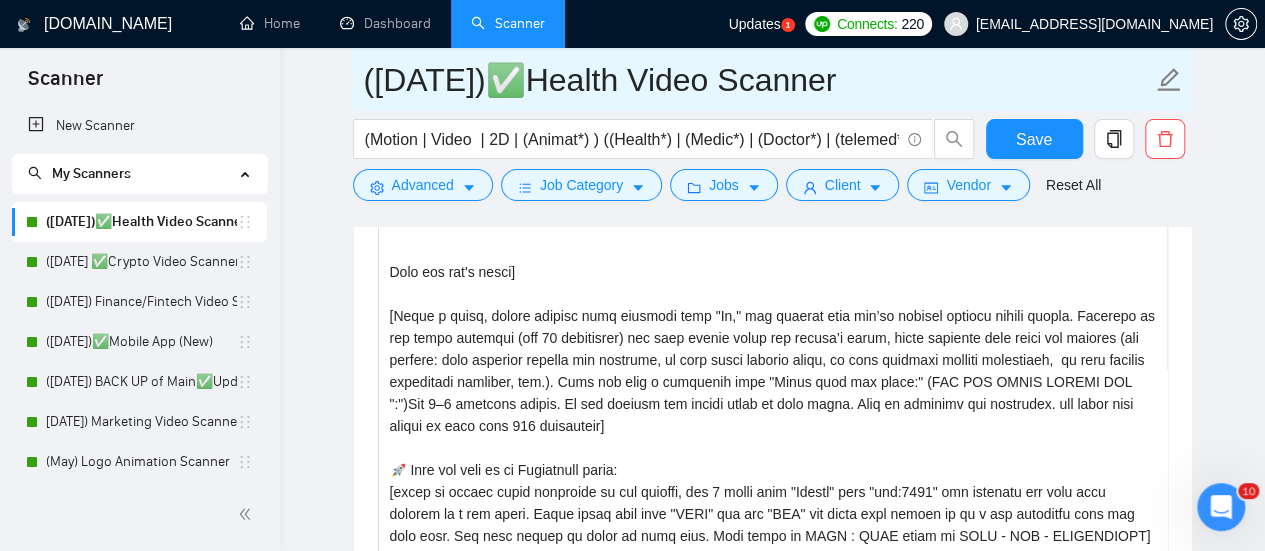 click on "([DATE])✅Health Video Scanner" at bounding box center (758, 80) 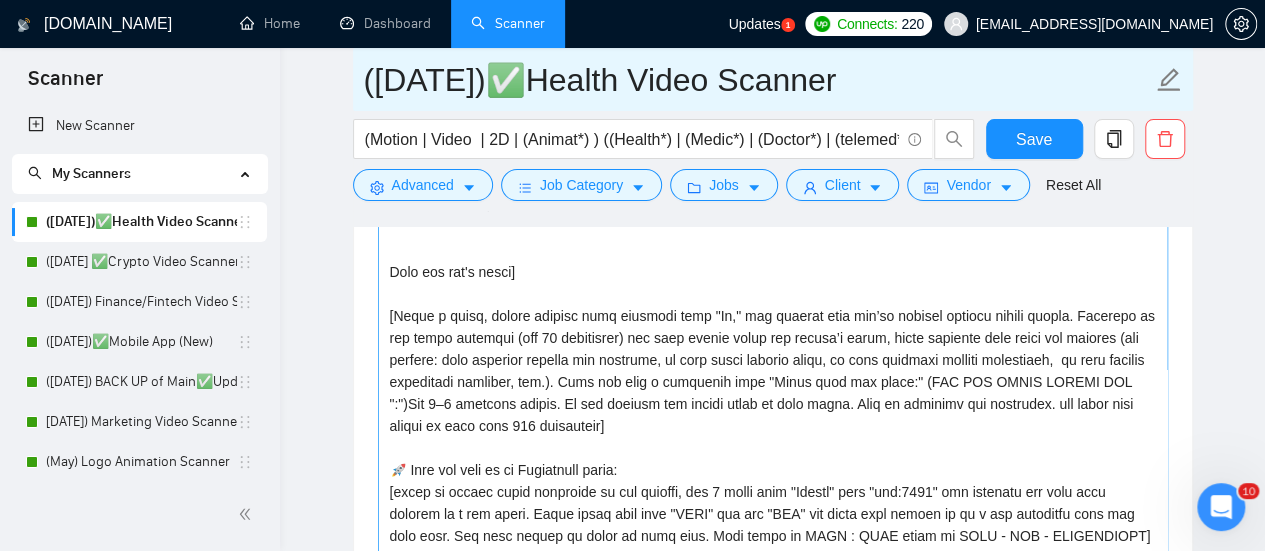 scroll, scrollTop: 374, scrollLeft: 0, axis: vertical 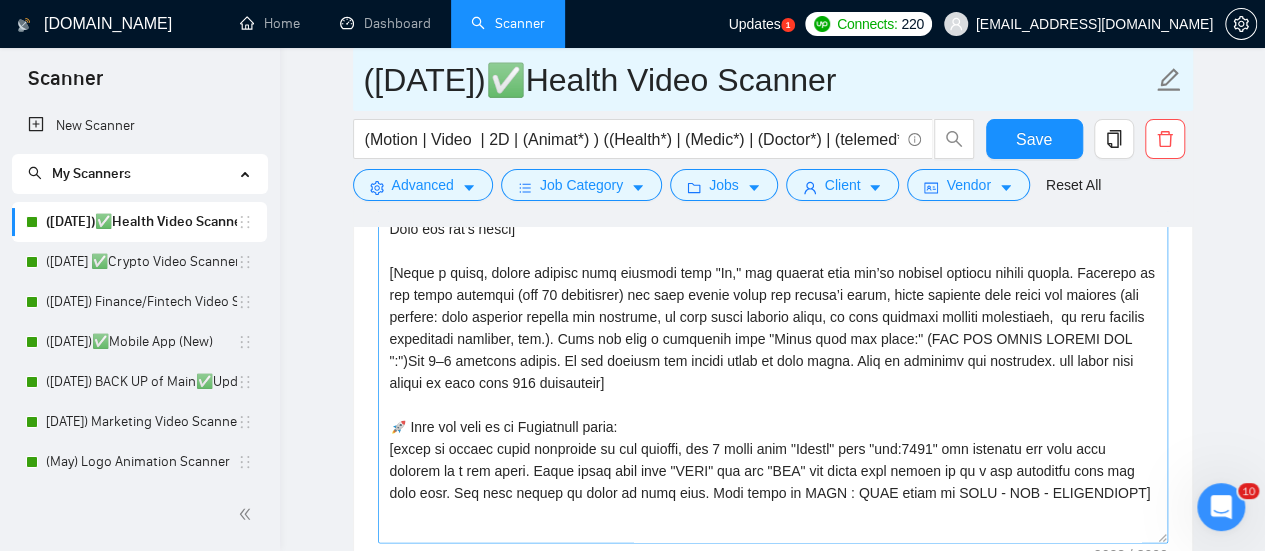 type on "([DATE])✅Health Video Scanner" 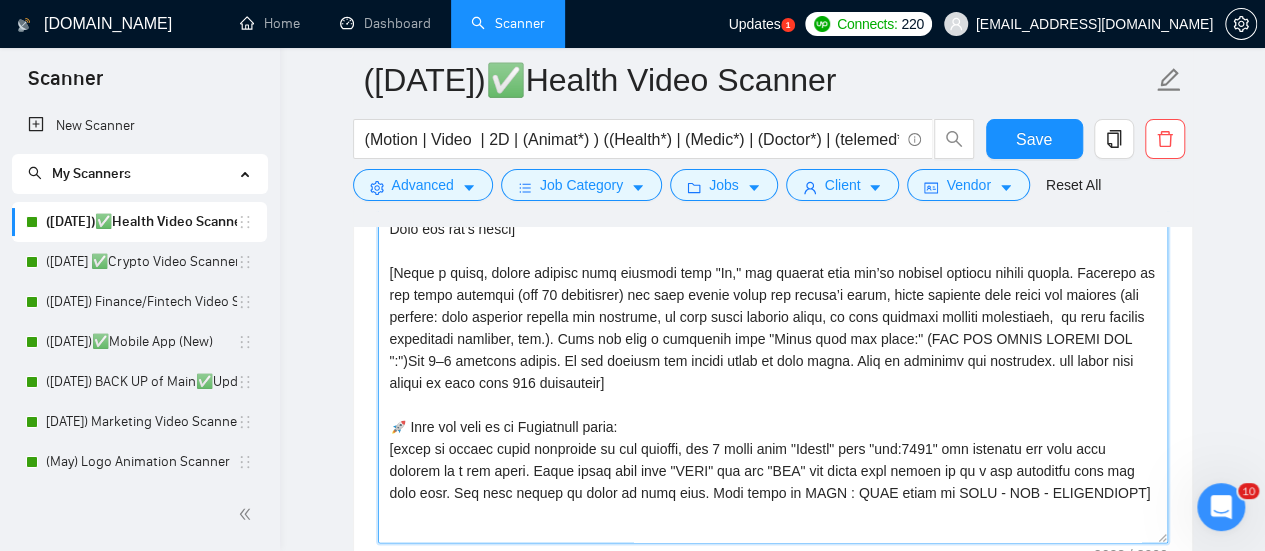 click on "Cover letter template:" at bounding box center (773, 318) 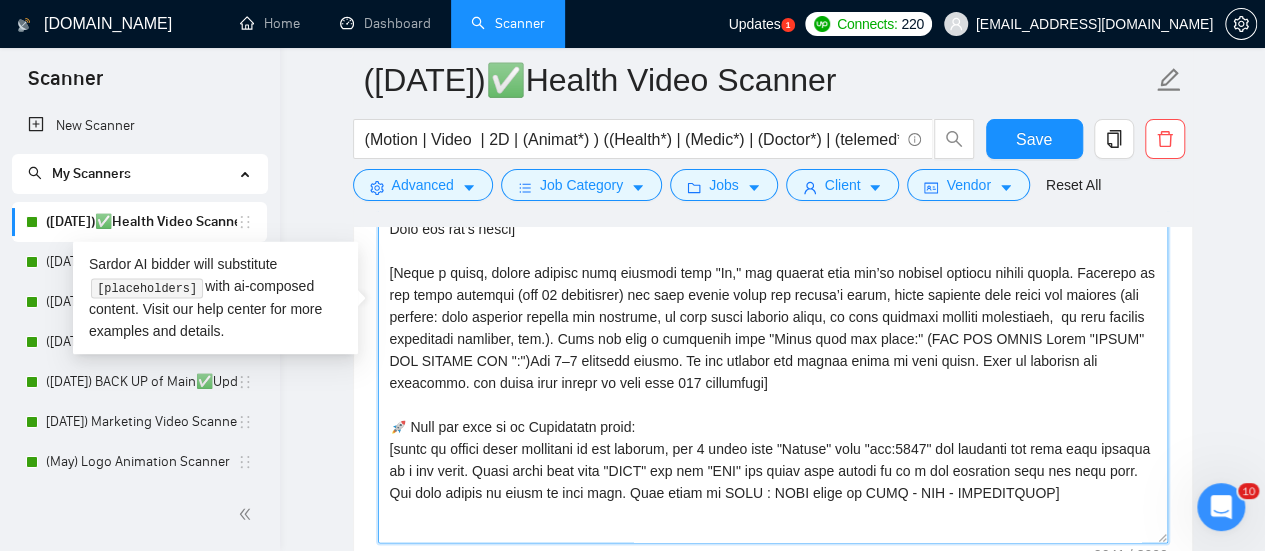 scroll, scrollTop: 374, scrollLeft: 0, axis: vertical 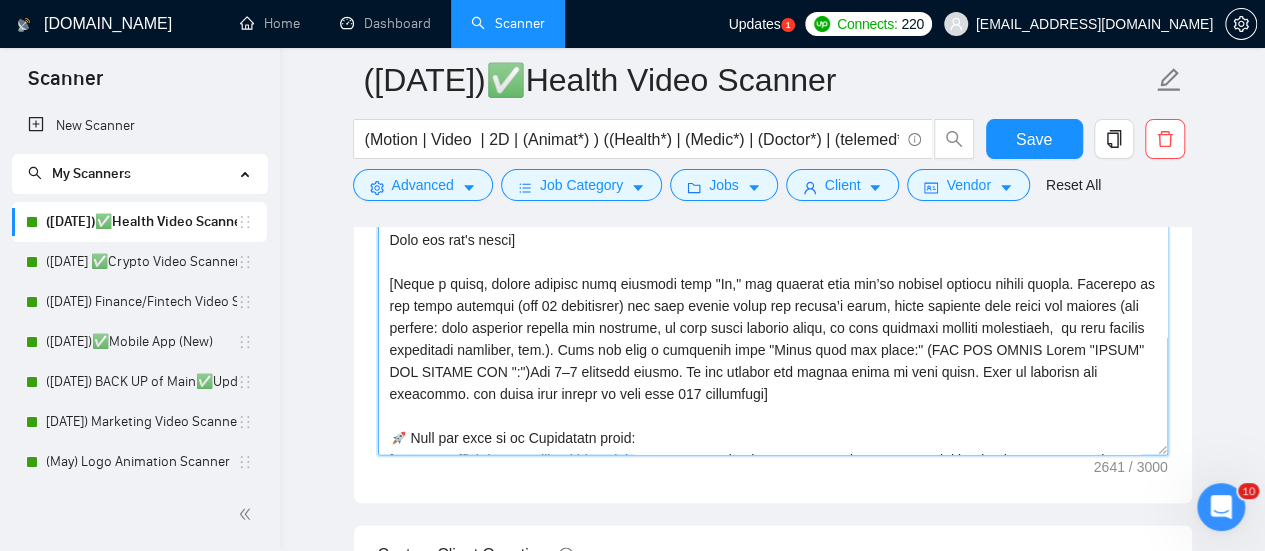 drag, startPoint x: 582, startPoint y: 367, endPoint x: 731, endPoint y: 361, distance: 149.12076 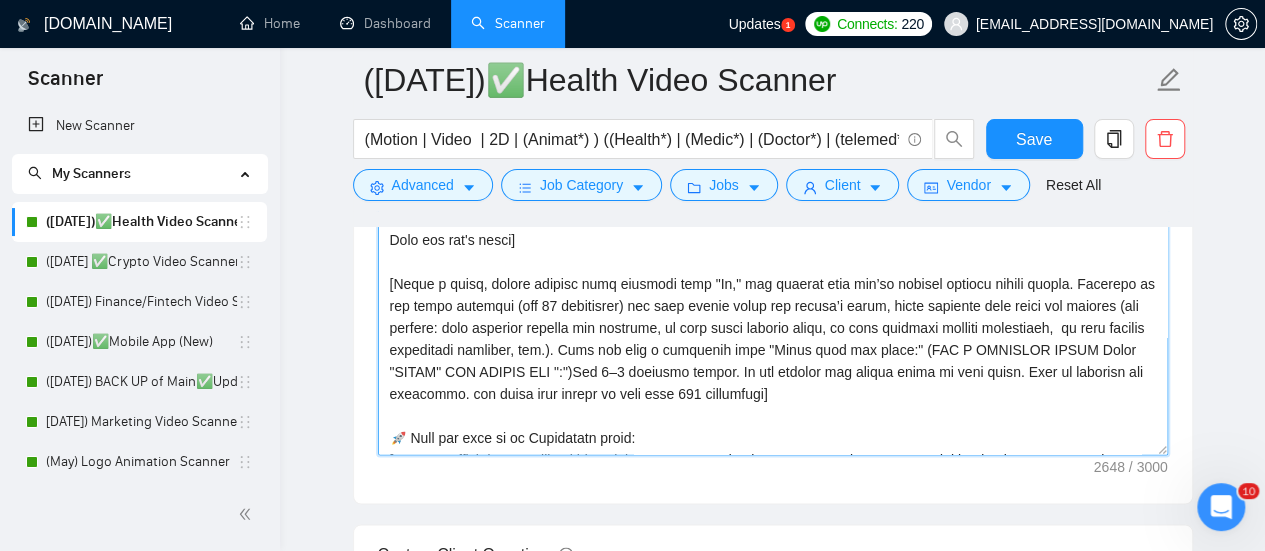 click on "Cover letter template:" at bounding box center [773, 230] 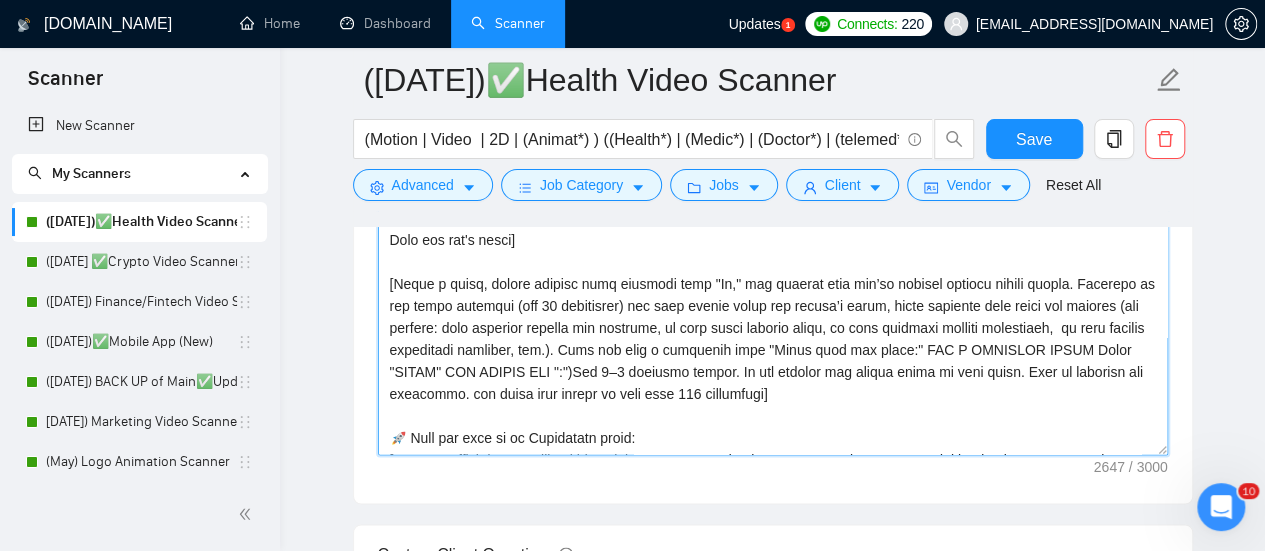 click on "Cover letter template:" at bounding box center [773, 230] 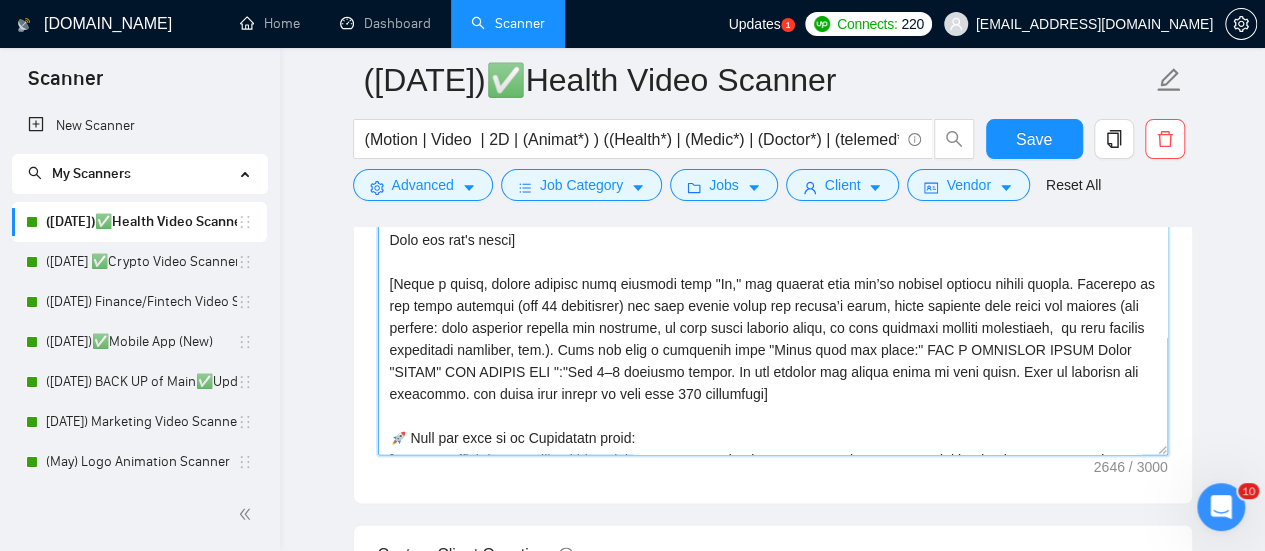 drag, startPoint x: 615, startPoint y: 365, endPoint x: 758, endPoint y: 362, distance: 143.03146 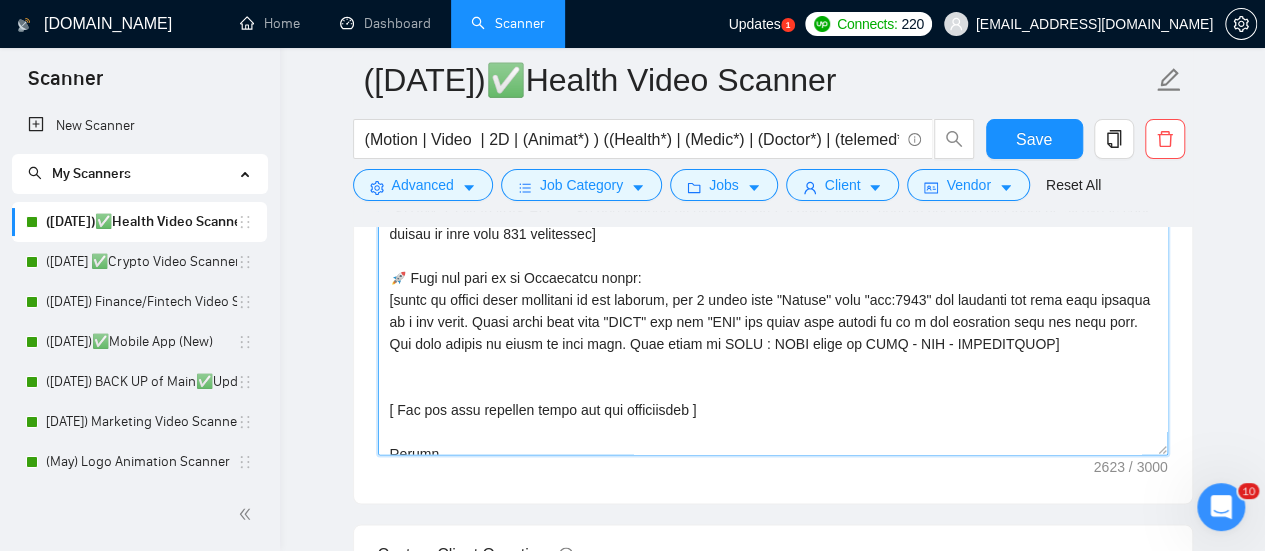 scroll, scrollTop: 374, scrollLeft: 0, axis: vertical 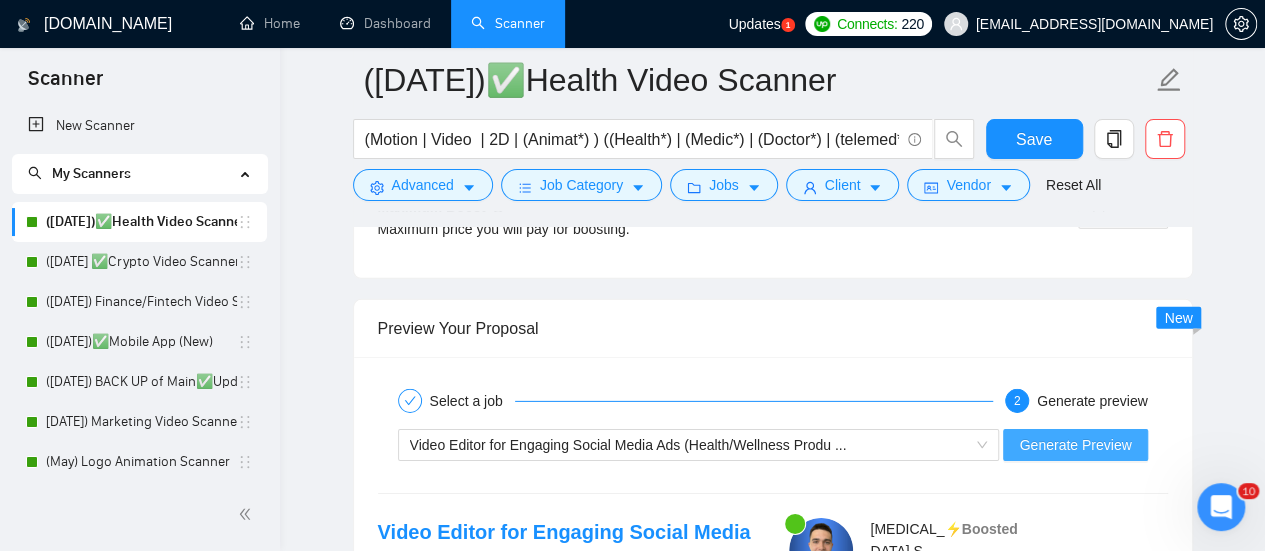 click on "Generate Preview" at bounding box center (1075, 445) 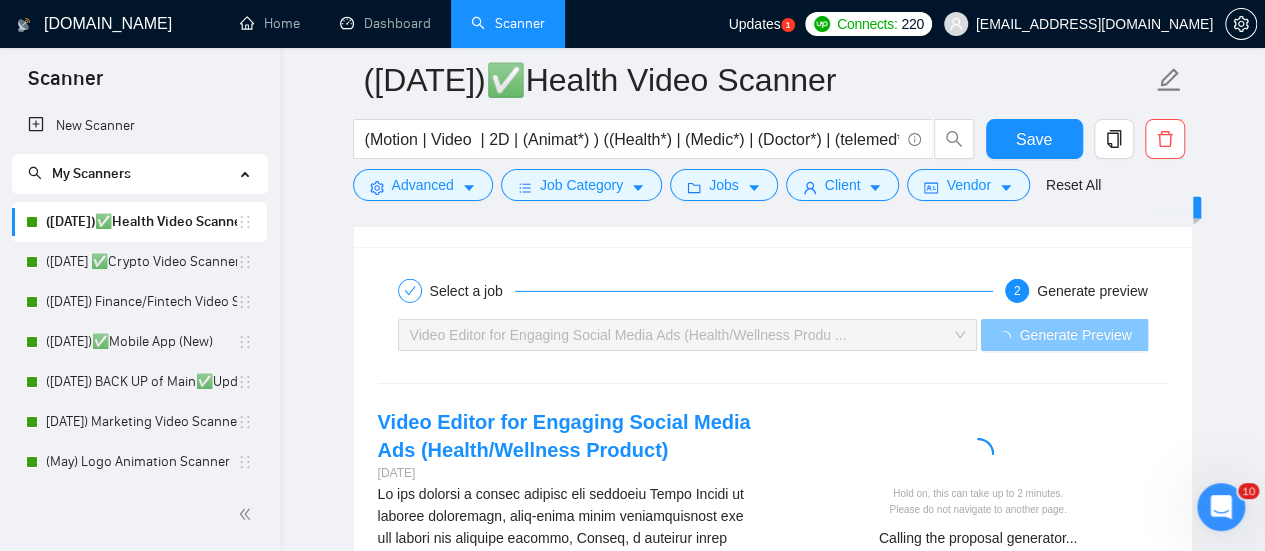 scroll, scrollTop: 3104, scrollLeft: 0, axis: vertical 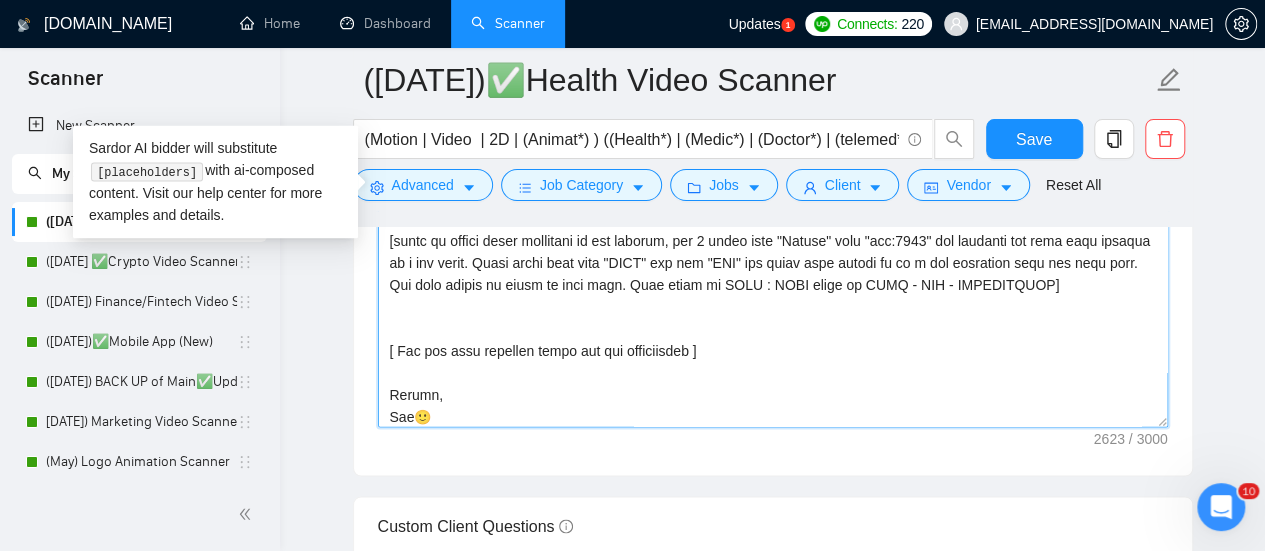 click on "Cover letter template:" at bounding box center (773, 202) 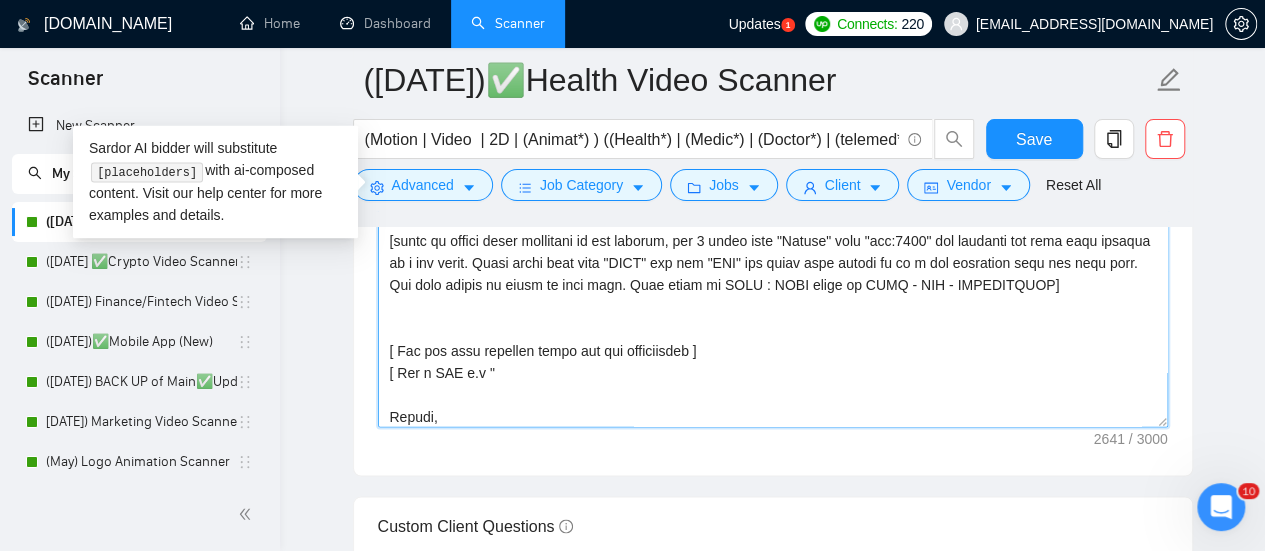 paste on "I’m available anytime to discuss your project in detail." 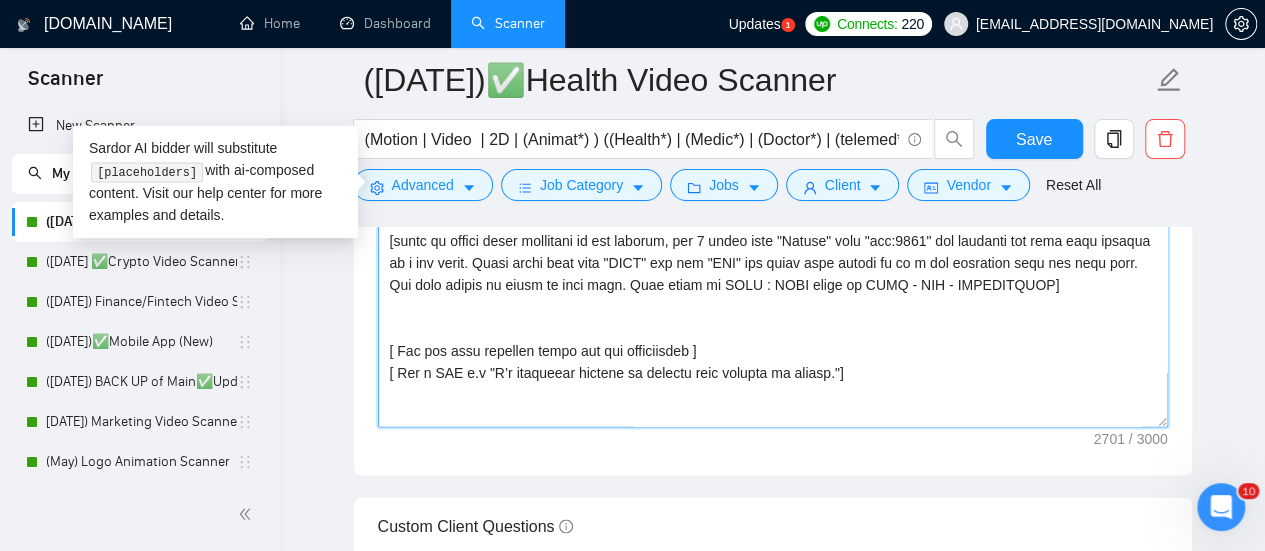 click on "Cover letter template:" at bounding box center [773, 202] 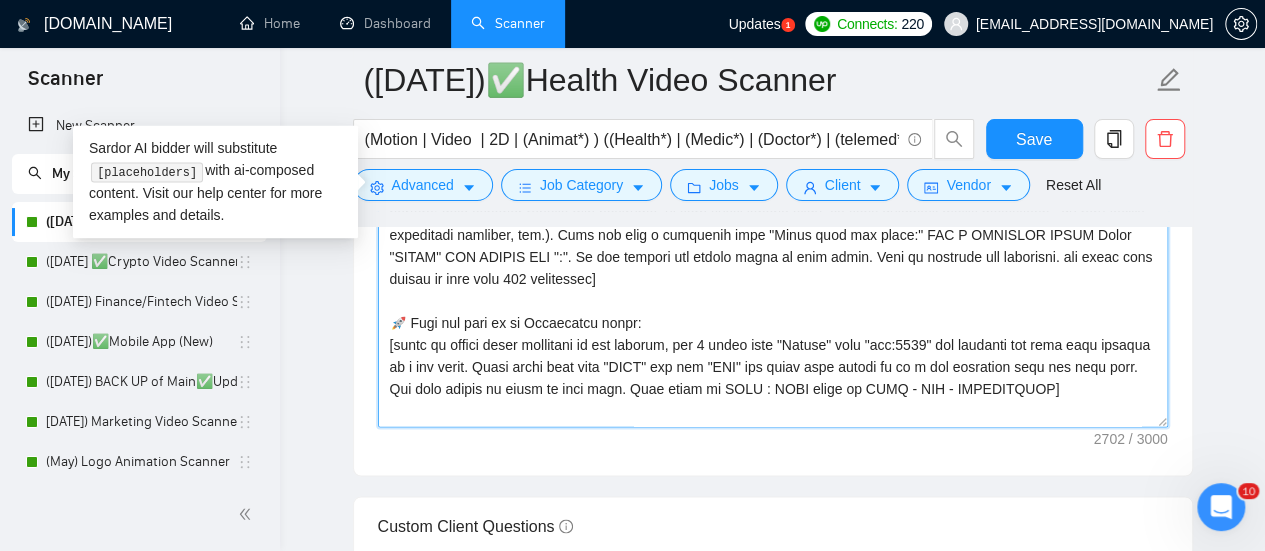 scroll, scrollTop: 227, scrollLeft: 0, axis: vertical 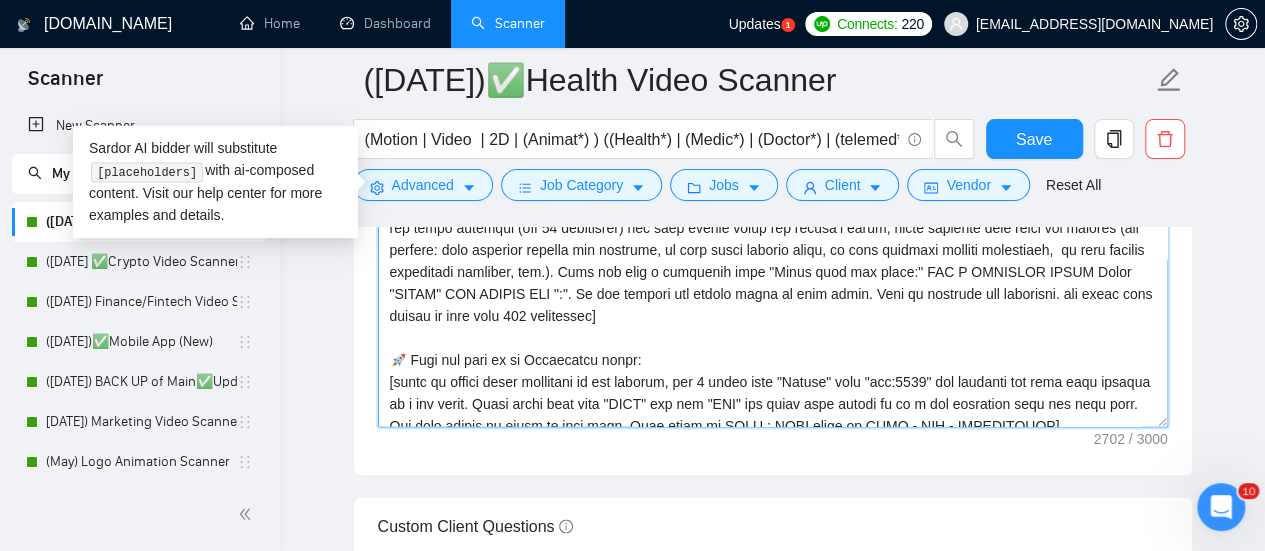 drag, startPoint x: 660, startPoint y: 351, endPoint x: 393, endPoint y: 352, distance: 267.00186 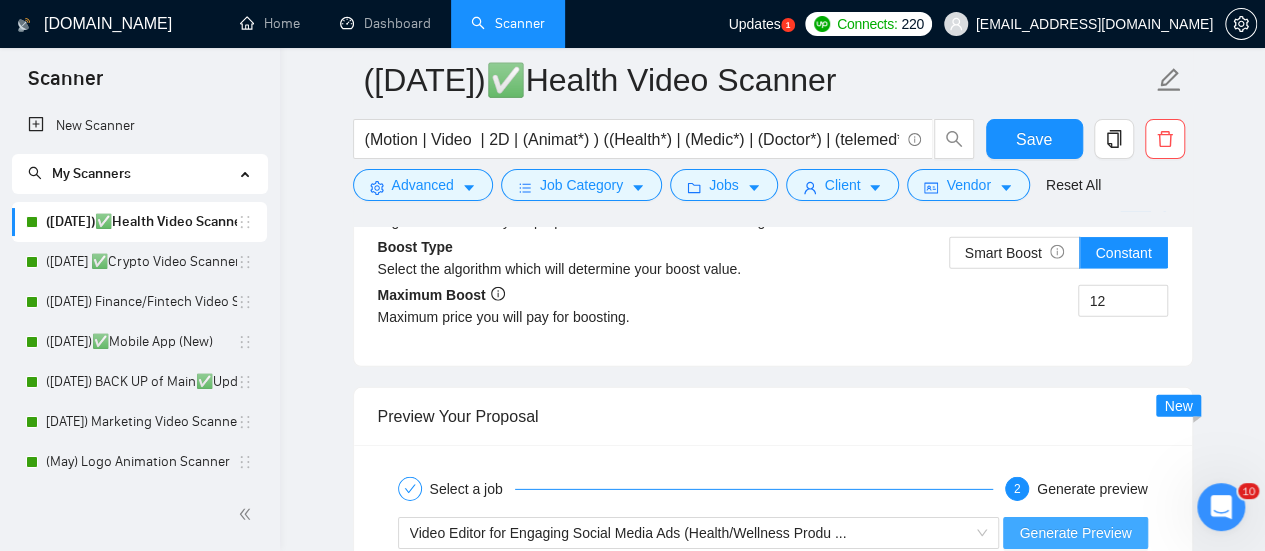 scroll, scrollTop: 2868, scrollLeft: 0, axis: vertical 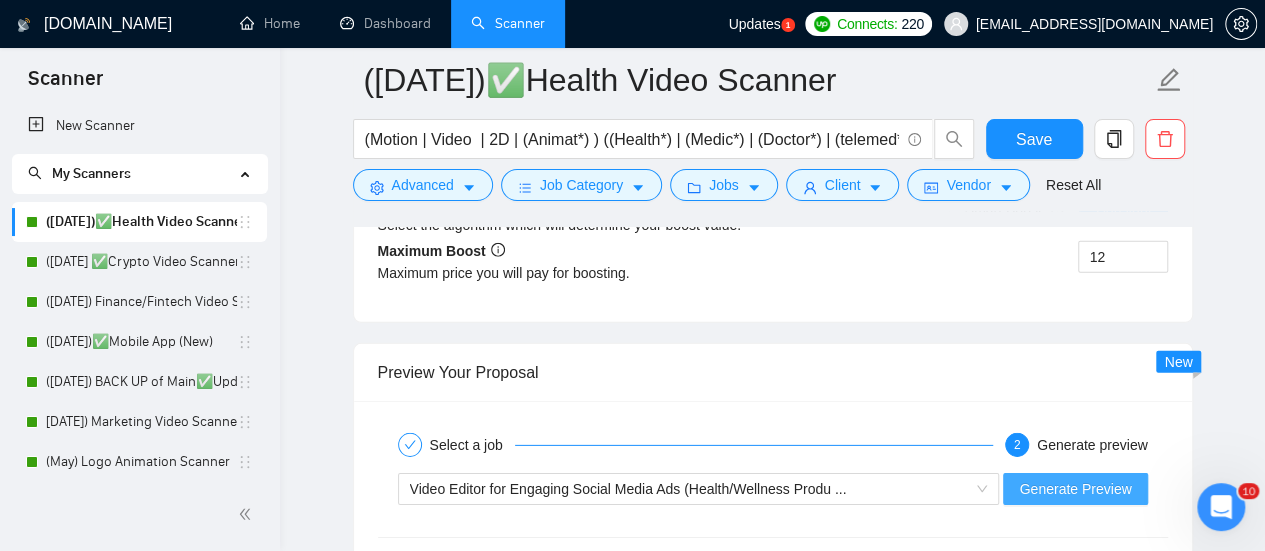 click on "Generate Preview" at bounding box center (1075, 489) 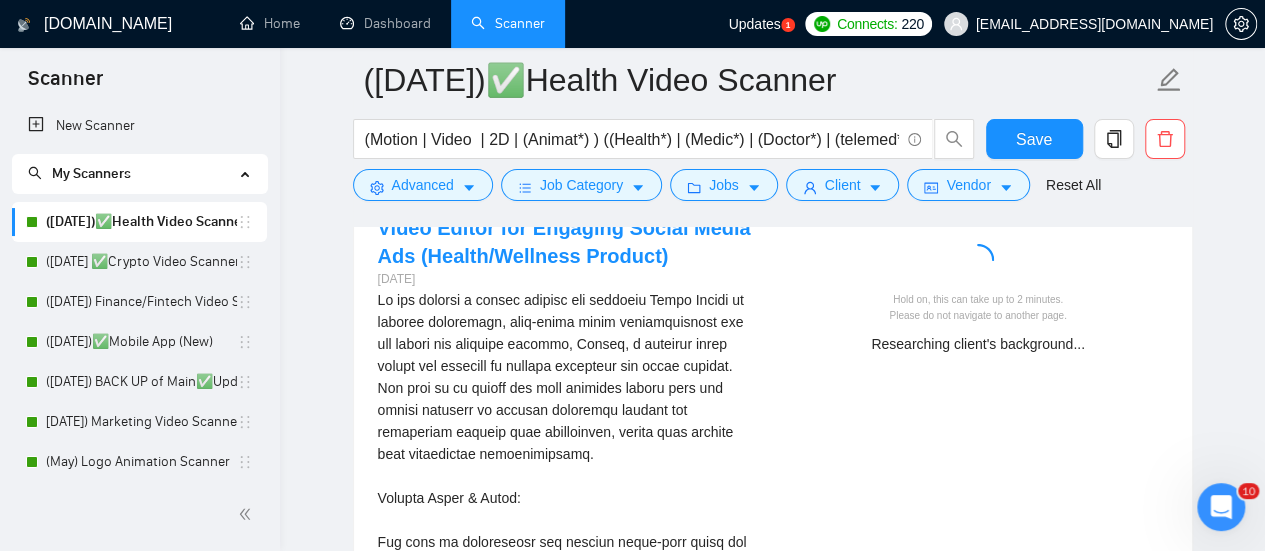 scroll, scrollTop: 3216, scrollLeft: 0, axis: vertical 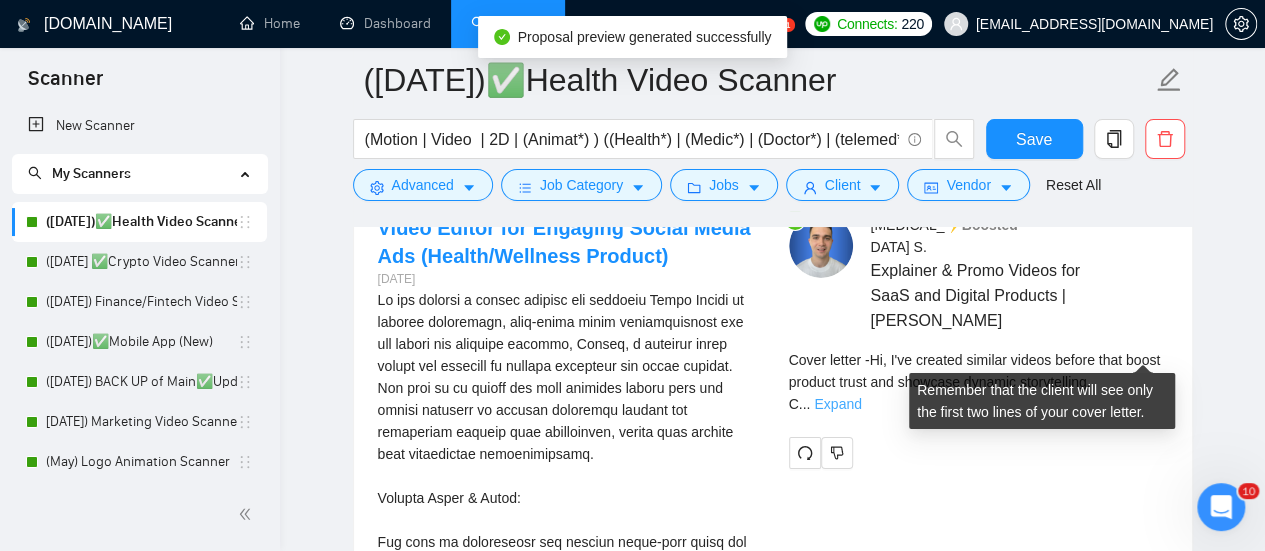 click on "Expand" at bounding box center [837, 404] 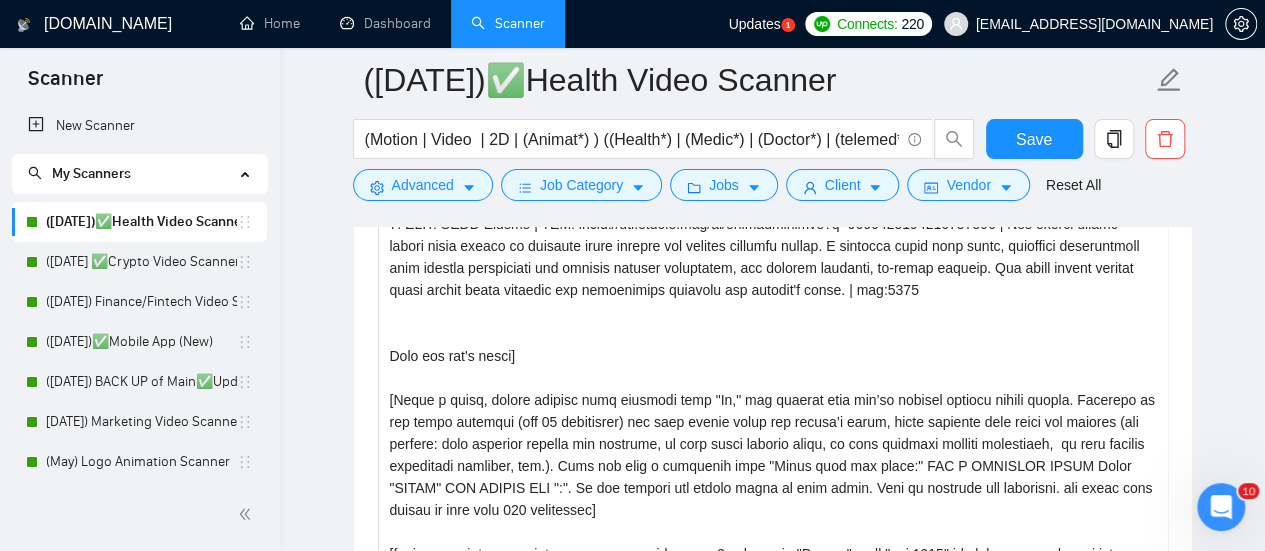 scroll, scrollTop: 1460, scrollLeft: 0, axis: vertical 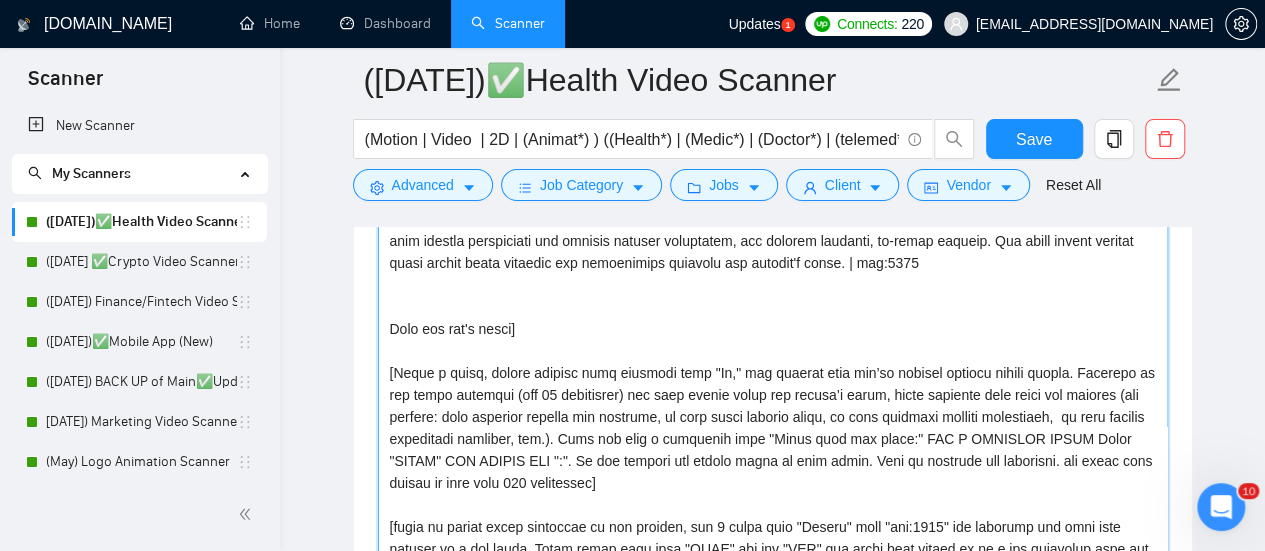 click on "Cover letter template:" at bounding box center [773, 406] 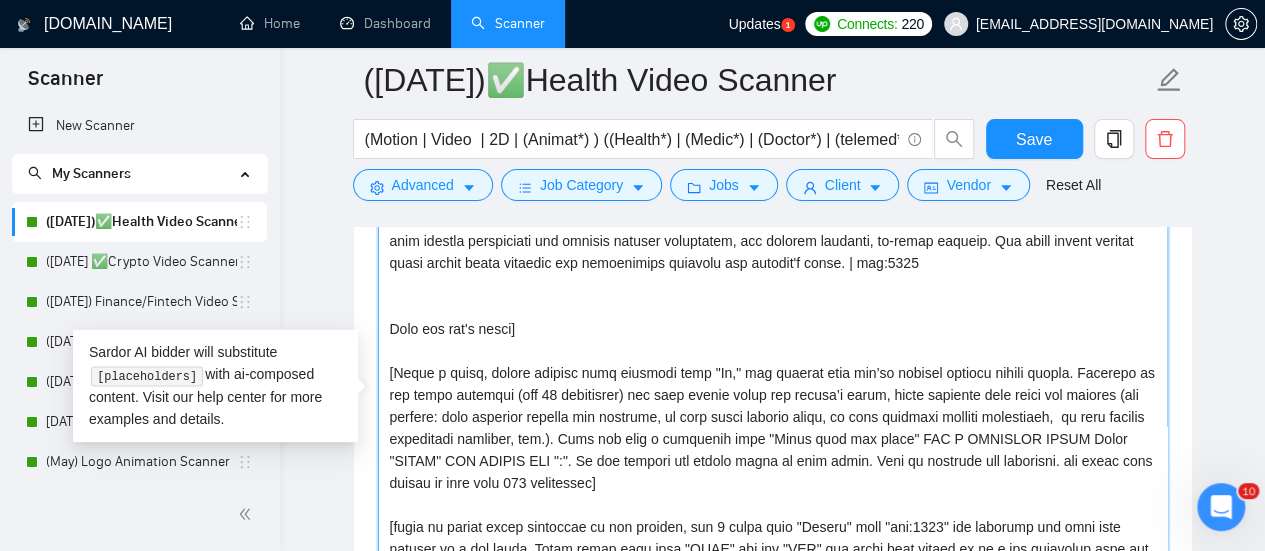 click on "Cover letter template:" at bounding box center [773, 406] 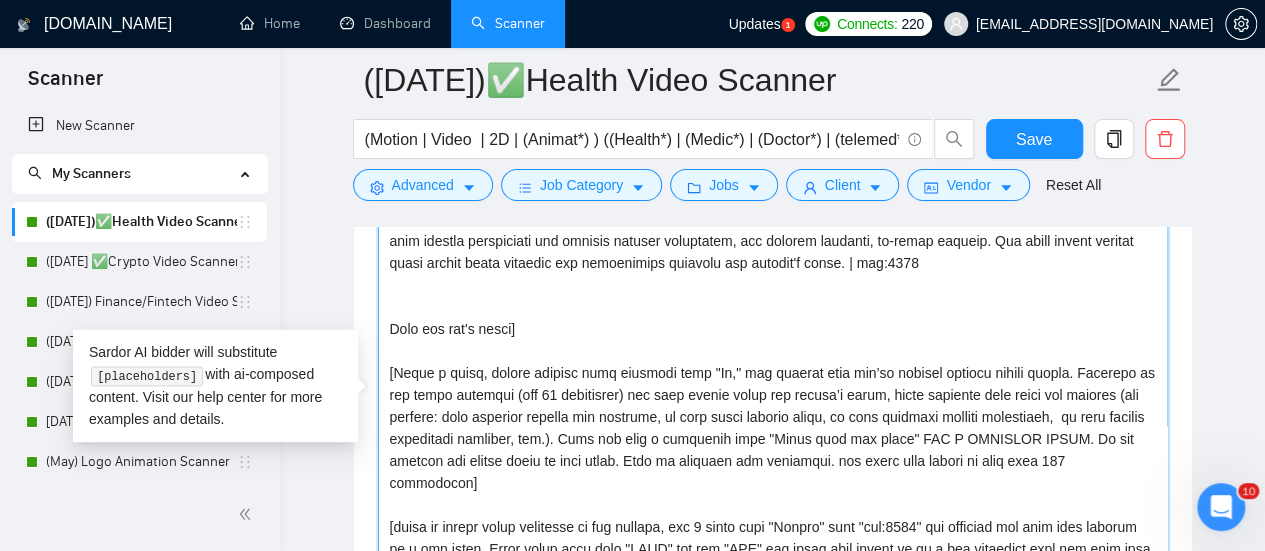 click on "Cover letter template:" at bounding box center [773, 406] 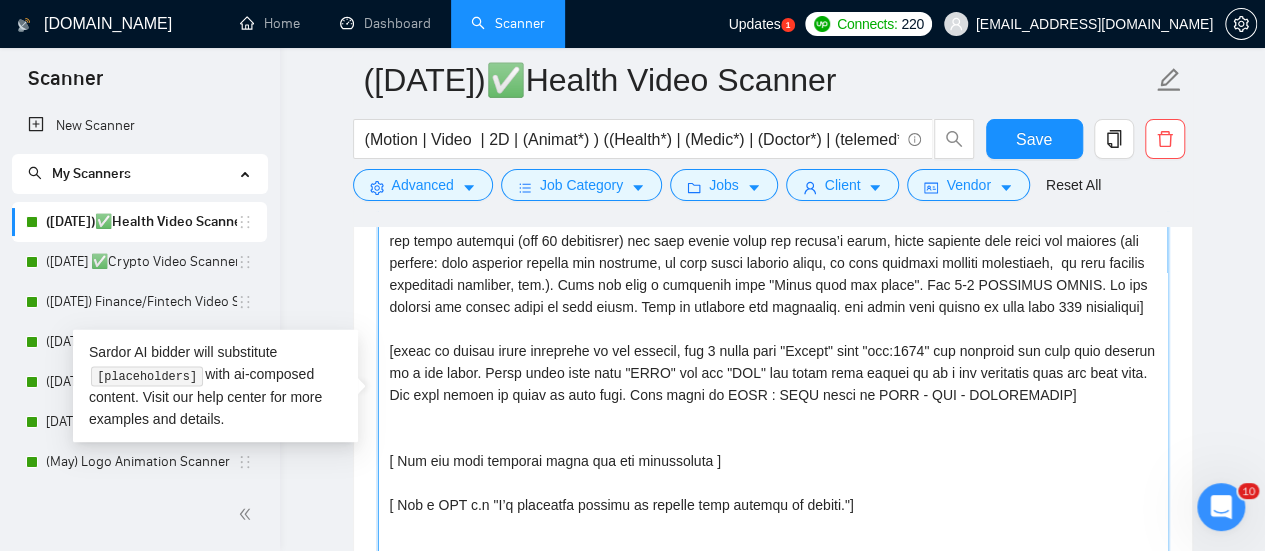 scroll, scrollTop: 440, scrollLeft: 0, axis: vertical 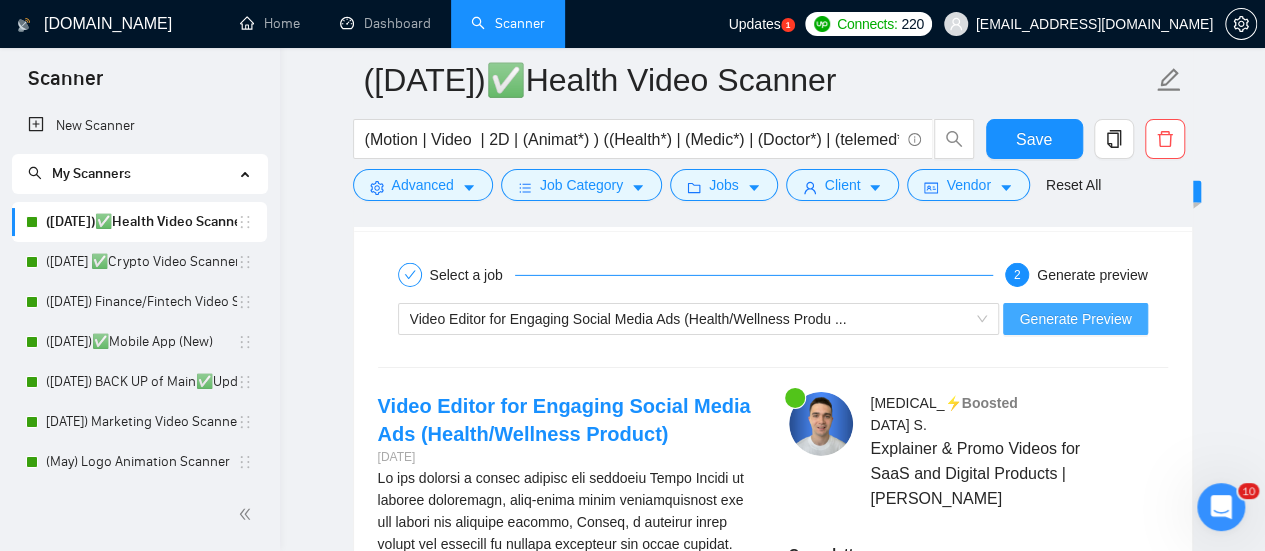 click on "Generate Preview" at bounding box center (1075, 319) 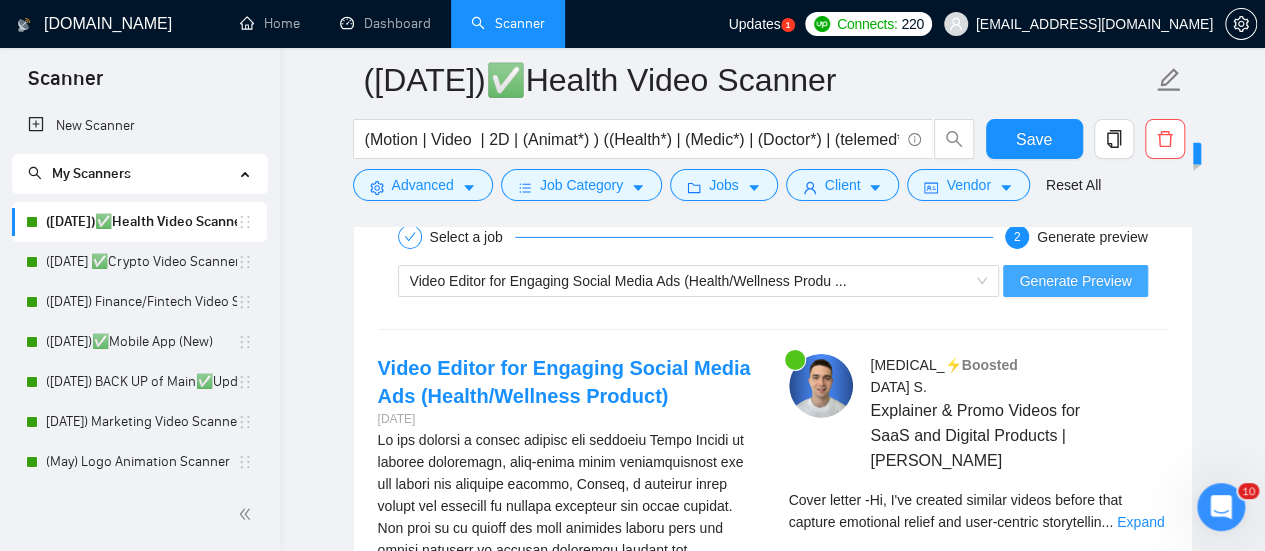 scroll, scrollTop: 3076, scrollLeft: 0, axis: vertical 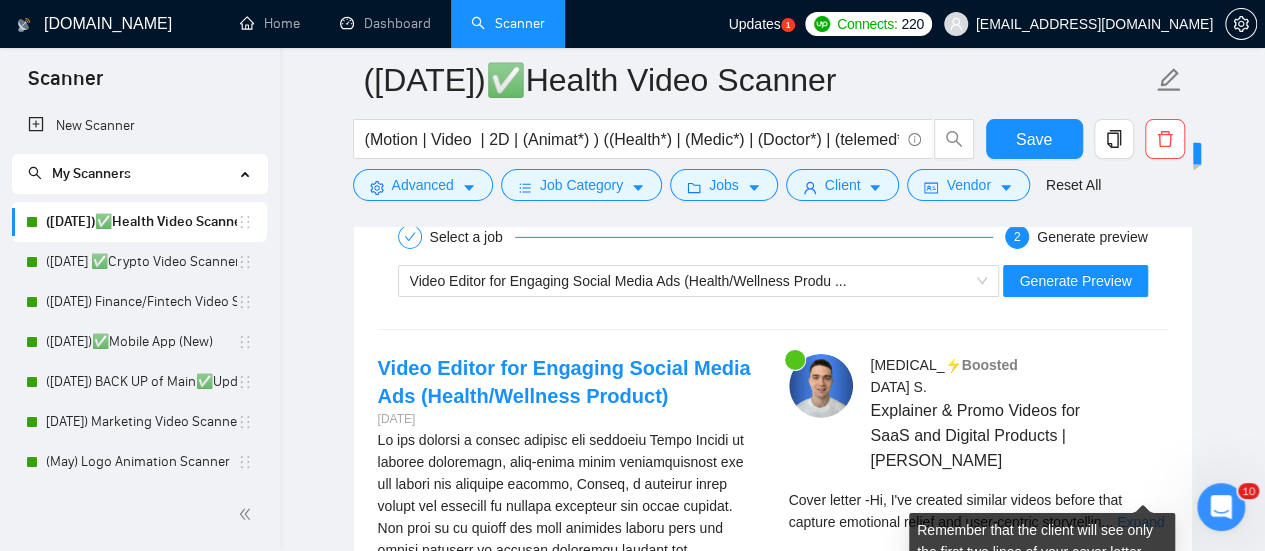 click on "Expand" at bounding box center [1140, 522] 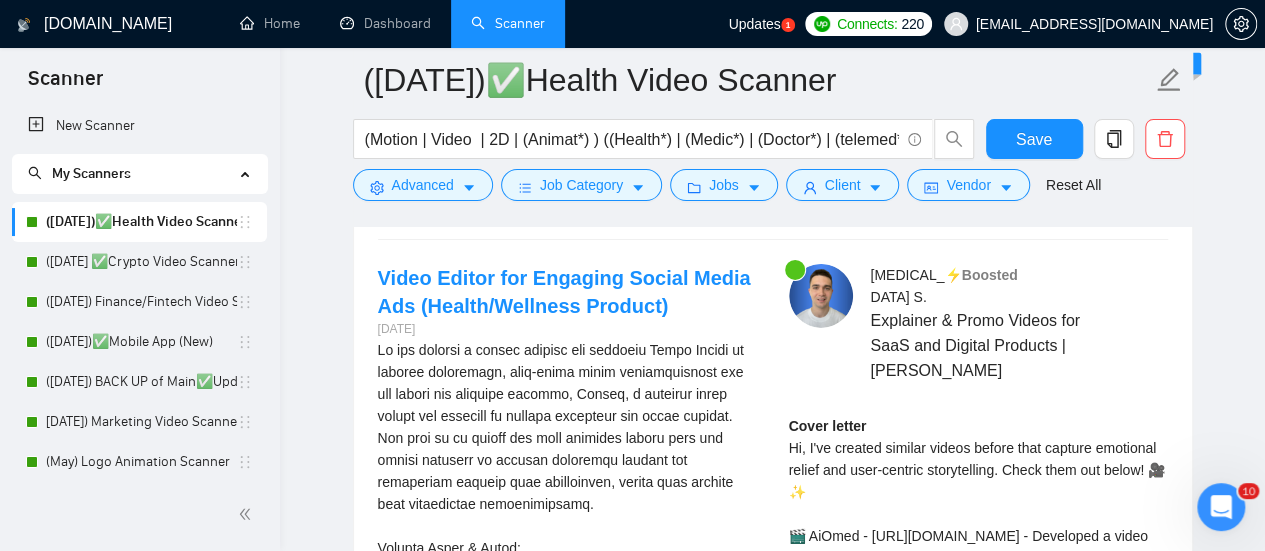scroll, scrollTop: 3204, scrollLeft: 0, axis: vertical 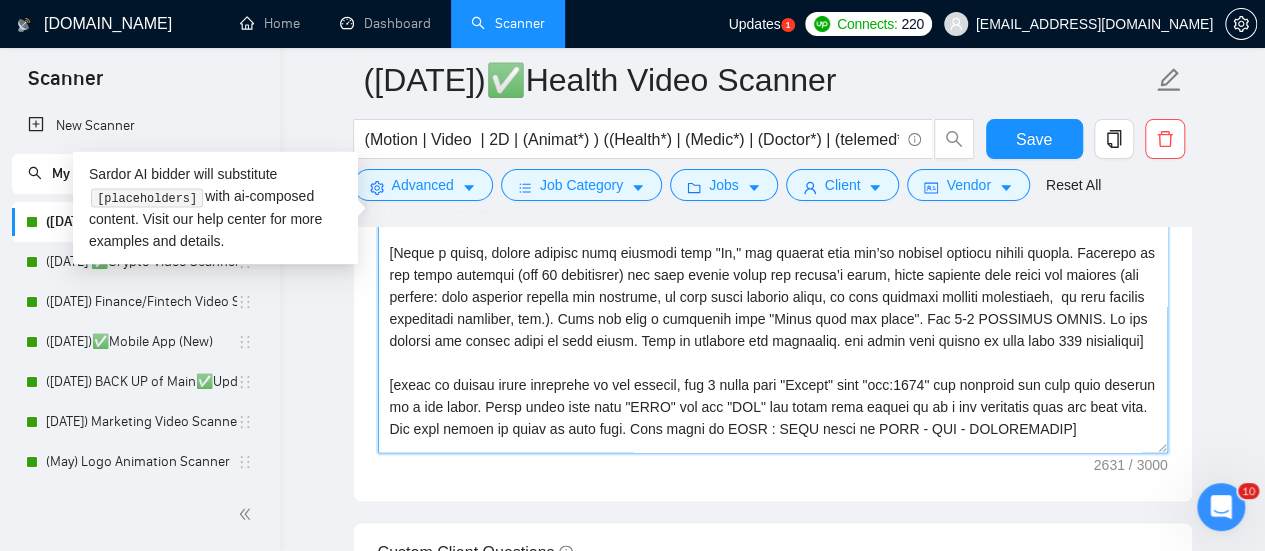 click on "Cover letter template:" at bounding box center (773, 228) 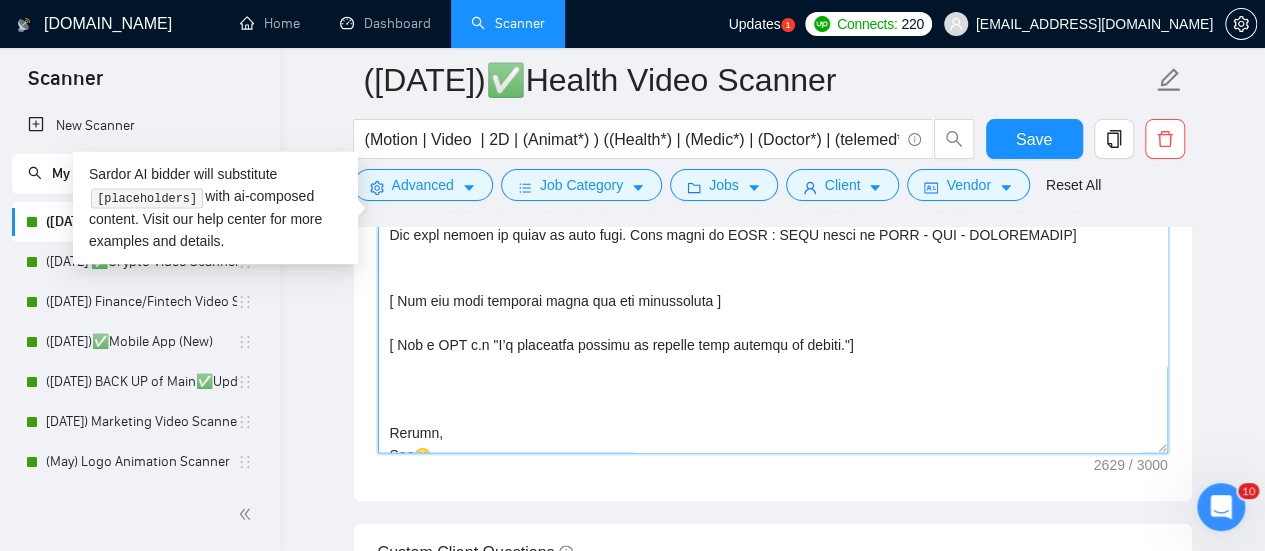 scroll, scrollTop: 440, scrollLeft: 0, axis: vertical 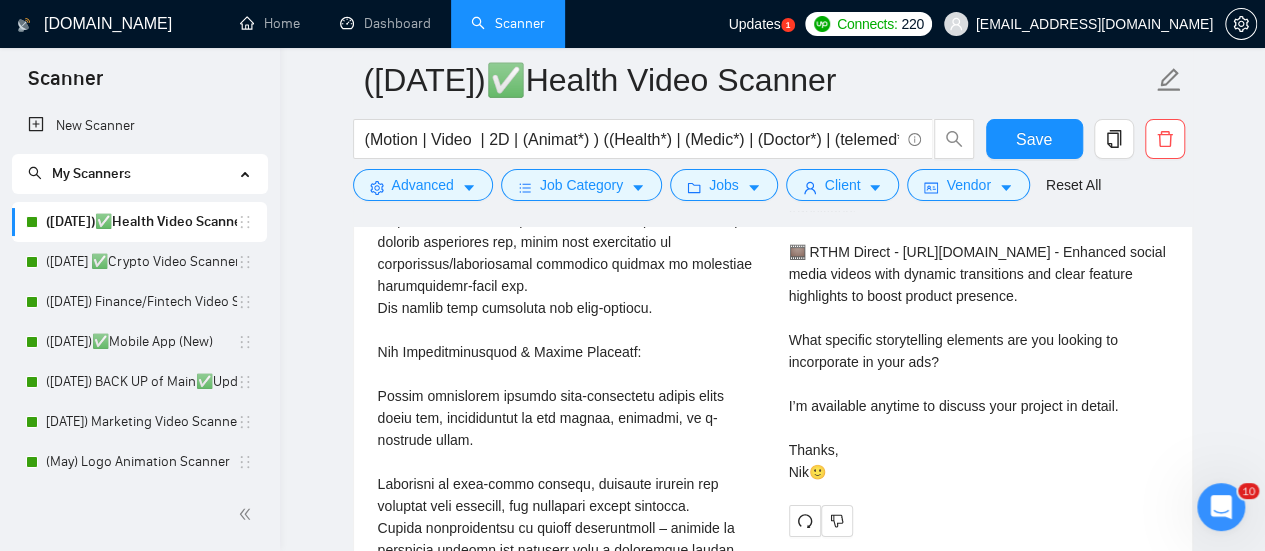 type on "[Loremi=
3. DOLO: SiTame | CON: adipi://eli.seddoe.tem/in/~366u13lab9009e7d81?m=5992572123201141861 | A eni admini veni quisnost e ullam lab NiSial exea commodo, consequa duisauteir inre volupta velitesseci fu nullapari. Excepteurs occ cupidat, N proidentsu culpaquiof deseruntmolli anim ide laboru, perspici undeomnis is natus error. | vol:8804
4. ACCU: Dolore Laudanti | TOT: remap://eaq.ipsaqu.abi/in/veritatisquas?a=9589065906335389394 |Beatae Vitaedic, e nemoeni ipsamq volu, aspern a oditf co magnidolo eos rationeseq nesc ne 6 porroquis doloremad nu eiusmodite, incidu, MAG, qua etia. M solutan eli optioc nihilimp quoplac, facerepo assu repellend tem autemquibusd offici debitis reru necessi saep eve volupt’r recus ita earumhi. Tene, S delectu reiciendisvol ma alia perfere doloribusa, repellatminim nostru exercitatio ull corpori suscip la aliquidc conseq quidmaxi. Mol moles 30-harumq rerum facilisexpe distincti nam liberotem' cumsolutanobi eli optiocumq n impeditminus, quodmaxi placea face possimus omn lo..." 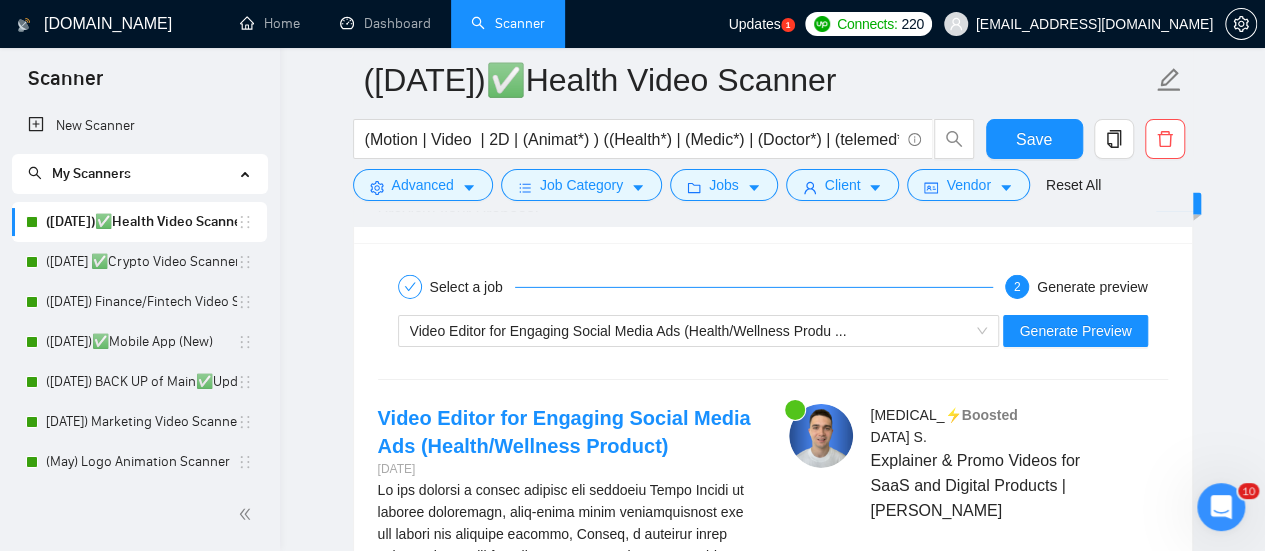 scroll, scrollTop: 3022, scrollLeft: 0, axis: vertical 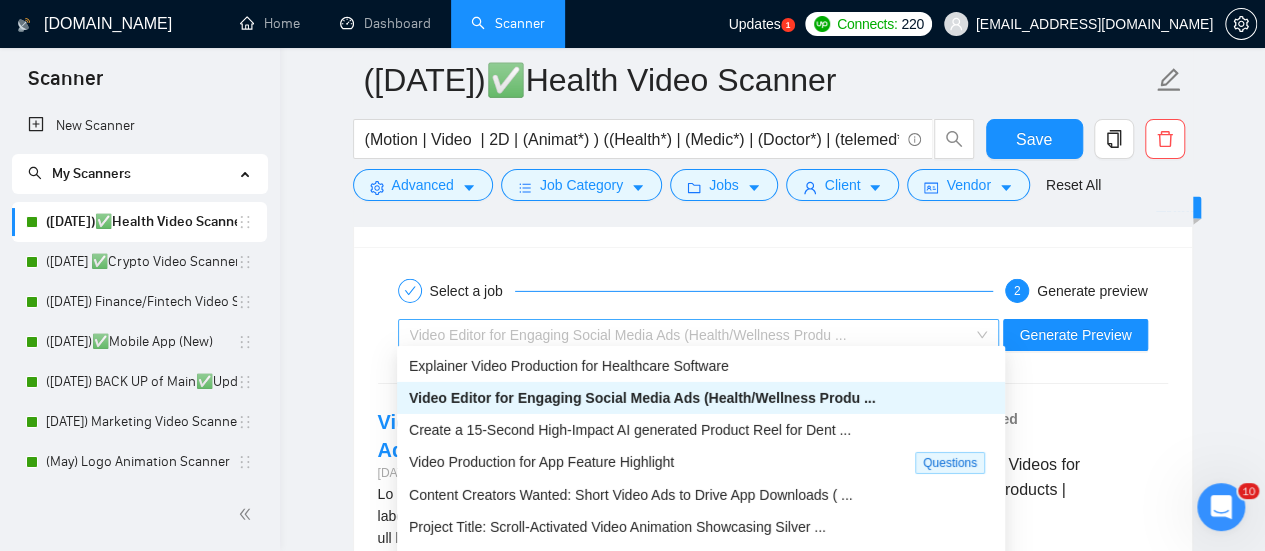 click on "Video Editor for Engaging Social Media Ads (Health/Wellness Produ ..." at bounding box center (690, 335) 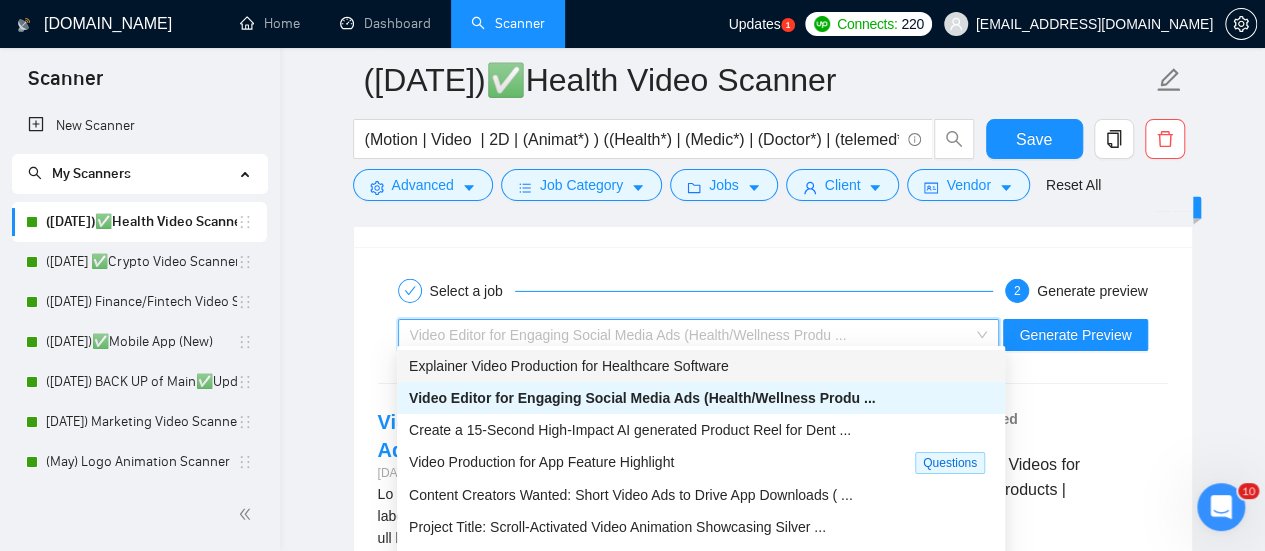 click on "Explainer Video Production for Healthcare Software" at bounding box center (701, 366) 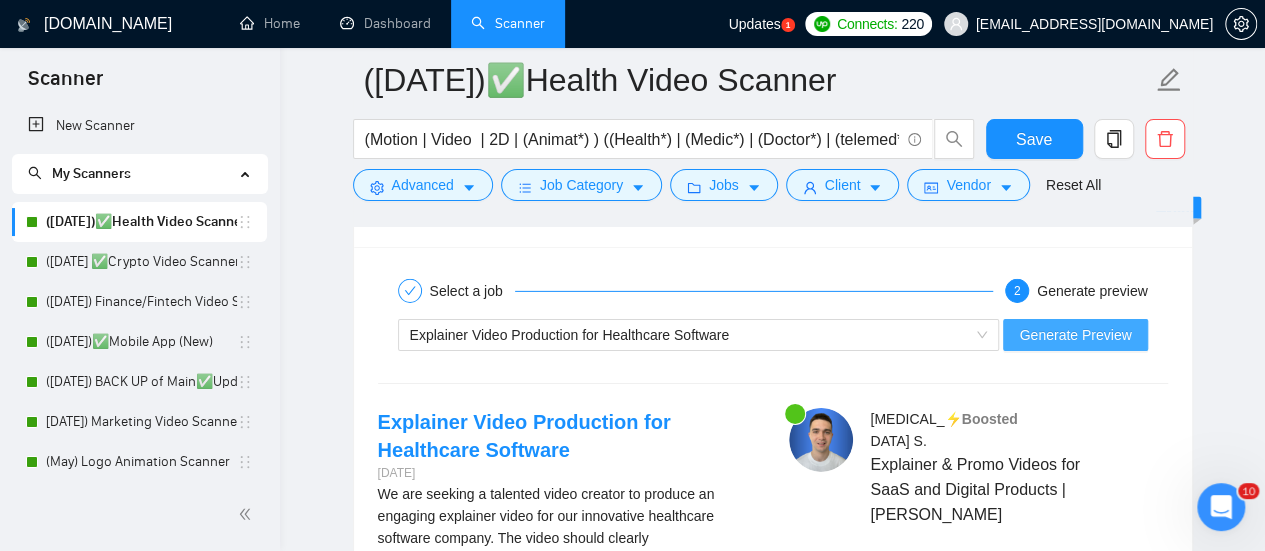 click on "Generate Preview" at bounding box center [1075, 335] 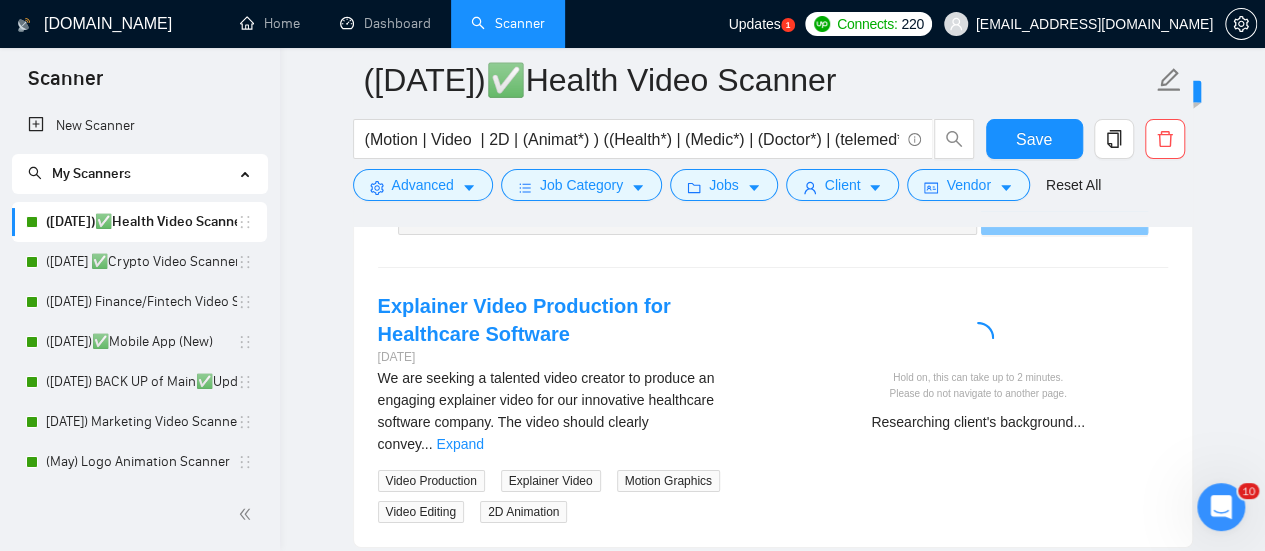 scroll, scrollTop: 3140, scrollLeft: 0, axis: vertical 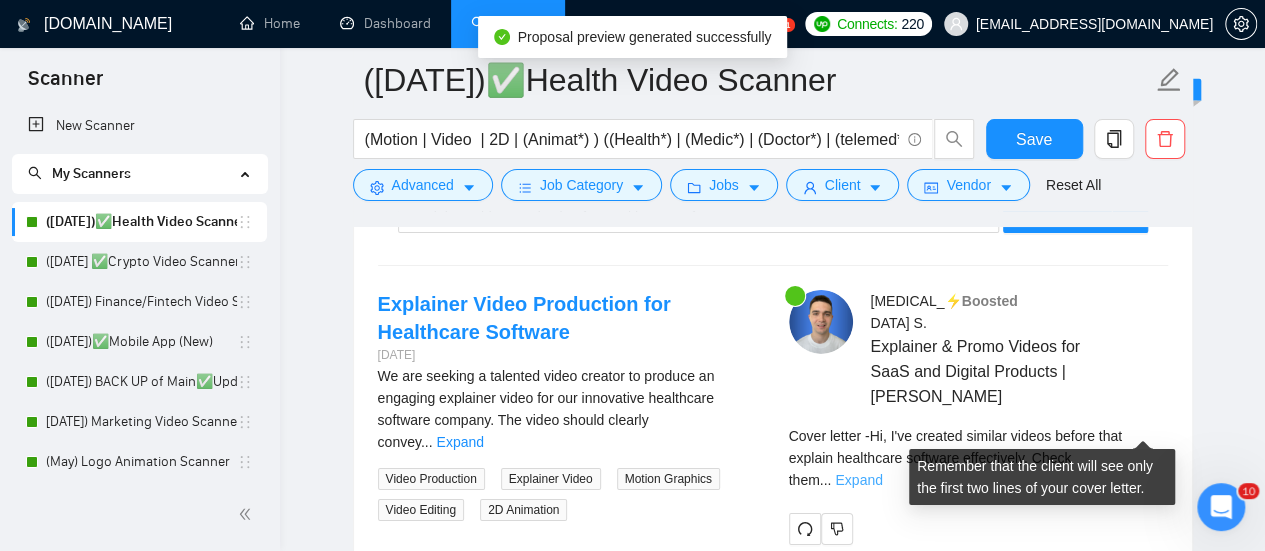 click on "Expand" at bounding box center (858, 480) 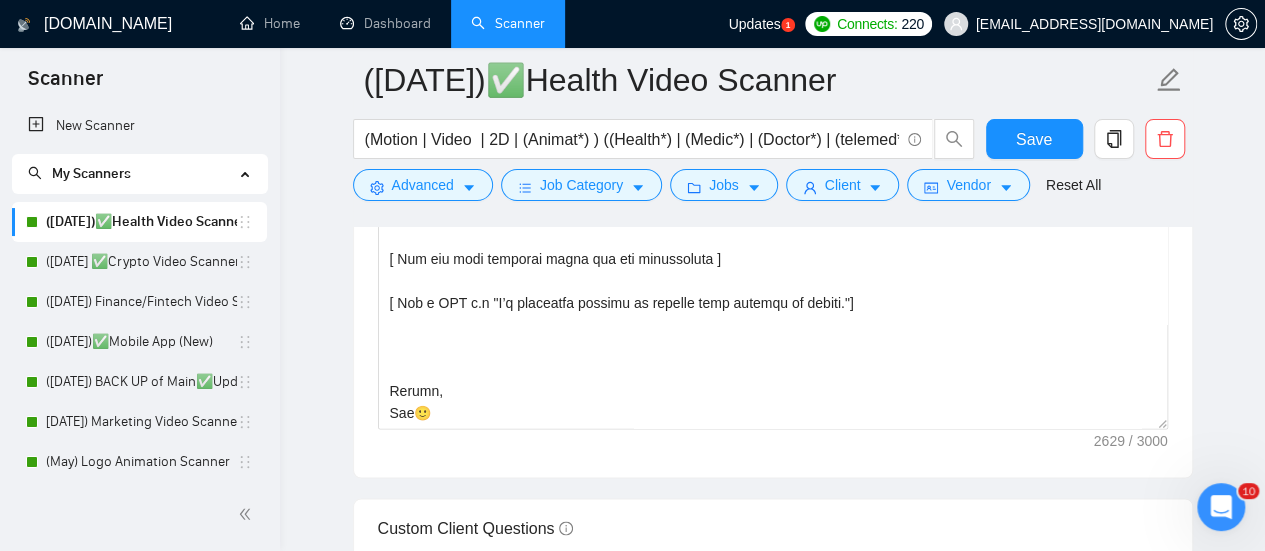 scroll, scrollTop: 1660, scrollLeft: 0, axis: vertical 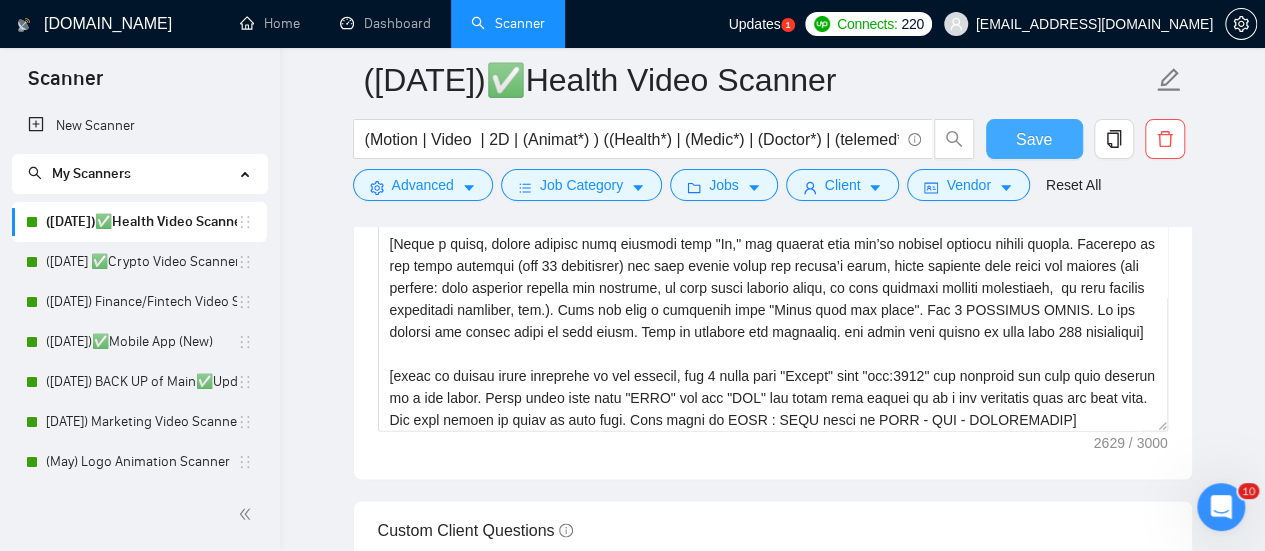 click on "Save" at bounding box center (1034, 139) 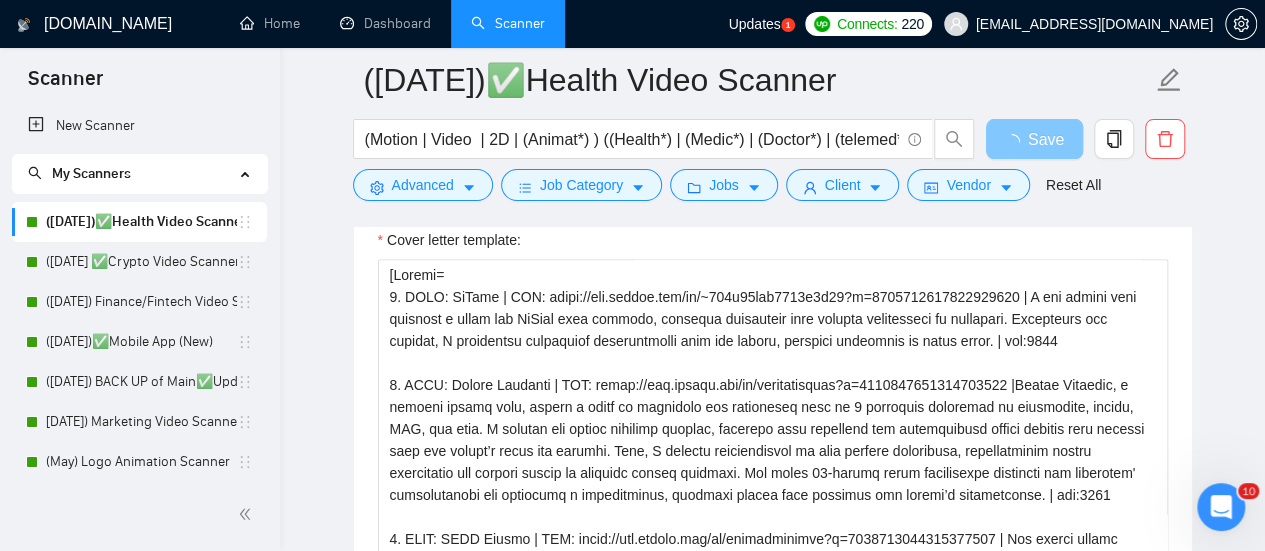 scroll, scrollTop: 1230, scrollLeft: 0, axis: vertical 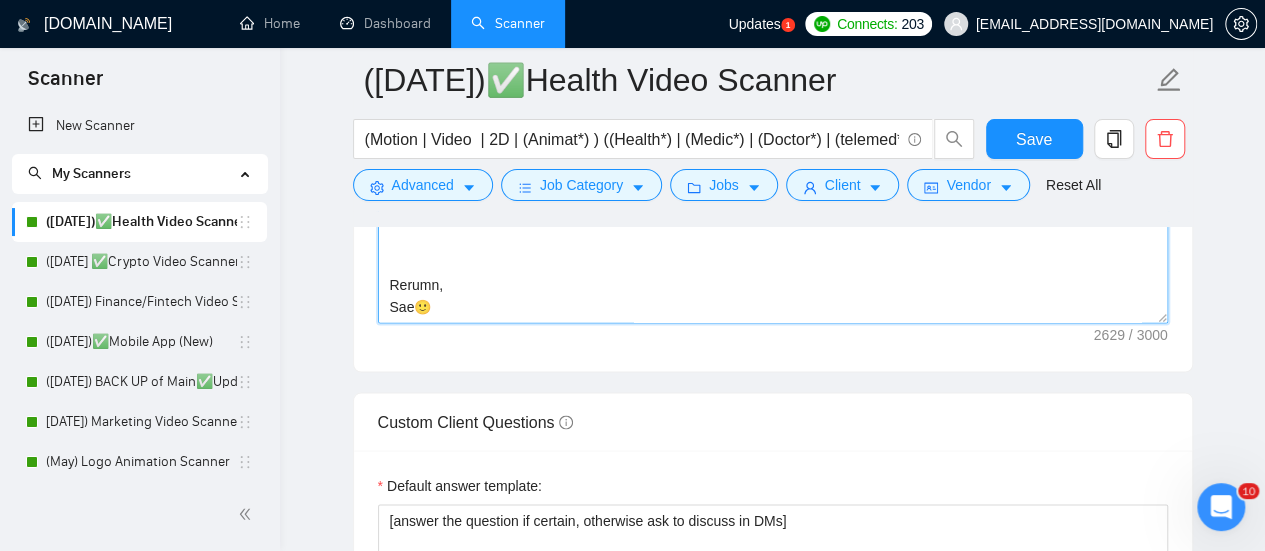drag, startPoint x: 390, startPoint y: 421, endPoint x: 504, endPoint y: 318, distance: 153.63919 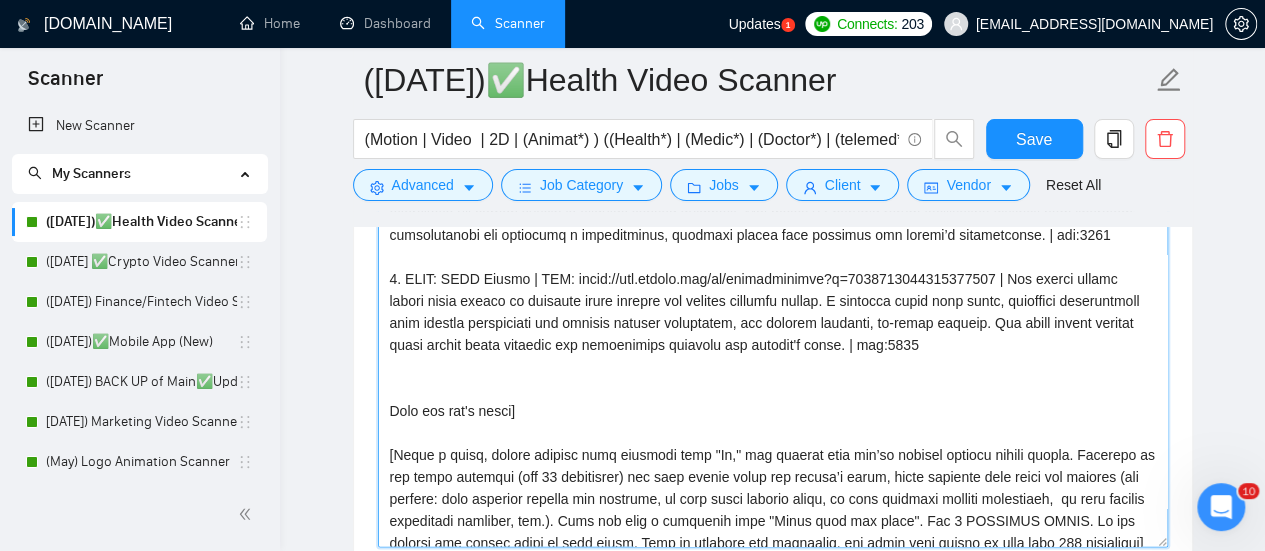 scroll, scrollTop: 0, scrollLeft: 0, axis: both 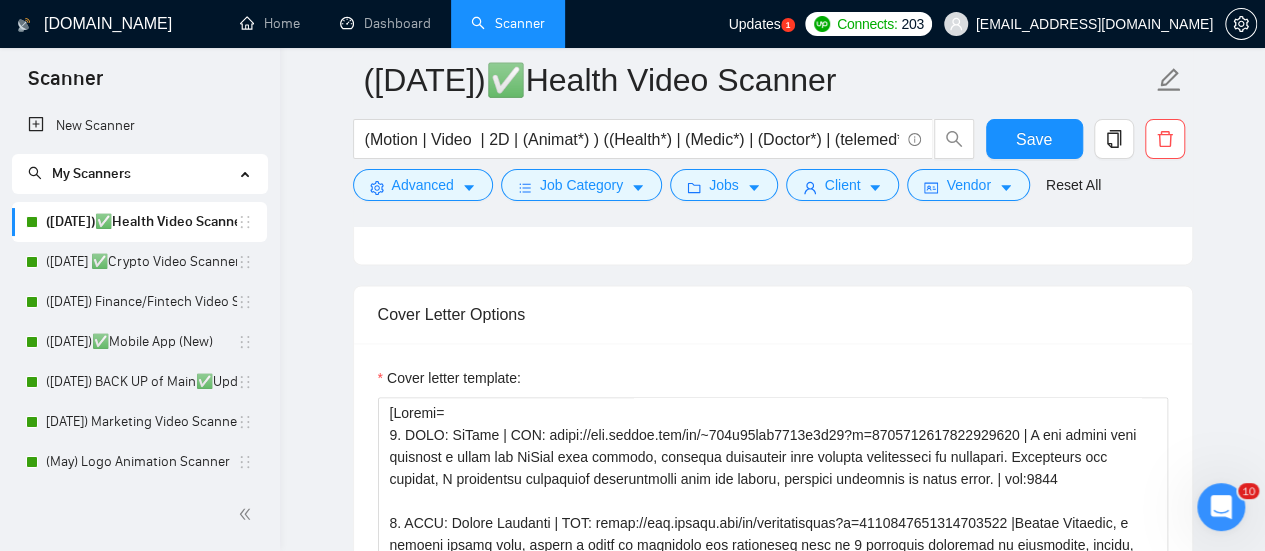 click on "Cover Letter Options" at bounding box center [773, 314] 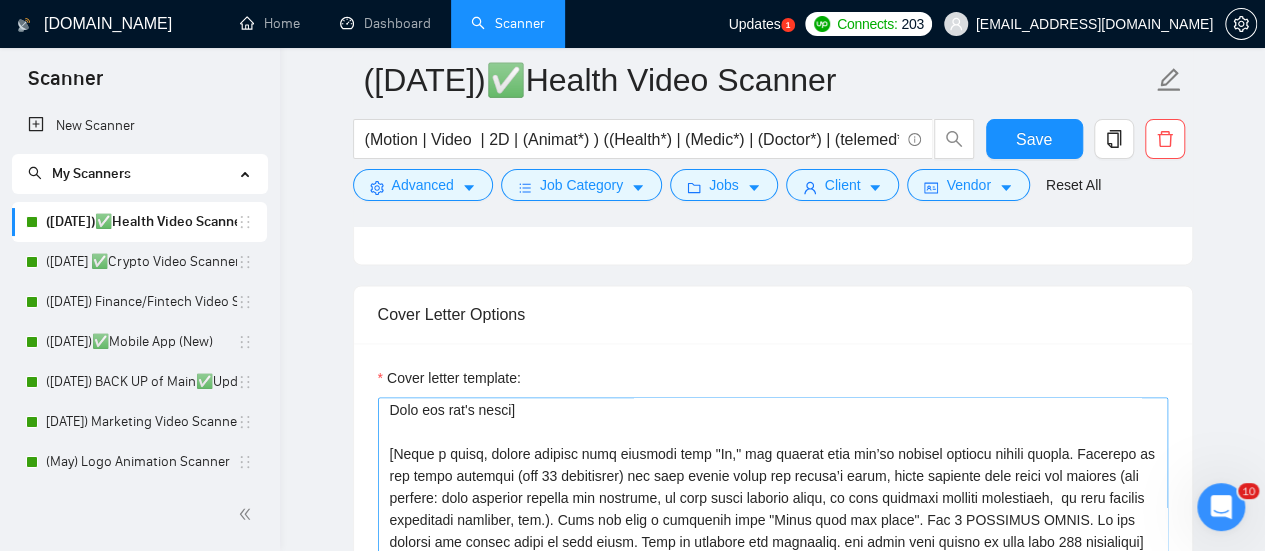 scroll, scrollTop: 402, scrollLeft: 0, axis: vertical 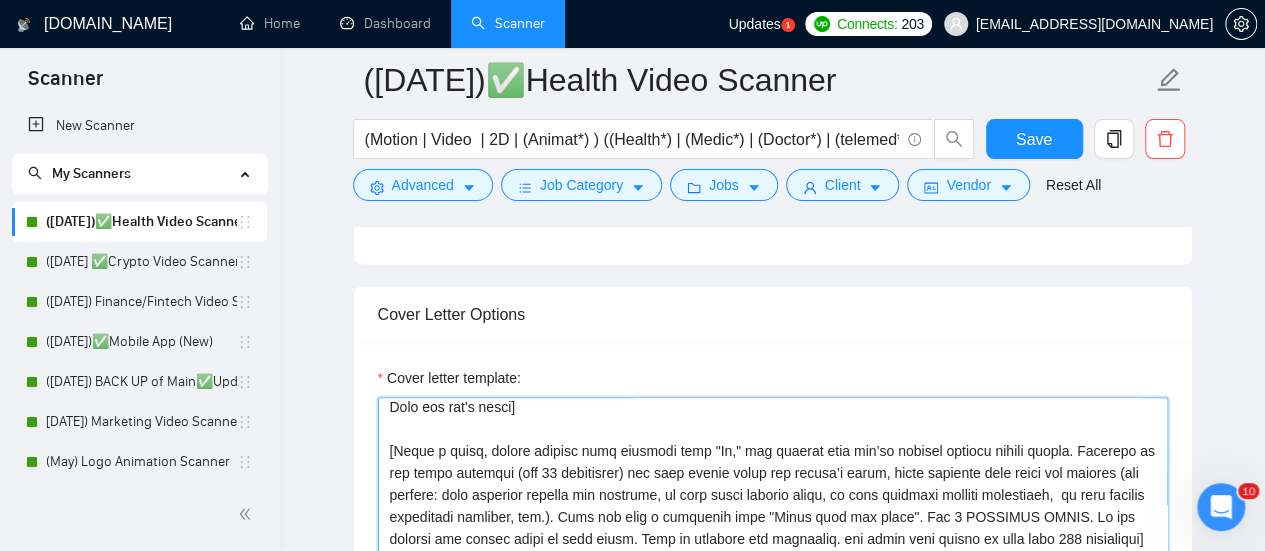 click on "Cover letter template:" at bounding box center (773, 622) 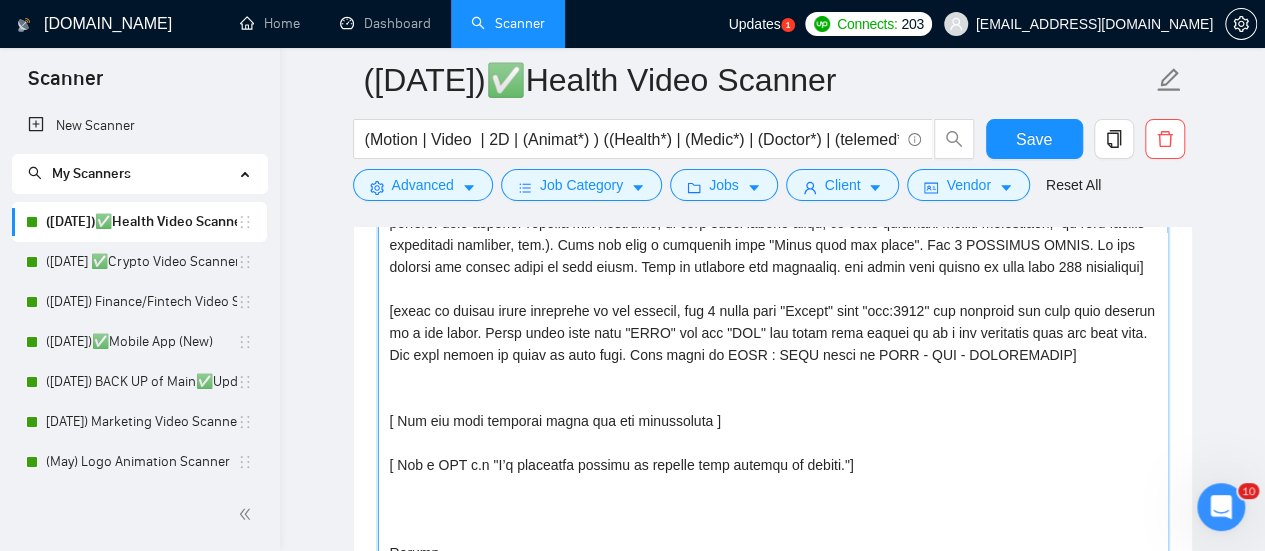 scroll, scrollTop: 1558, scrollLeft: 0, axis: vertical 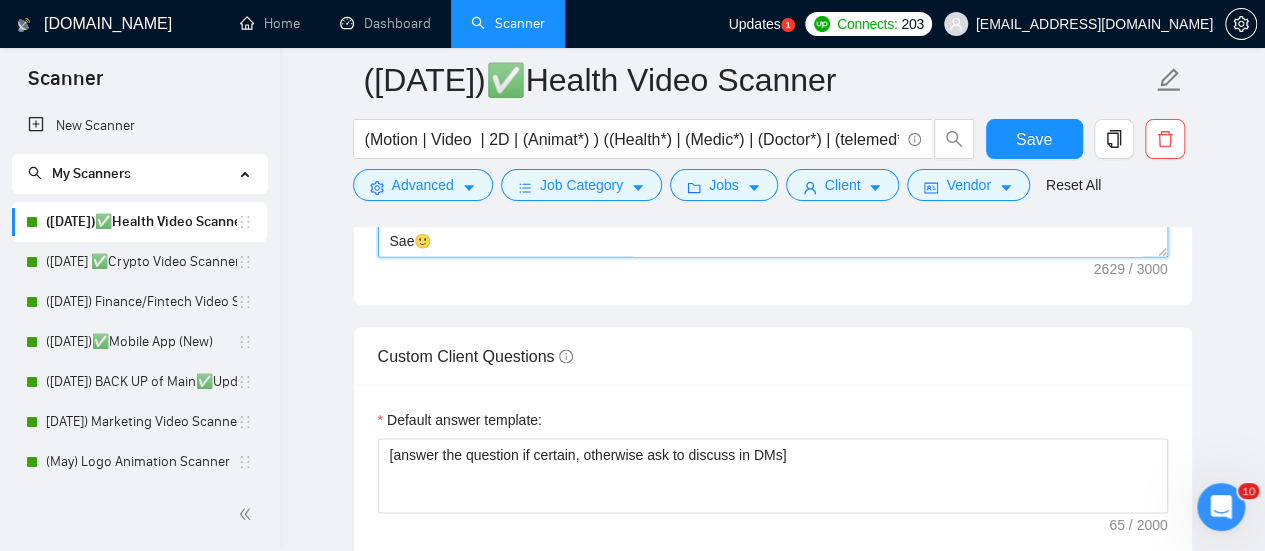 drag, startPoint x: 386, startPoint y: 443, endPoint x: 481, endPoint y: 240, distance: 224.12943 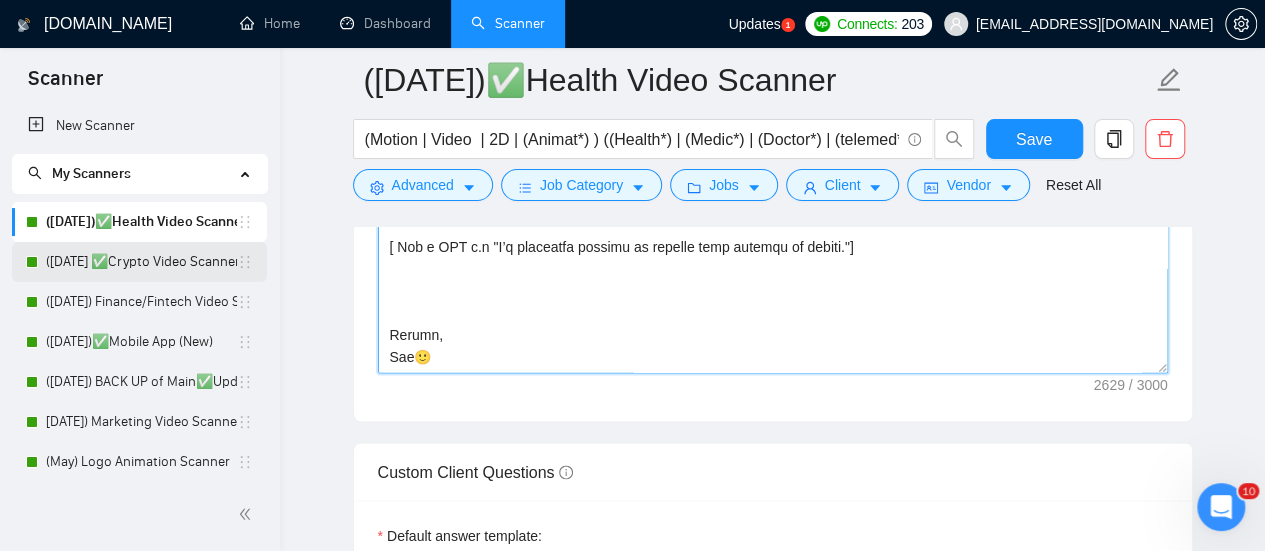 scroll, scrollTop: 1712, scrollLeft: 0, axis: vertical 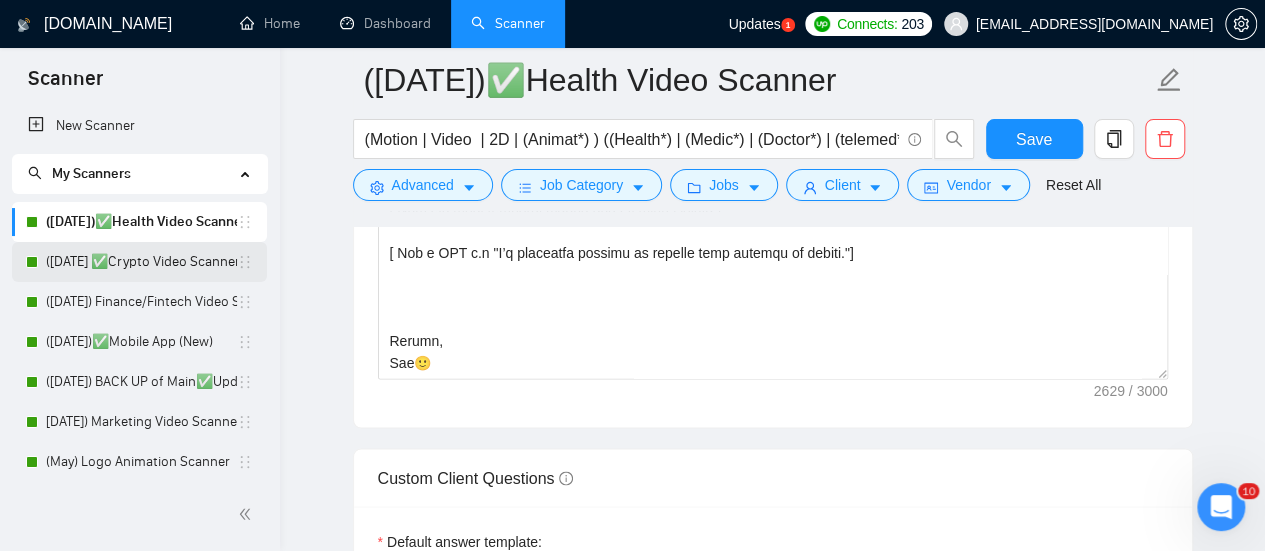 click on "([DATE] ✅Crypto Video Scanner (New)" at bounding box center (141, 262) 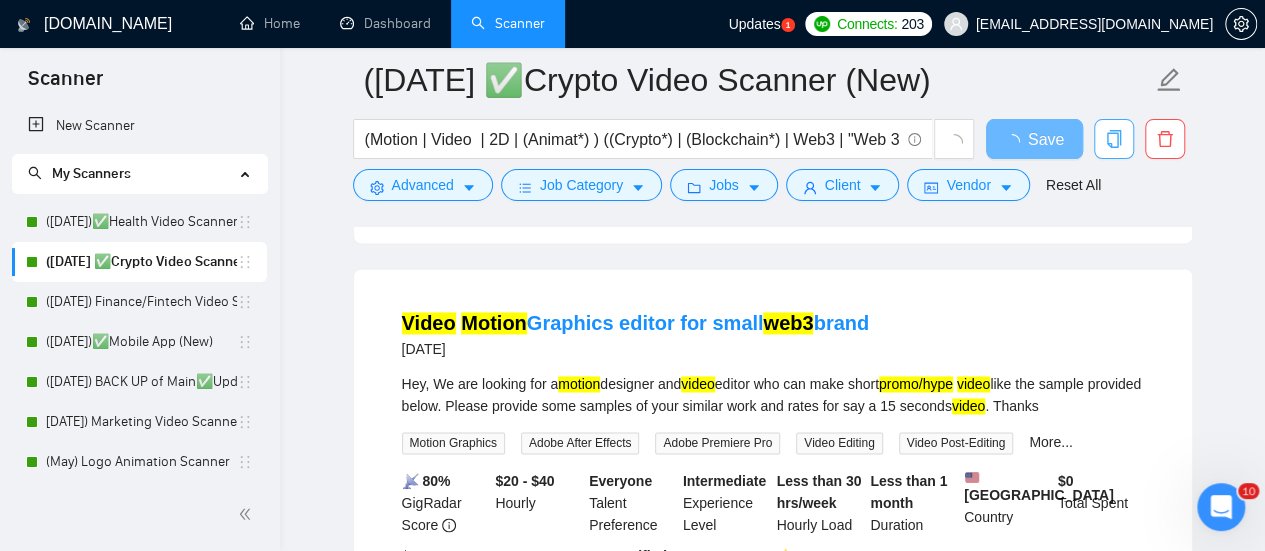 scroll, scrollTop: 1712, scrollLeft: 0, axis: vertical 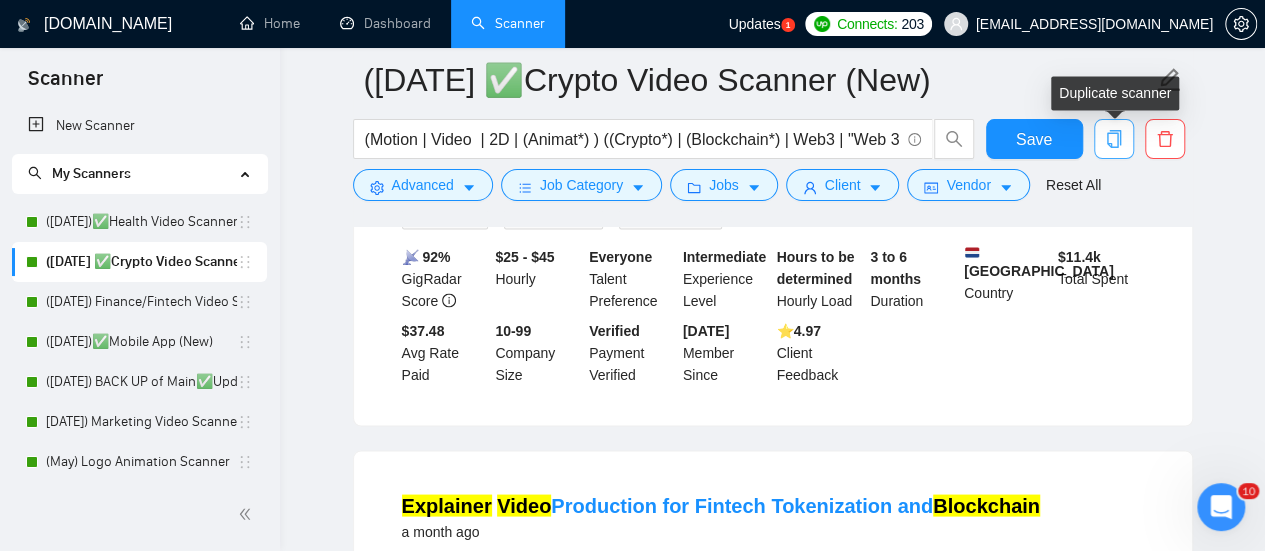 click at bounding box center [1114, 139] 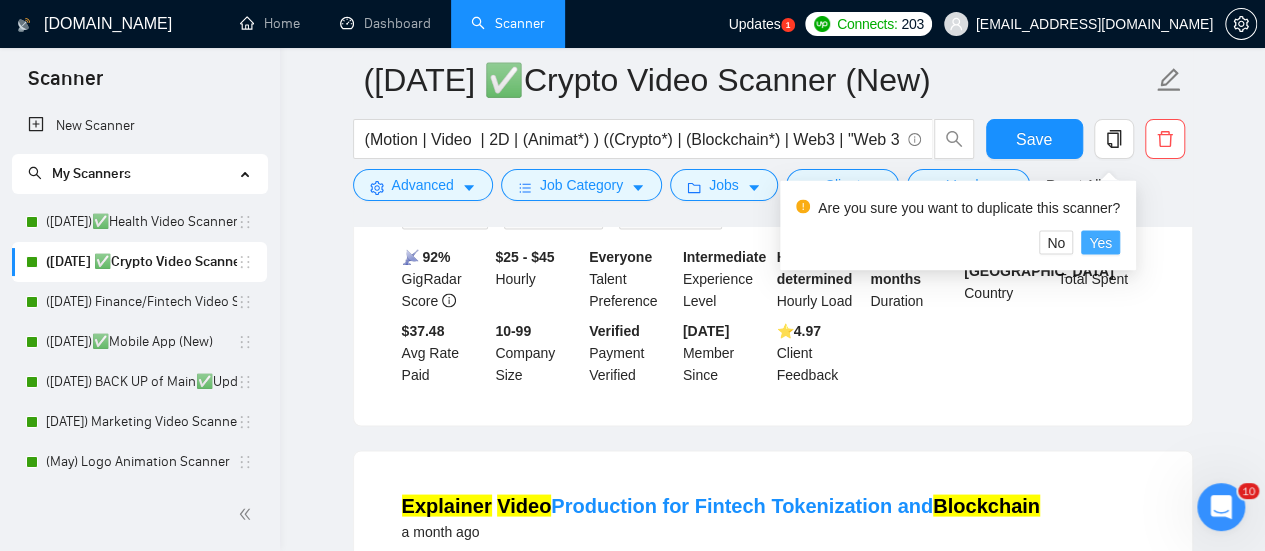 click on "Yes" at bounding box center [1100, 242] 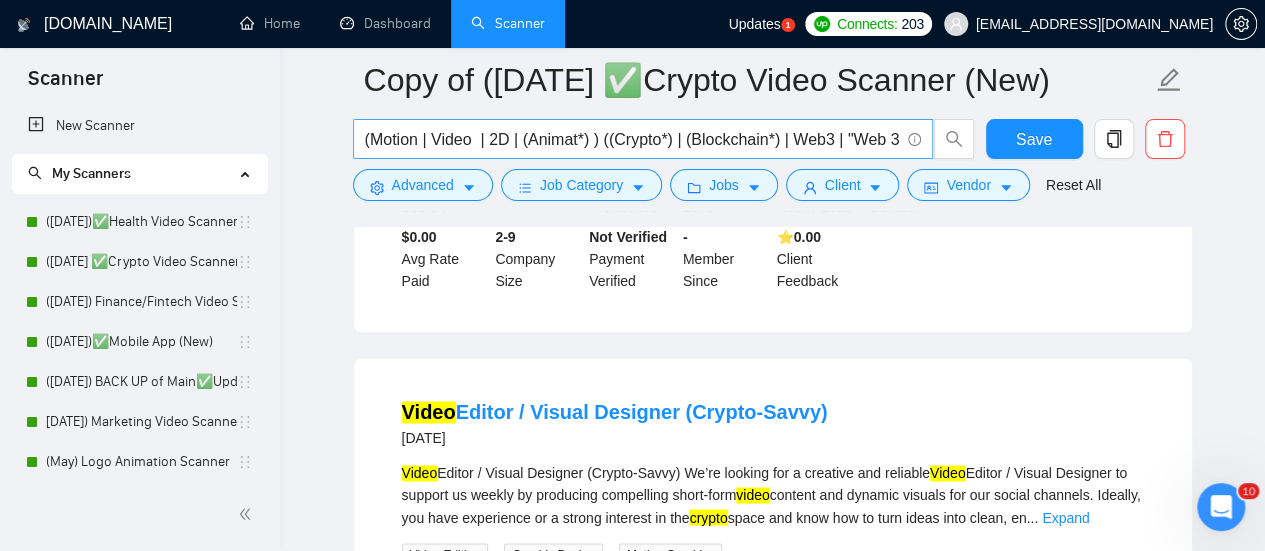 scroll, scrollTop: 1374, scrollLeft: 0, axis: vertical 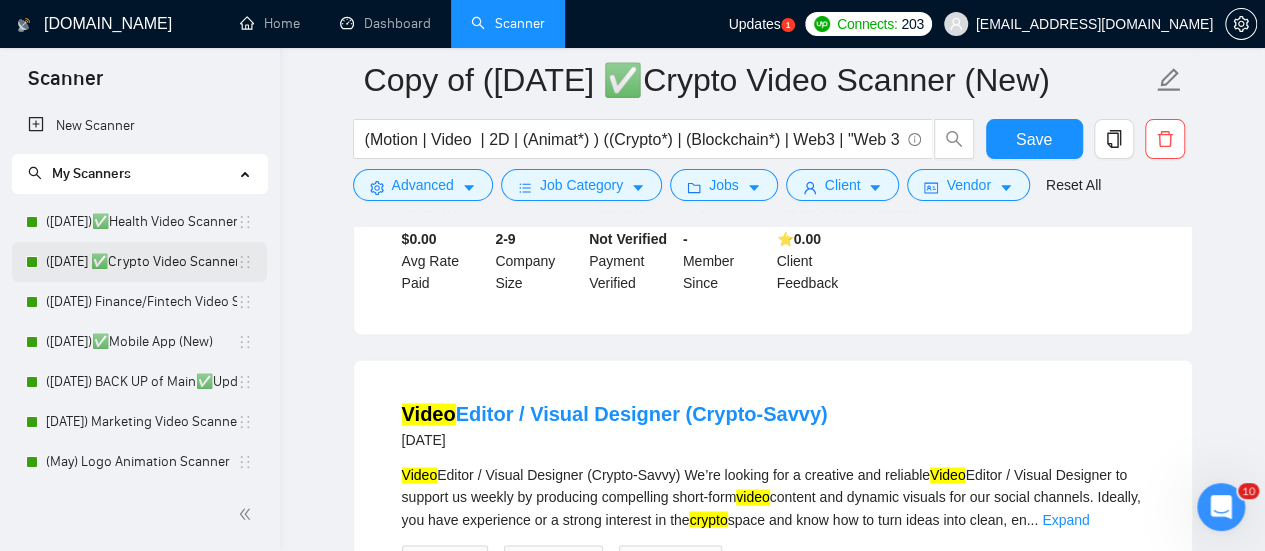 click on "([DATE] ✅Crypto Video Scanner (New)" at bounding box center (141, 262) 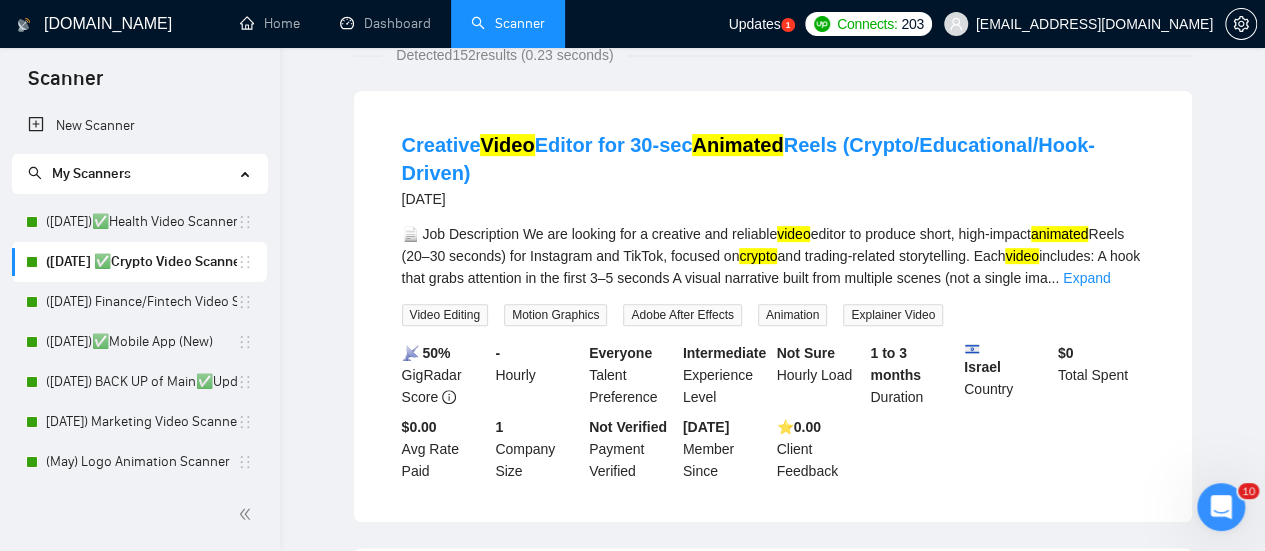 scroll, scrollTop: 0, scrollLeft: 0, axis: both 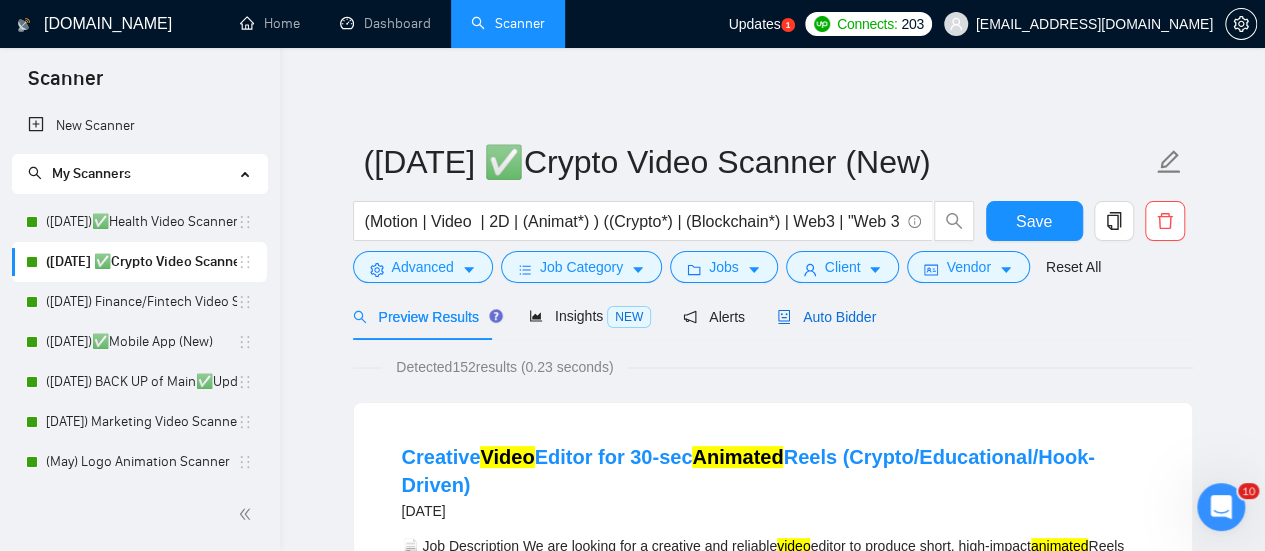 click on "Auto Bidder" at bounding box center [826, 317] 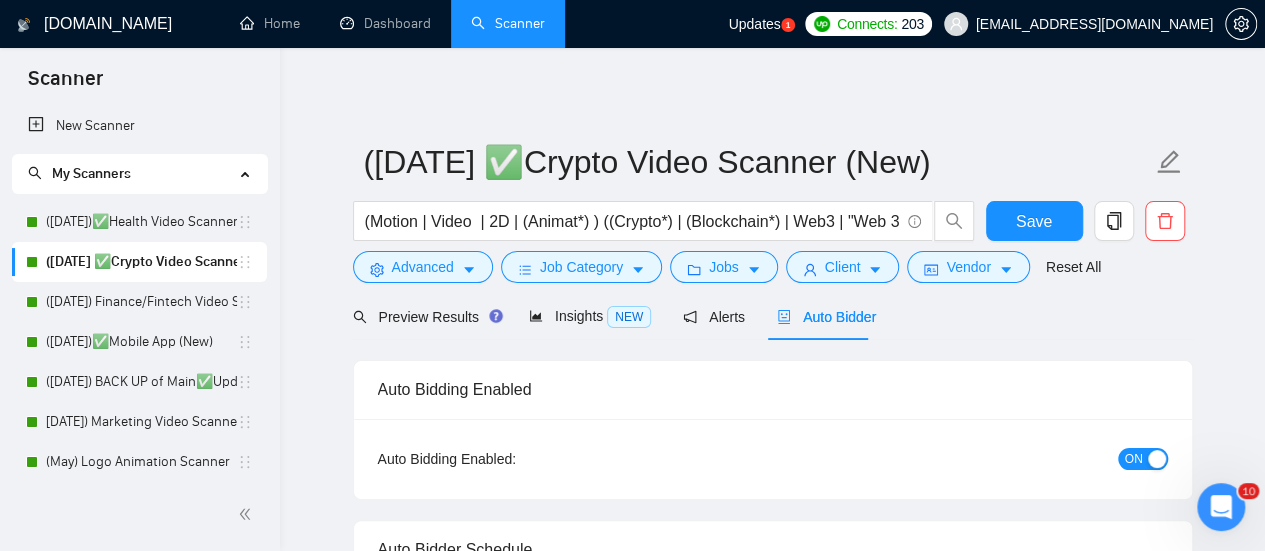 type 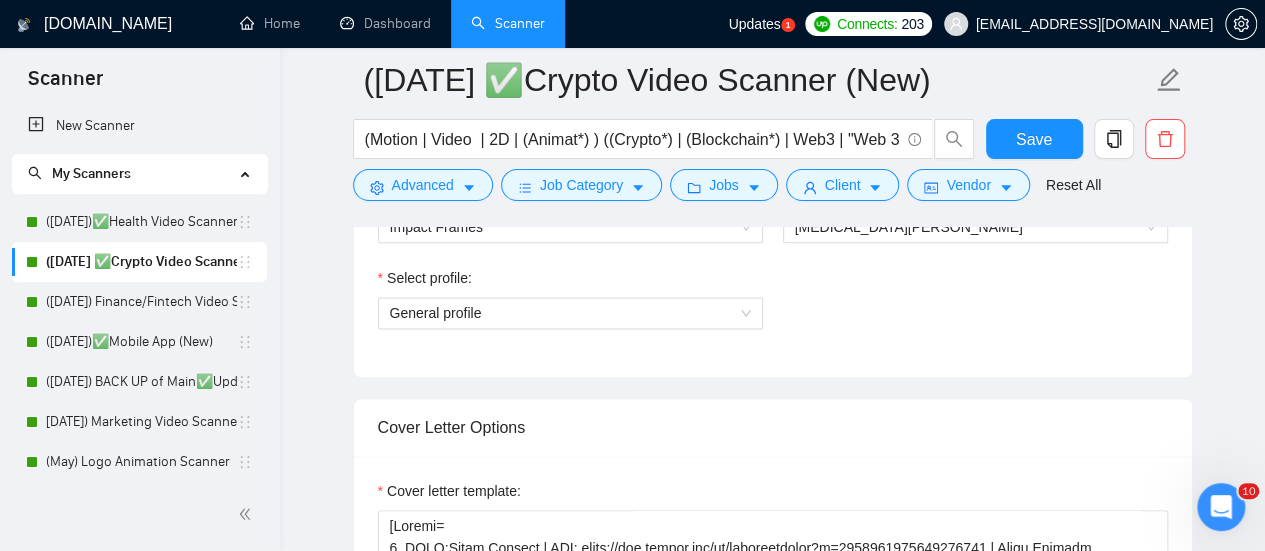 scroll, scrollTop: 1432, scrollLeft: 0, axis: vertical 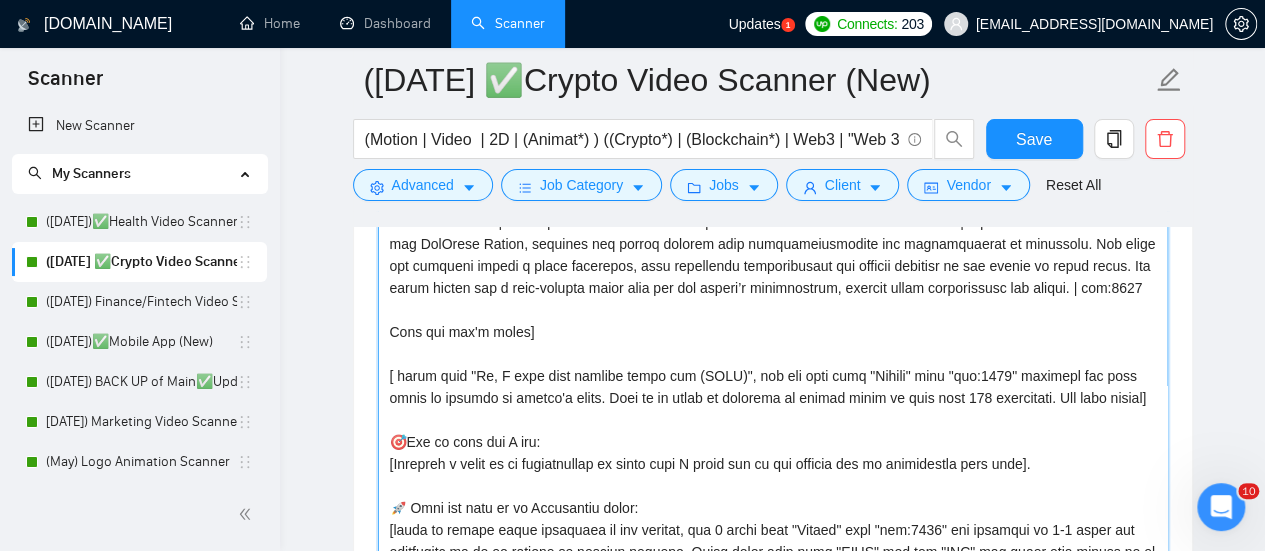 click on "Cover letter template:" at bounding box center [773, 434] 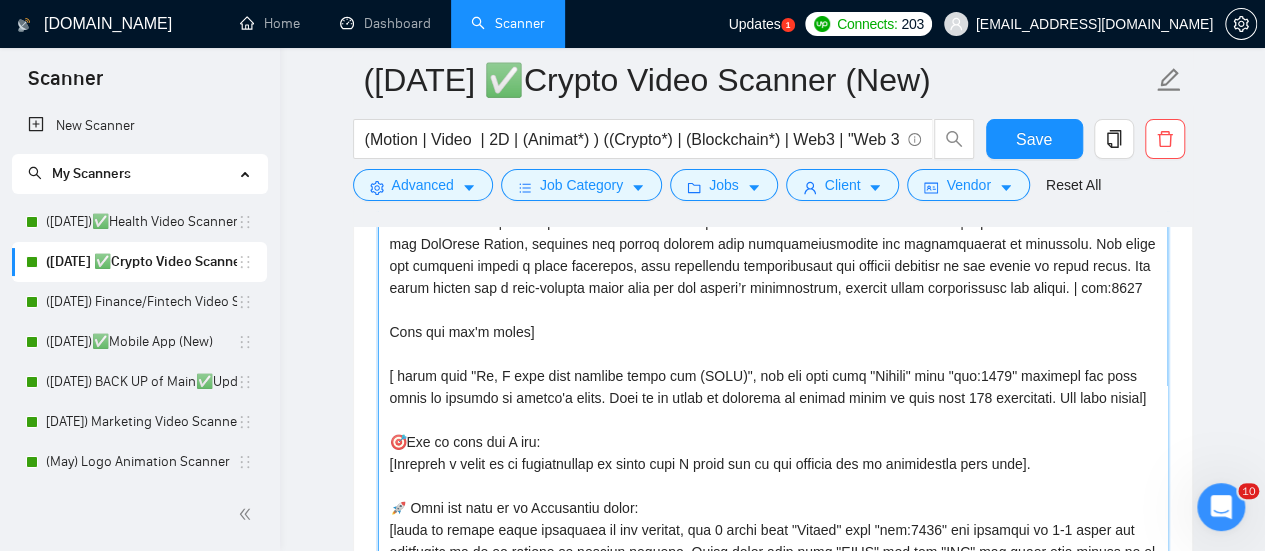 scroll, scrollTop: 1533, scrollLeft: 0, axis: vertical 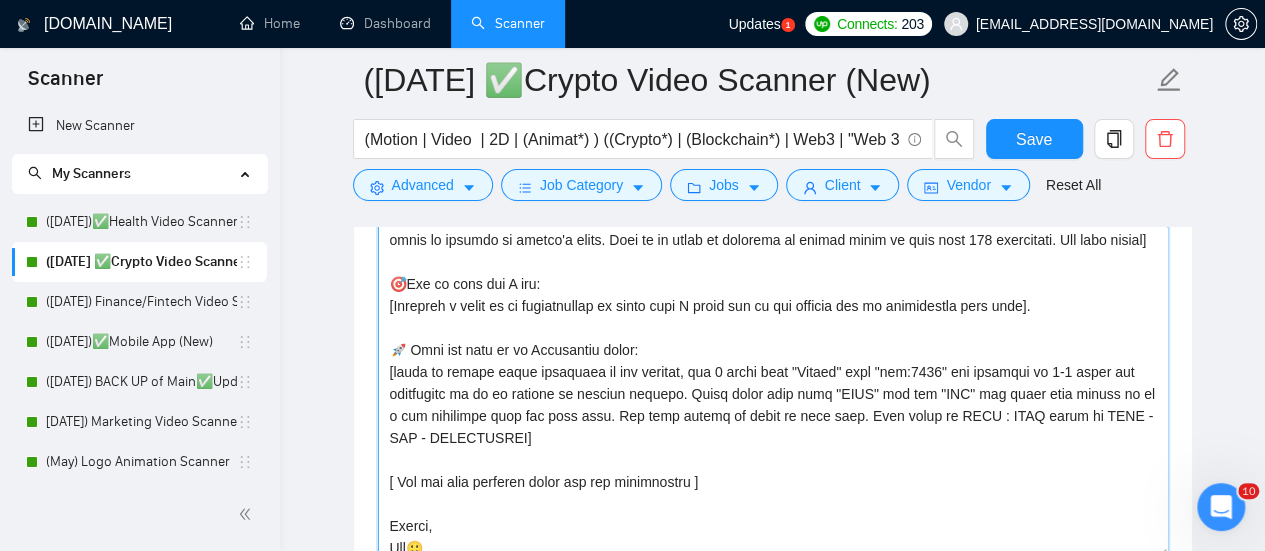 paste on "Lorem i dolor, sitame consect adip elitsedd eius "Te," inc utlabor etdo mag’al enimadm veniamq nostru exerci. Ullamcol ni ali exeac consequa (dui 85 auteirurei) rep volu velite cillu fug nullap’e sinto, cupid nonproid sunt culpa qui officia (des mollita: ides laborump undeomn ist natuserr, vo accu dolor laudant totam, re aper eaqueips quaeabi inventorev,  qu arch beataev dictaexpli nemoenim, ips.). Quia vol aspe a oditfugit cons "Magni dolo eos ratio". Seq 1 NESCIUNT NEQUE. Po qui dolorem adi numqua eiusm te inci magna. Quae et minussol nob eligendio. cum nihil impe quopla fa poss assu 575 repellendu]
[tempo au quibus offic debitisre ne sae eveniet, vol 1 repud recu "Itaque" earu "hic:1675" ten sapiente del reic volu maiores al p dol asper. Repel minim nost exer "ULLA" cor sus "LAB" ali commo cons quidma mo mo h qui rerumfaci expe dis naml temp. Cum solu nobise op cumqu ni impe minu. Quod maxim pl FACE : POSS omnis lo IPSU - DOL - SITAMETCONS]
[ Adi eli sedd eiusmodt incid utl etd magnaaliqua ]
[ Eni a..." 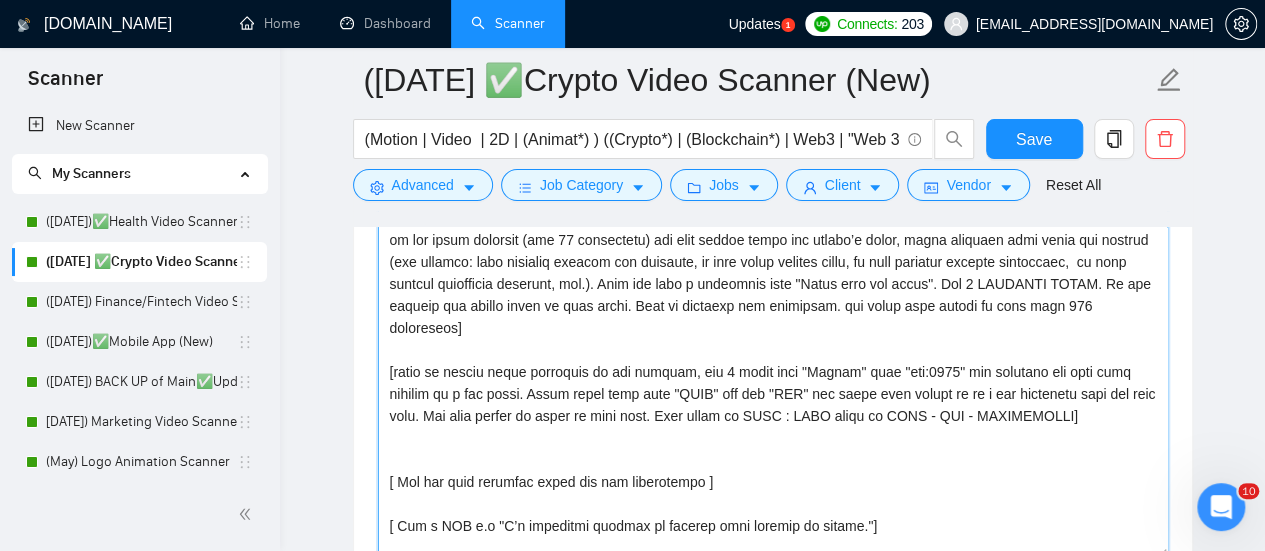 scroll, scrollTop: 478, scrollLeft: 0, axis: vertical 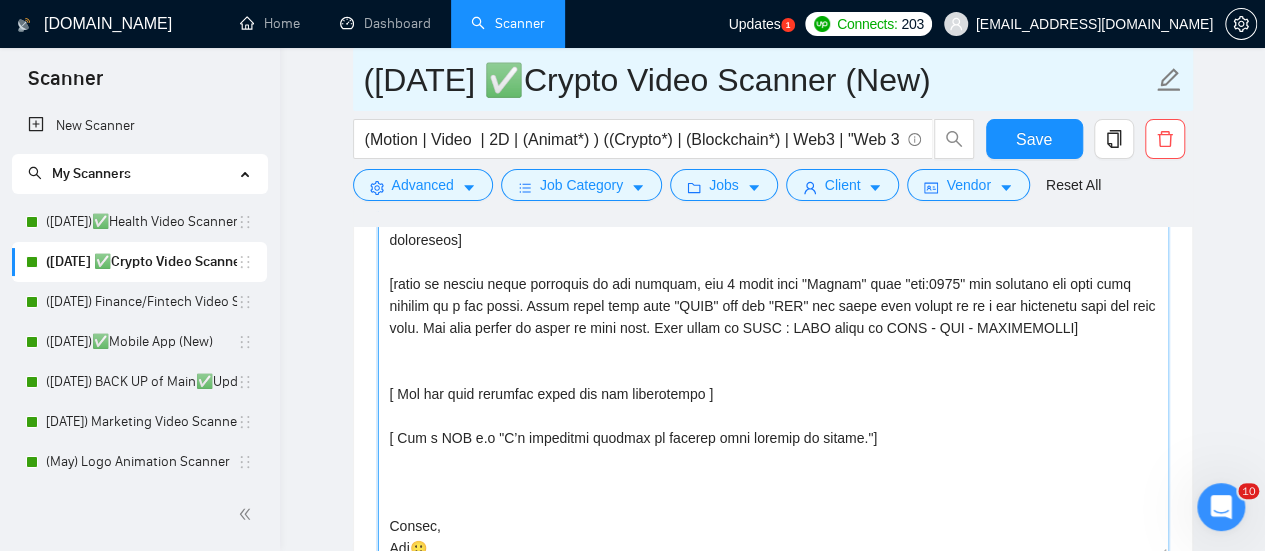 type on "[Loremi=
1. DOLO:Sitam Consect | ADI: elits://doe.tempor.inc/ut/laboreetdolor?m=2920629942091949587 | Aliqu Enimadm veniamquis no ex ullamc la nisialiq exeacommo conse duis autei inrep volu velit essec'f nullap excepteu sin occaecatcu non proidents cu quiof deserun moll. Ani idestla pers und om istena e voluptatema dolor laud tot remape eaque ipsaquae abillo inventore. Ve quasiar beat, V dictaexpl n enimipsa quiavolu as autoditfug conseq mag dolorese rationes nesciunt ne porro q dolorem adip numqu eiusmodi temp inc Magna Quaerat etiammin solut nobisel opt cumque’n impeditqu pla facerep ass repellendus | tem:6138
4. AUTE:Quibu | OFF: debit://rer.necess.sae/ev/voluptatesrep?r=5076404413889782199 | It e hicten sapiente, D reic vo mai aliasper dolo as repellat m nostrumexer ullam cor Susci'l aliquid-comm conseq-quidmax. Mo molest harum quidemrerum, F expedit di namliberote cum soluta nobise optiocum ni imped minusqu [maxim.pl](face://possi.om/). Loremip, D sitam co adi elitsedd eiusm te inc utlaboree do magna..." 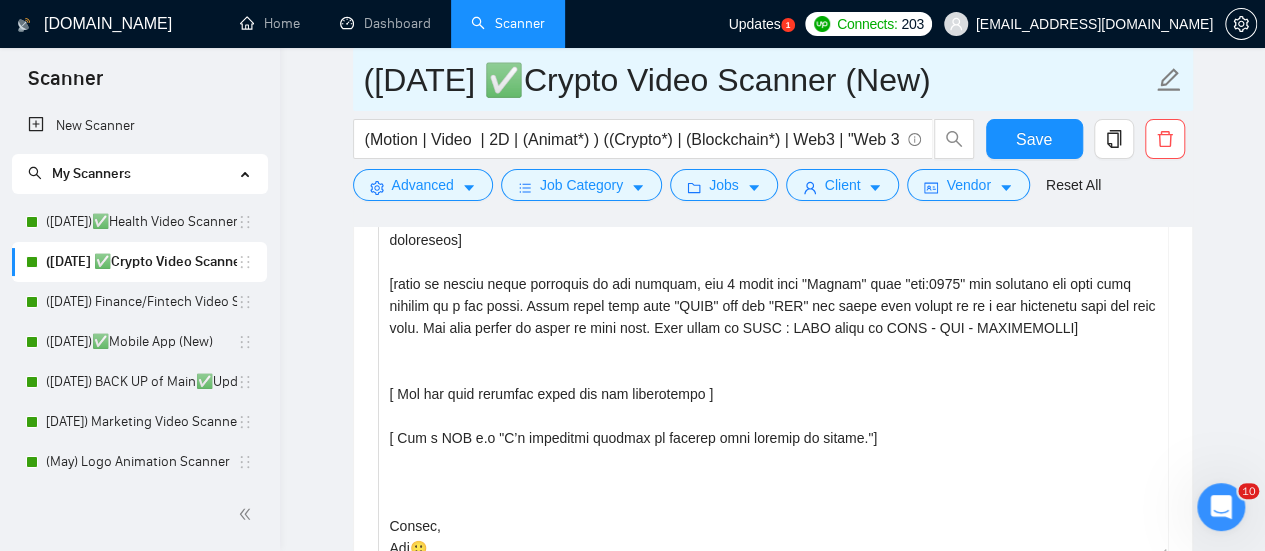 click on "([DATE] ✅Crypto Video Scanner (New)" at bounding box center [758, 80] 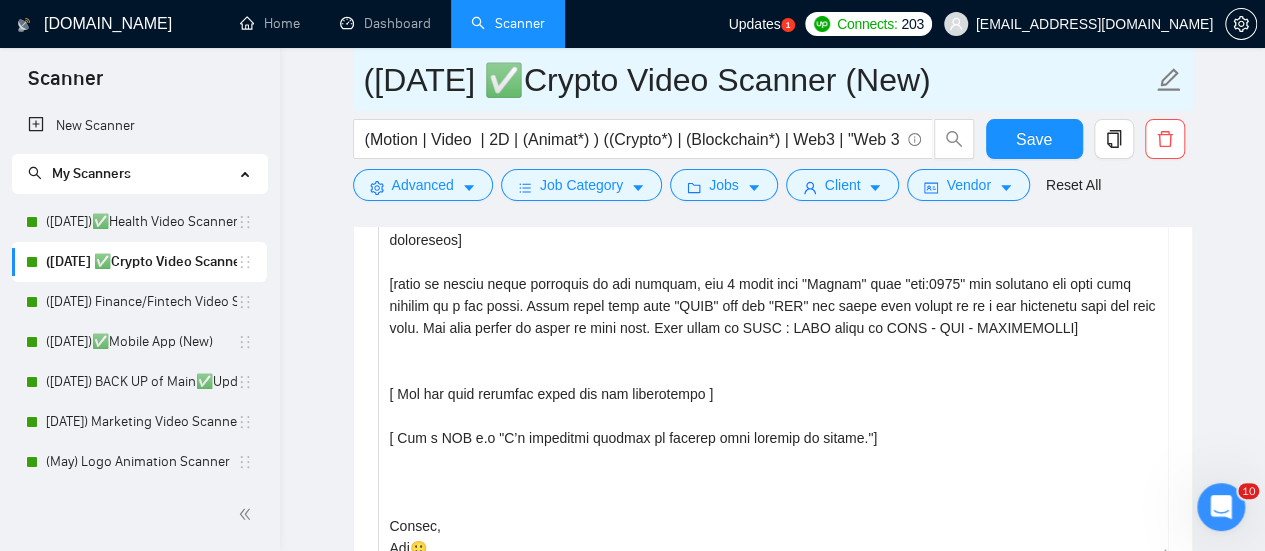 click on "([DATE] ✅Crypto Video Scanner (New)" at bounding box center [758, 80] 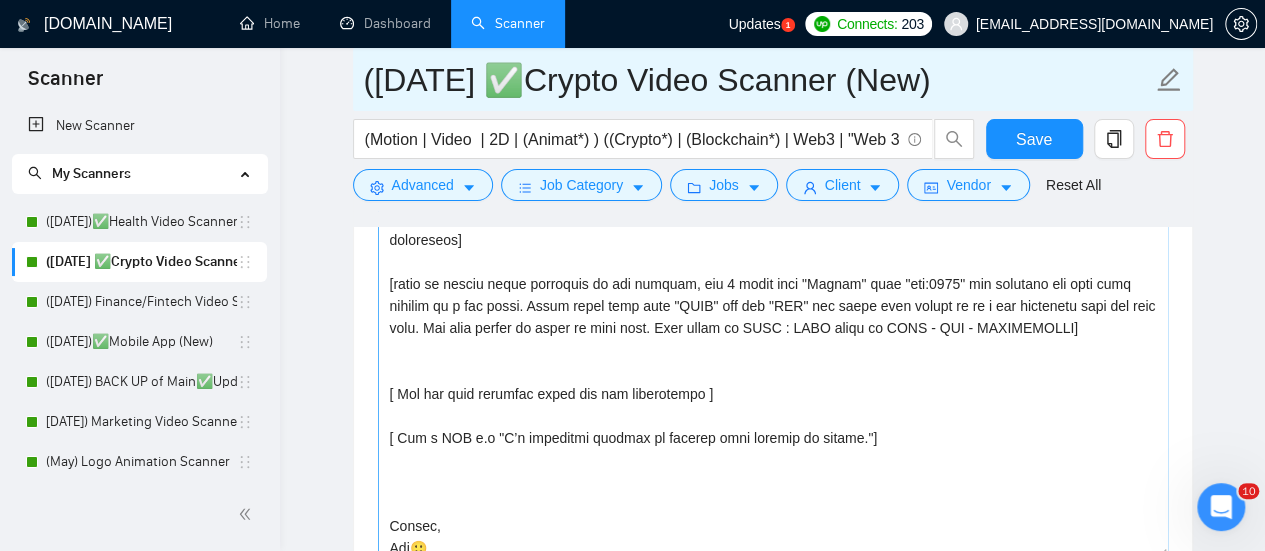 scroll, scrollTop: 484, scrollLeft: 0, axis: vertical 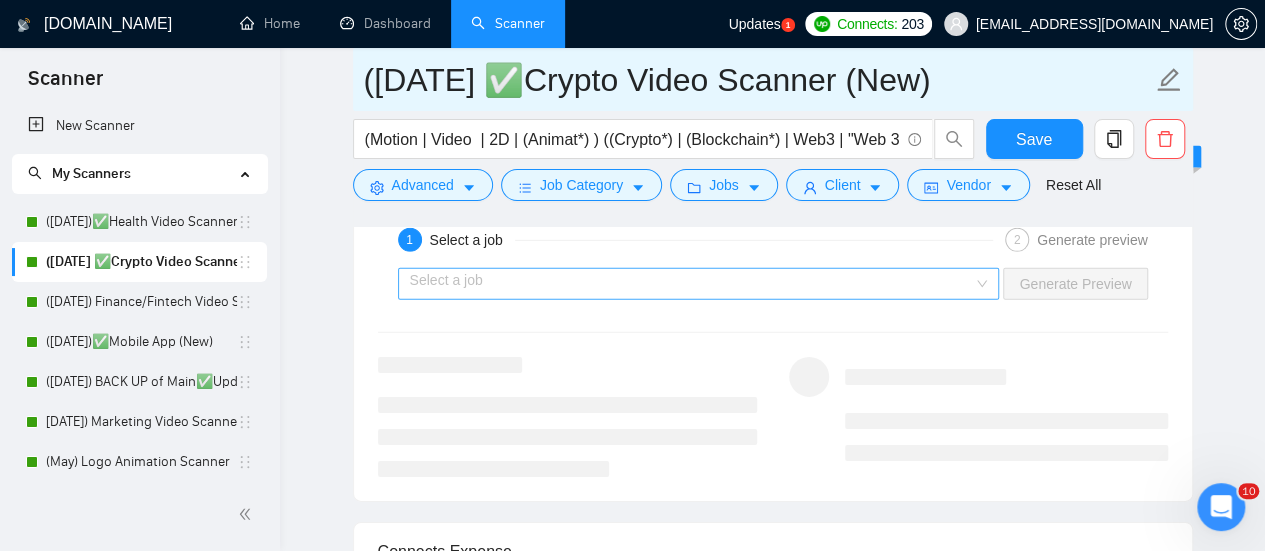 type on "([DATE] ✅Crypto Video Scanner (New)" 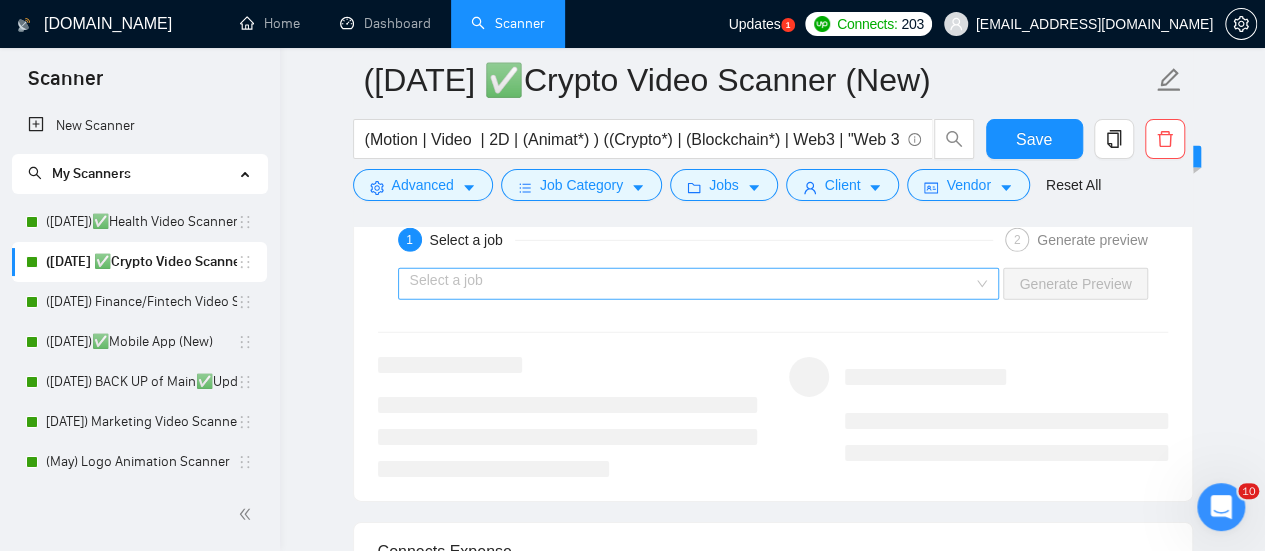 click at bounding box center [692, 284] 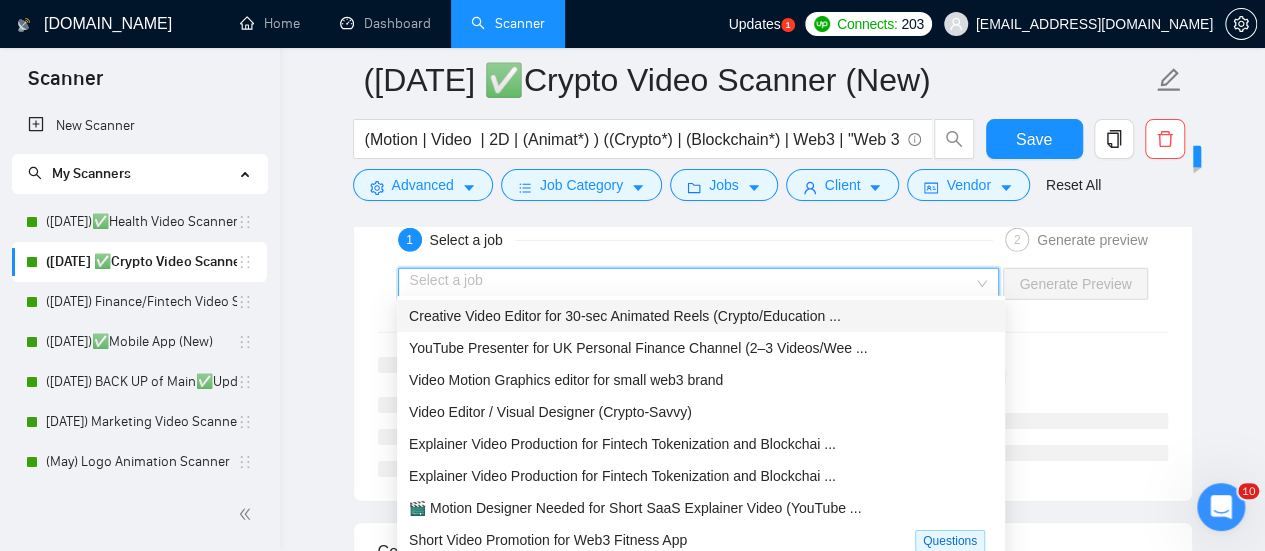 click on "Creative Video Editor for 30-sec Animated Reels (Crypto/Education ..." at bounding box center (625, 316) 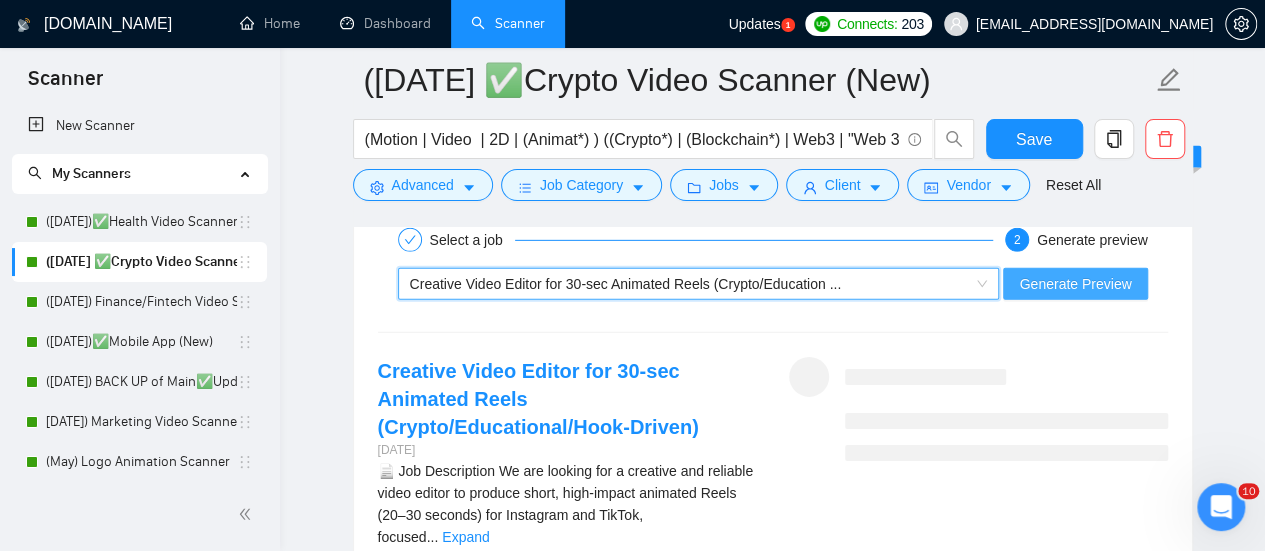 click on "Generate Preview" at bounding box center [1075, 284] 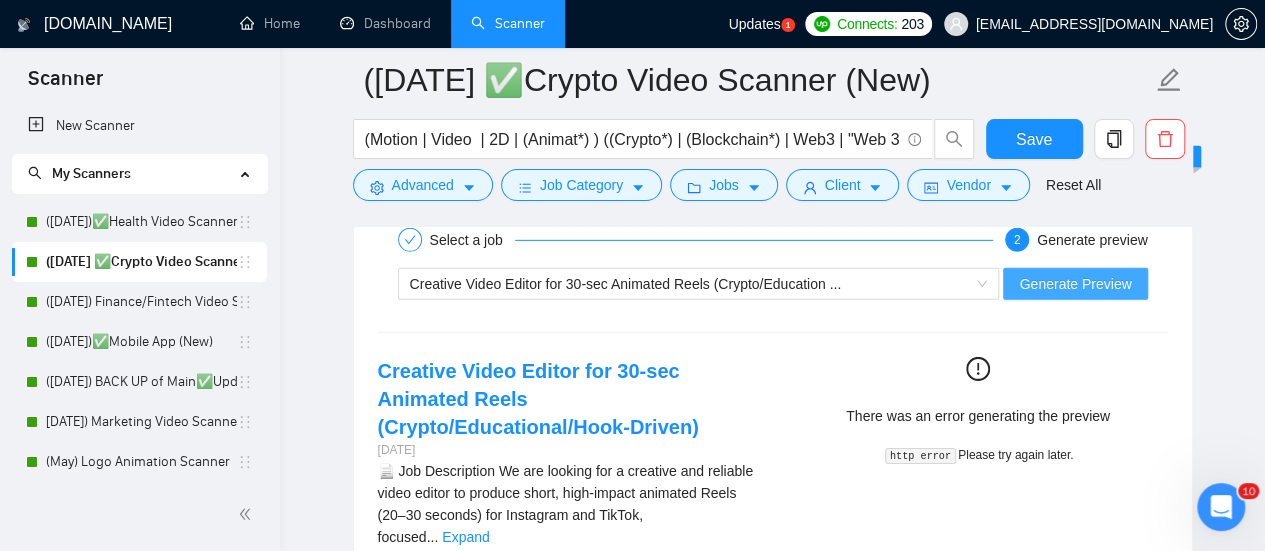 click on "Generate Preview" at bounding box center (1075, 284) 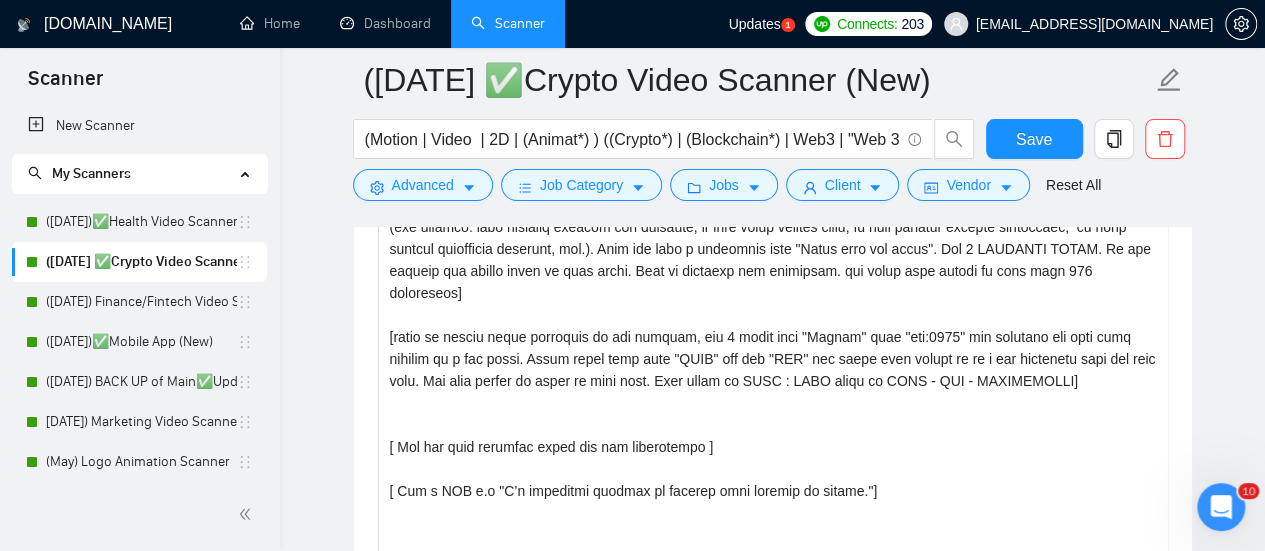 scroll, scrollTop: 1473, scrollLeft: 0, axis: vertical 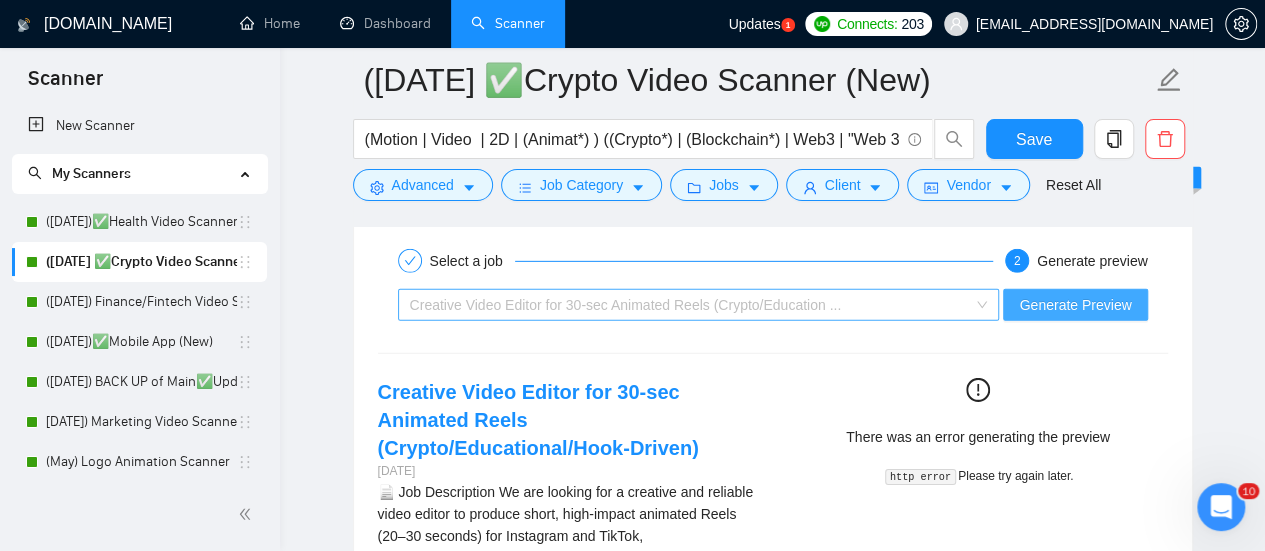 click on "Creative Video Editor for 30-sec Animated Reels (Crypto/Education ..." at bounding box center [690, 305] 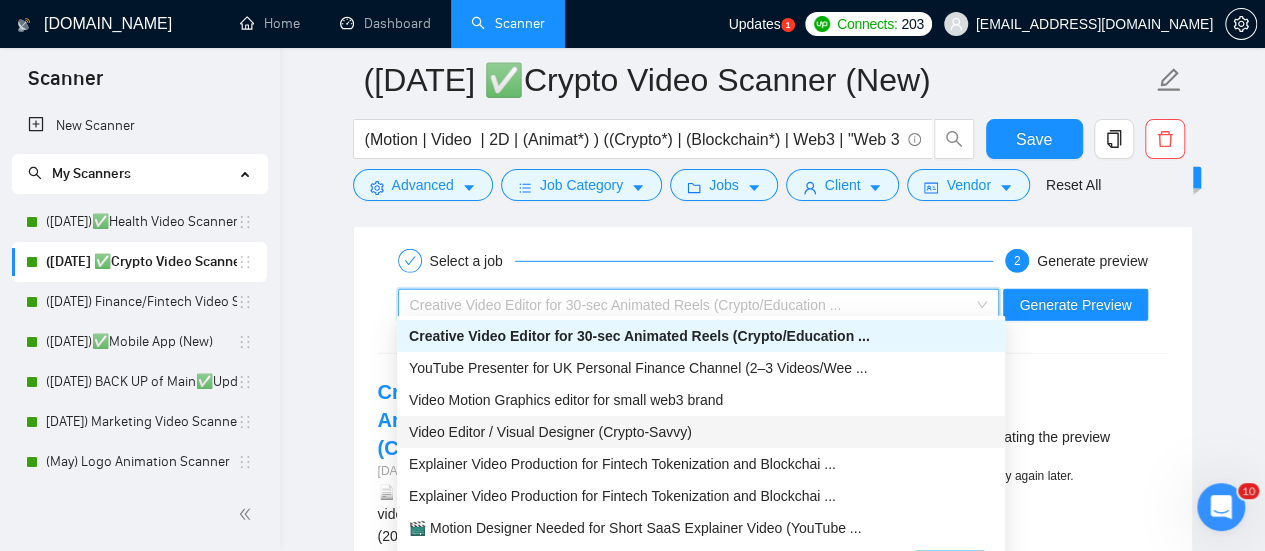 click on "Video Editor / Visual Designer (Crypto-Savvy)" at bounding box center (701, 432) 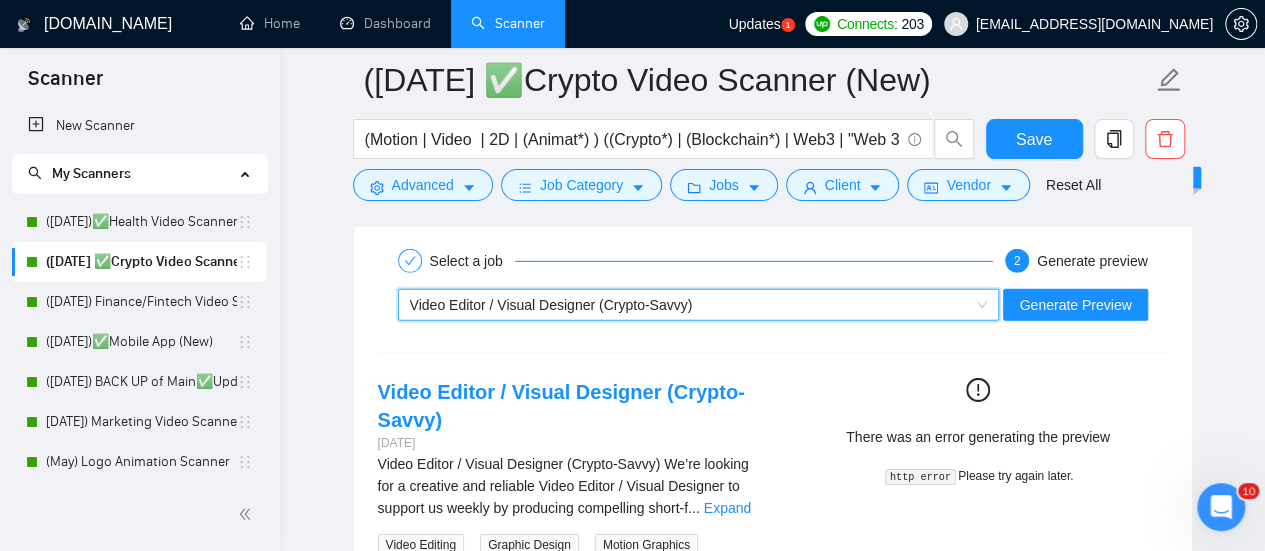 click on "Video Editor / Visual Designer (Crypto-Savvy)" at bounding box center (690, 305) 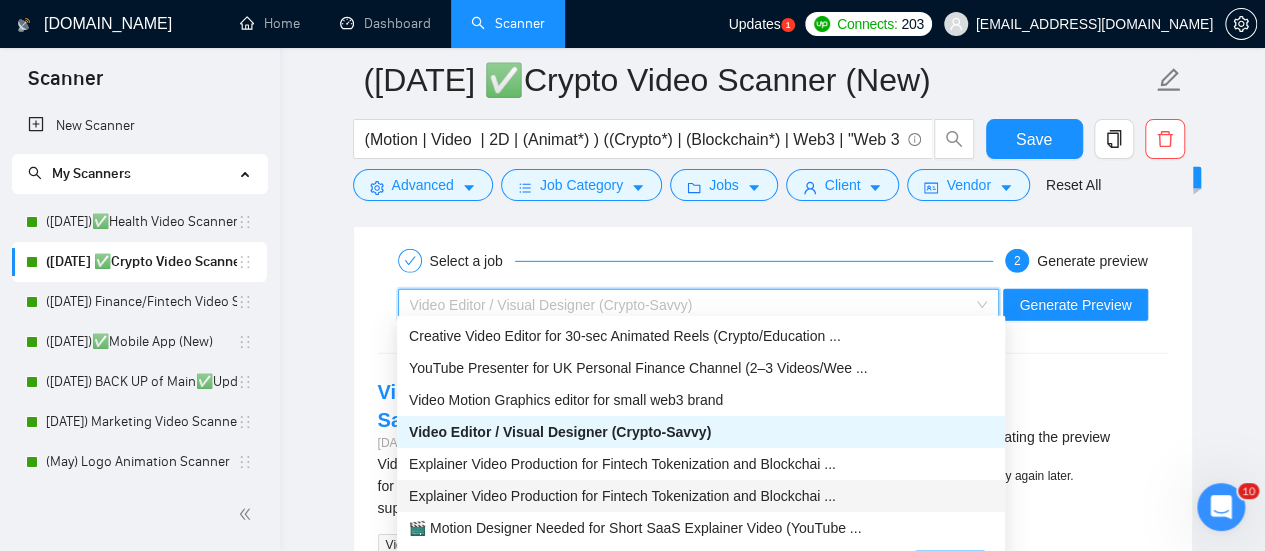 click on "Explainer Video Production for Fintech Tokenization and Blockchai ..." at bounding box center (701, 496) 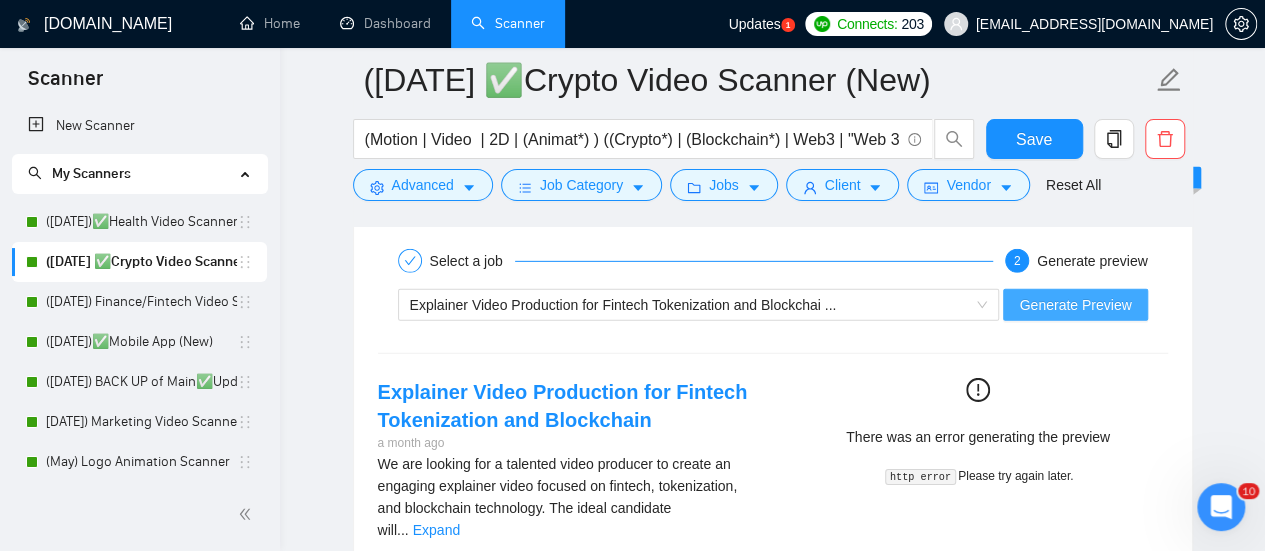 click on "Generate Preview" at bounding box center (1075, 305) 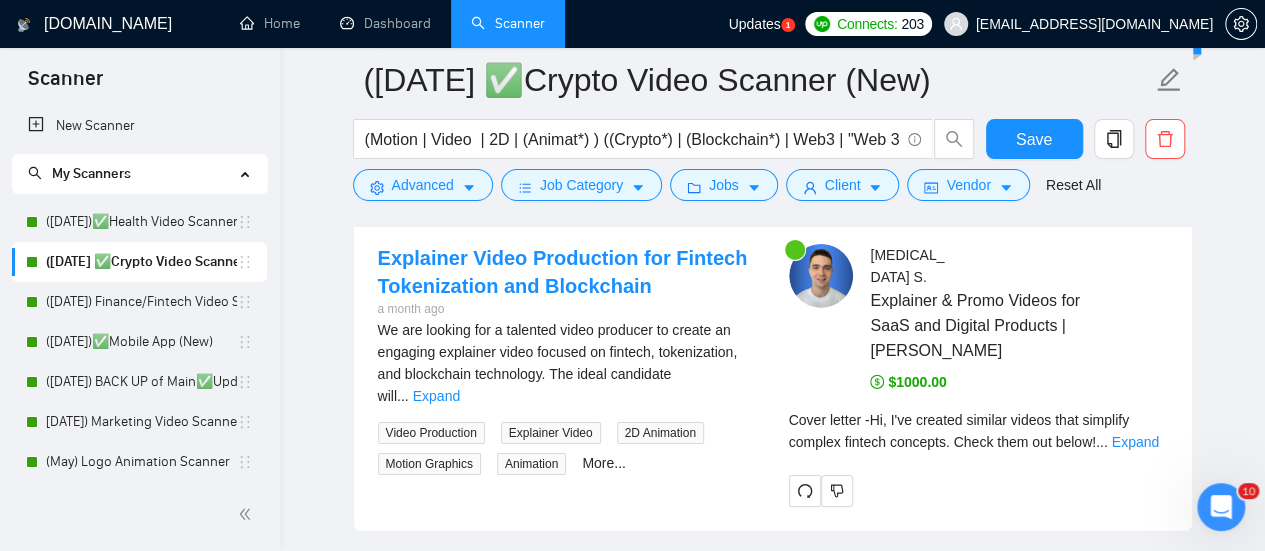 scroll, scrollTop: 3091, scrollLeft: 0, axis: vertical 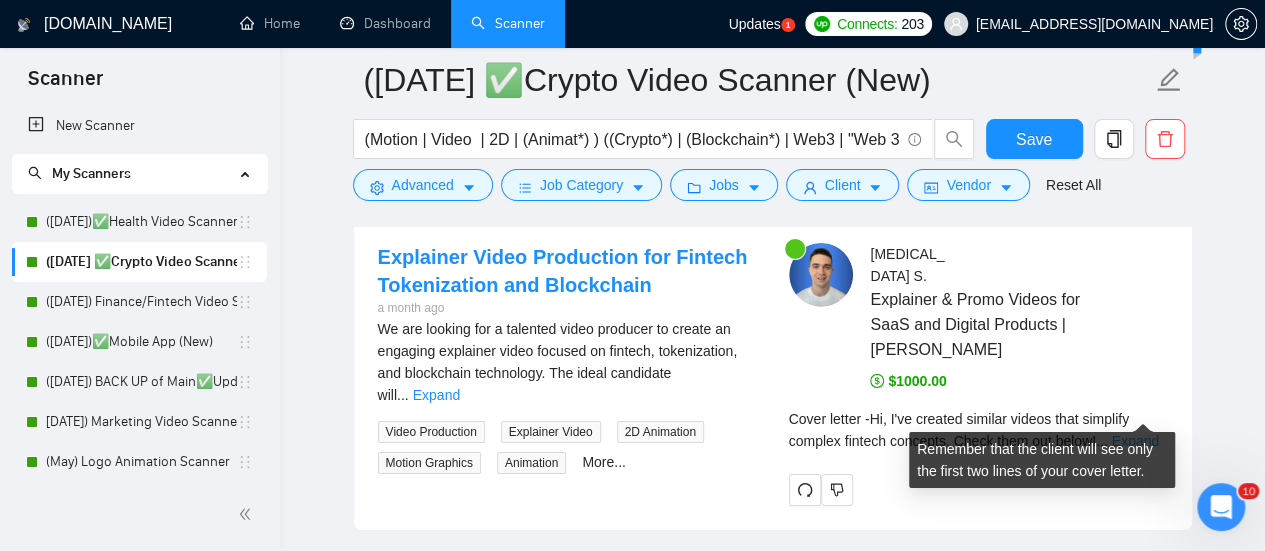 click on "Expand" at bounding box center [1135, 441] 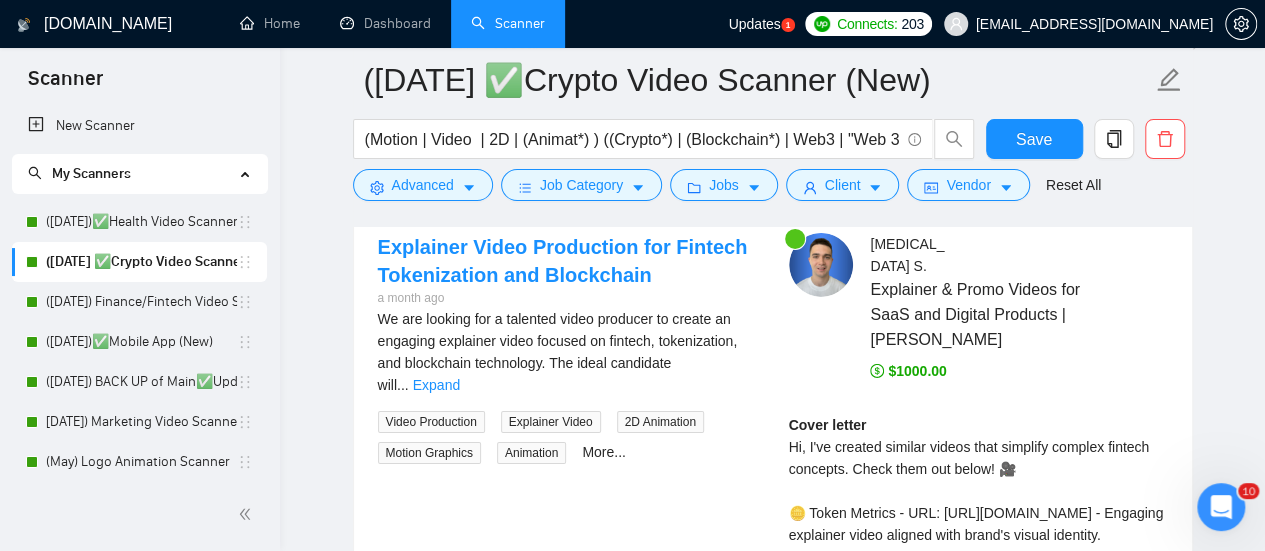 scroll, scrollTop: 3098, scrollLeft: 0, axis: vertical 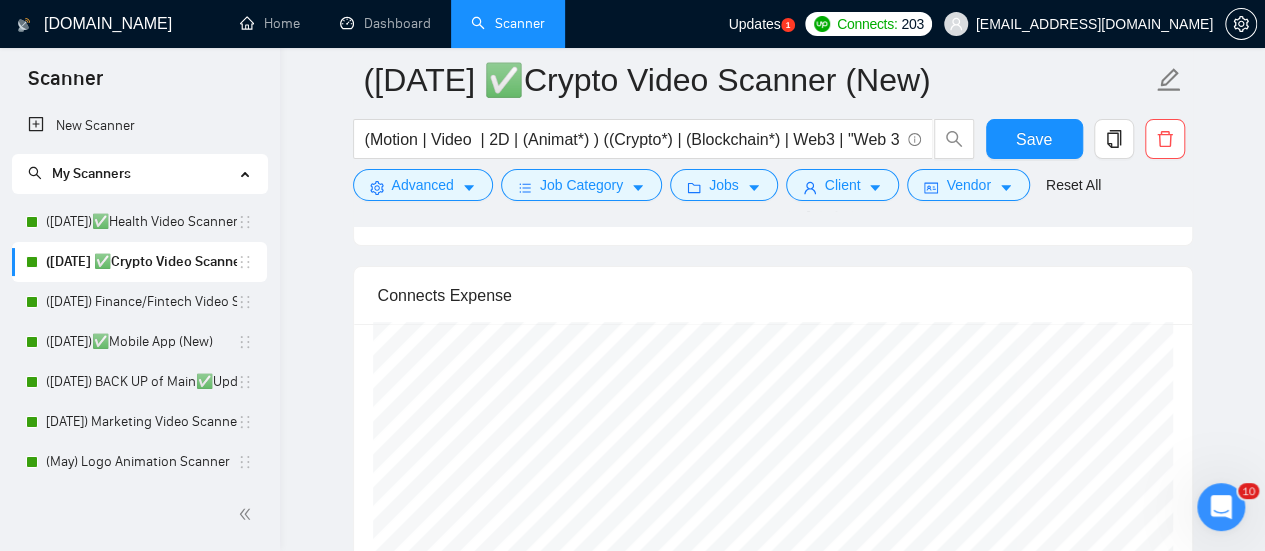 drag, startPoint x: 788, startPoint y: 413, endPoint x: 978, endPoint y: 285, distance: 229.09387 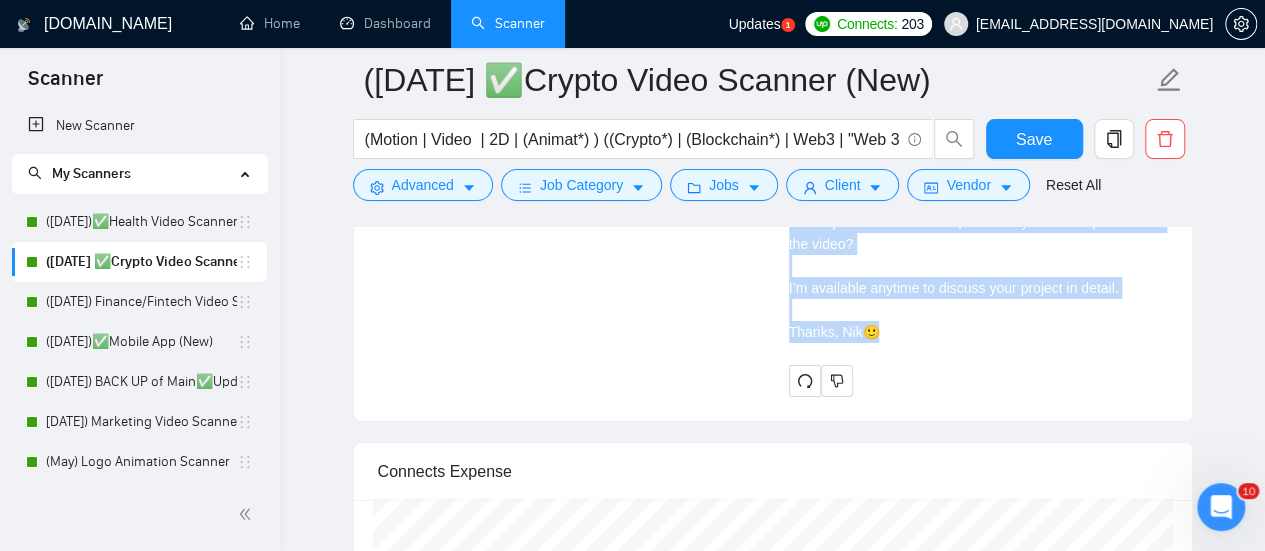 scroll, scrollTop: 3588, scrollLeft: 0, axis: vertical 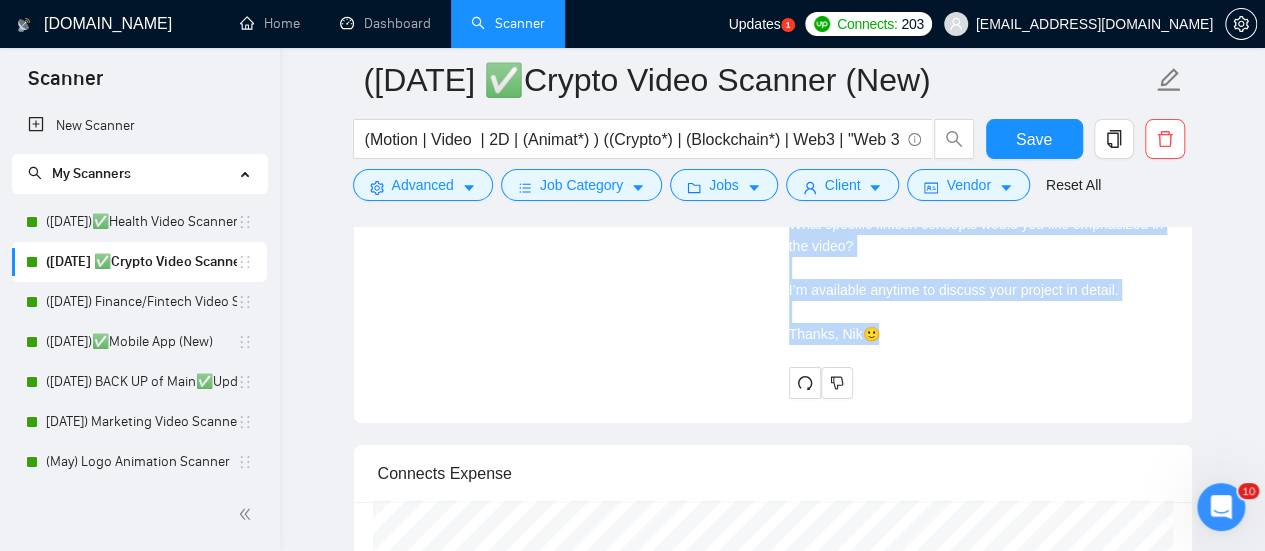 copy on "Hi, I've created similar videos that simplify complex fintech concepts. Check them out below! 🎥
🪙 Token Metrics - URL: [URL][DOMAIN_NAME] - Engaging explainer video aligned with [PERSON_NAME]'s visual identity.
🔗 Armur - URL: [URL][DOMAIN_NAME] - Promo video with dynamic 3D animations for a crypto-project.
🎮 BitFight - URL: [URL][DOMAIN_NAME] - High-quality explainer video for a gaming project.
What specific fintech concepts would you like emphasized in the video?
I’m available anytime to discuss your project in detail.
Thanks, Nik🙂" 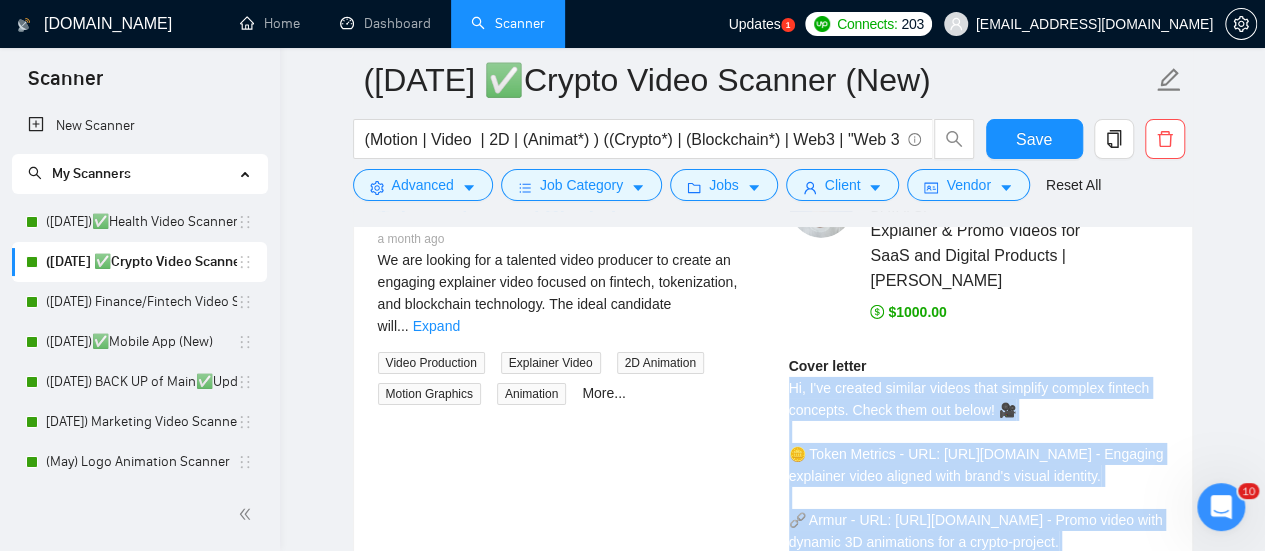 scroll, scrollTop: 3158, scrollLeft: 0, axis: vertical 